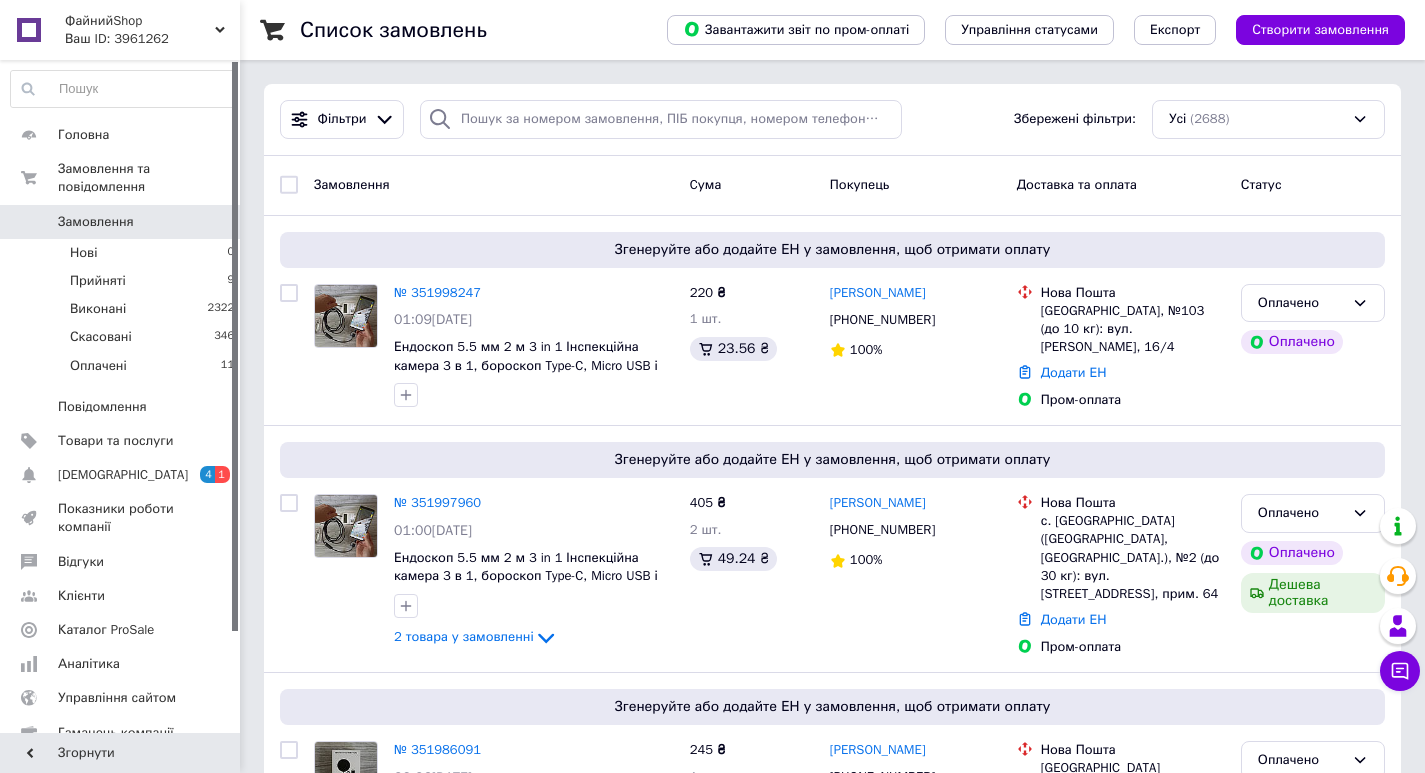 scroll, scrollTop: 0, scrollLeft: 0, axis: both 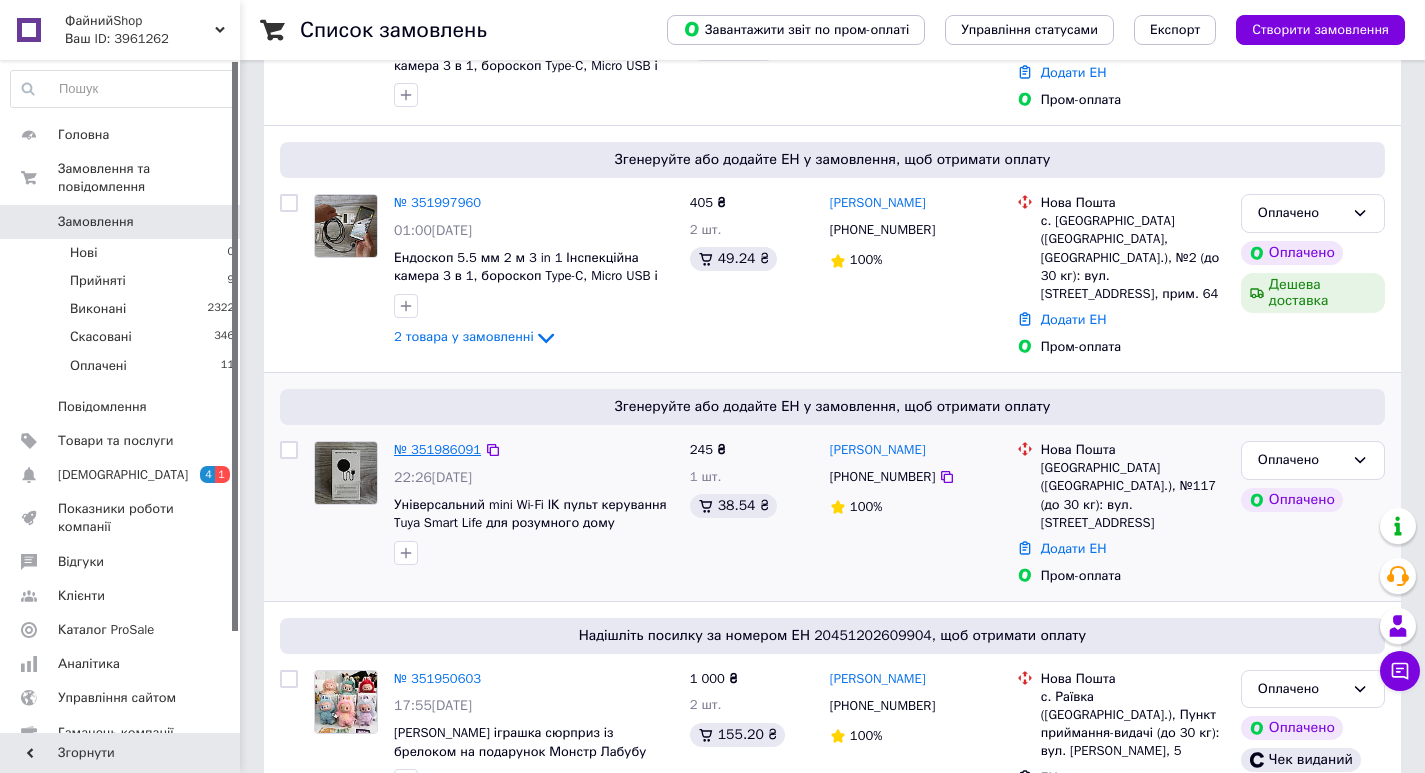 click on "№ 351986091" at bounding box center [437, 449] 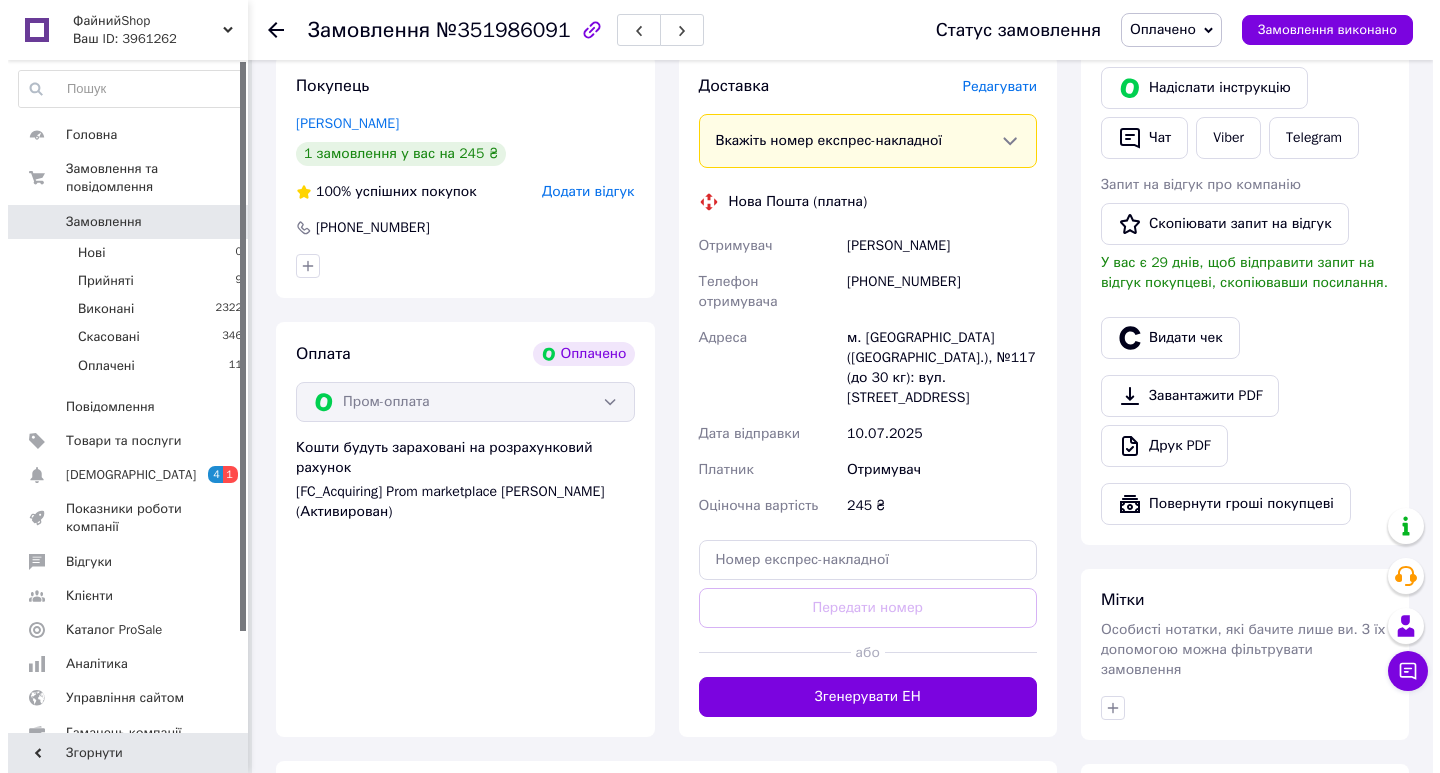 scroll, scrollTop: 200, scrollLeft: 0, axis: vertical 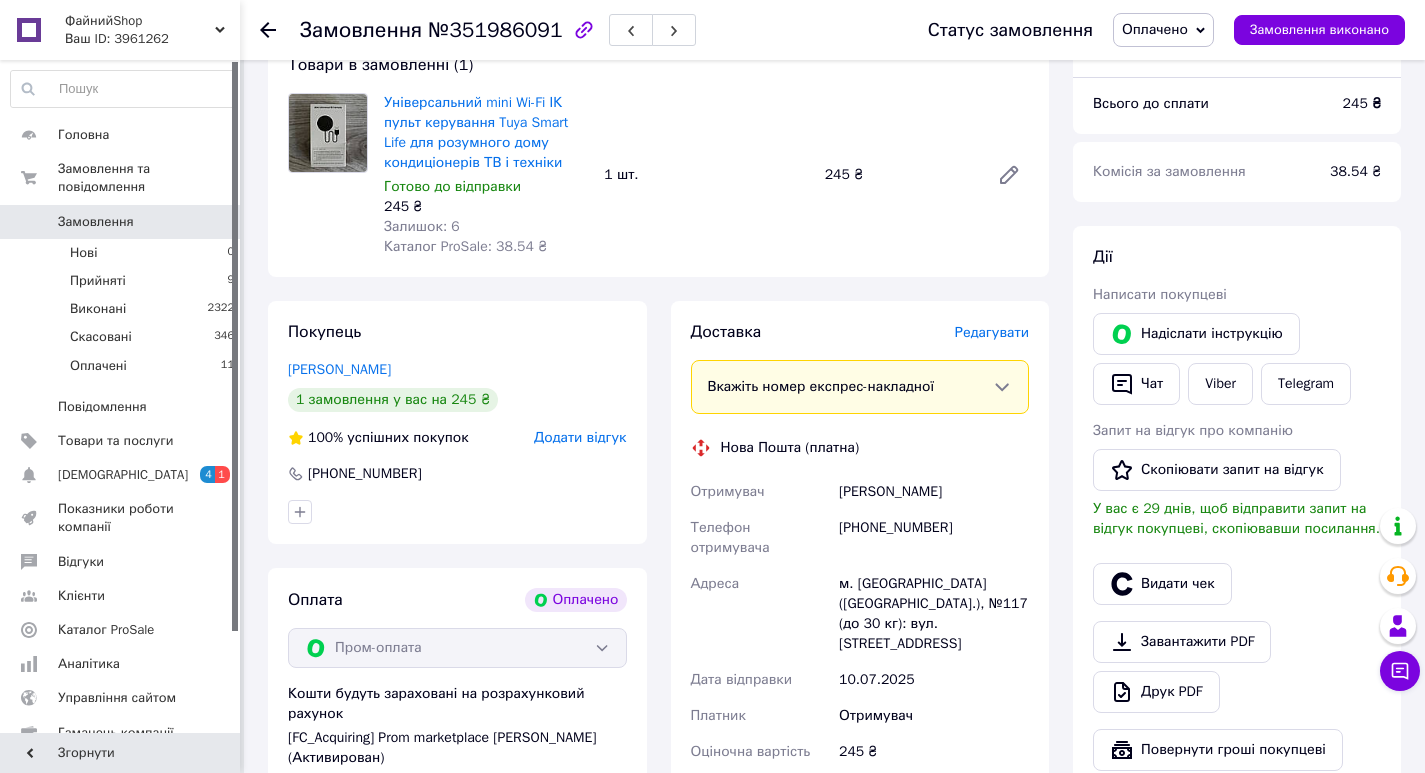 click on "Редагувати" at bounding box center [992, 332] 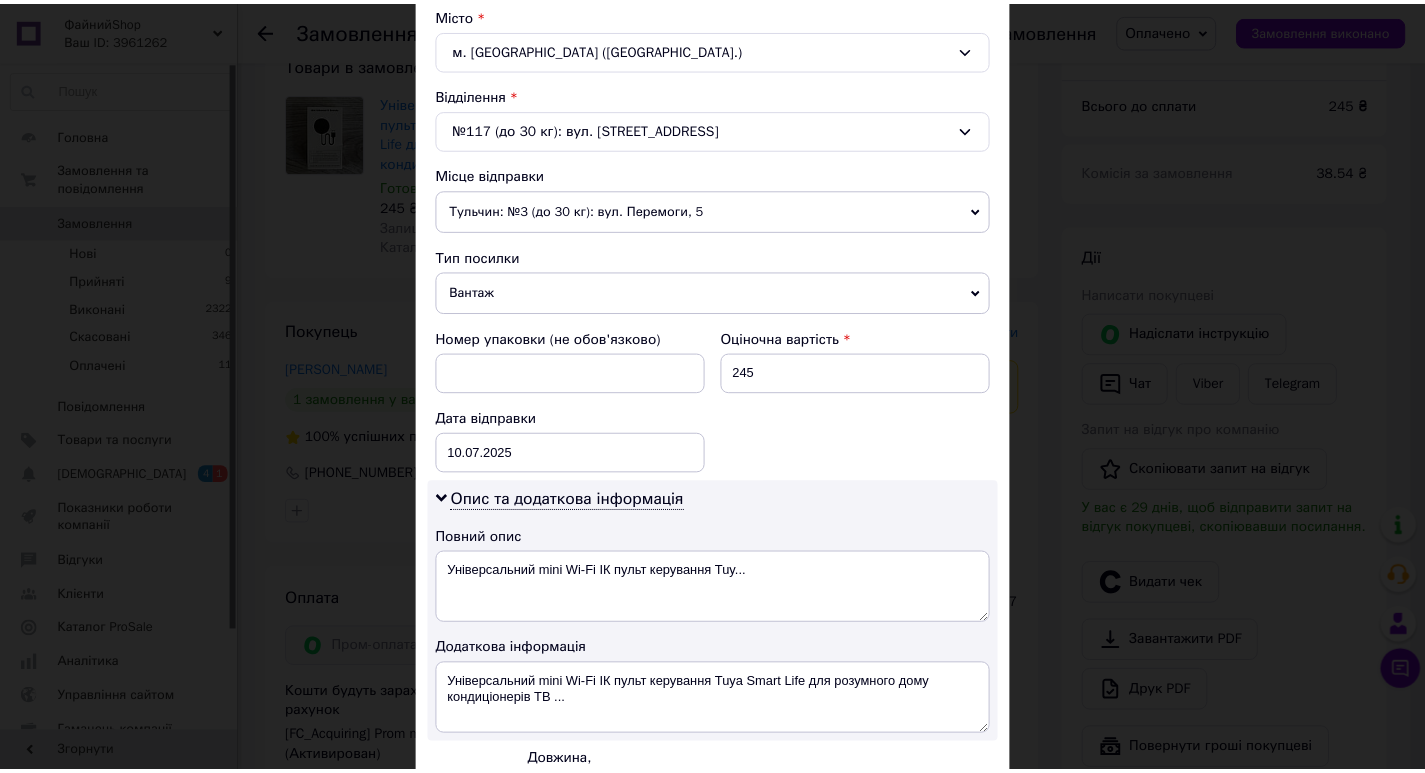 scroll, scrollTop: 779, scrollLeft: 0, axis: vertical 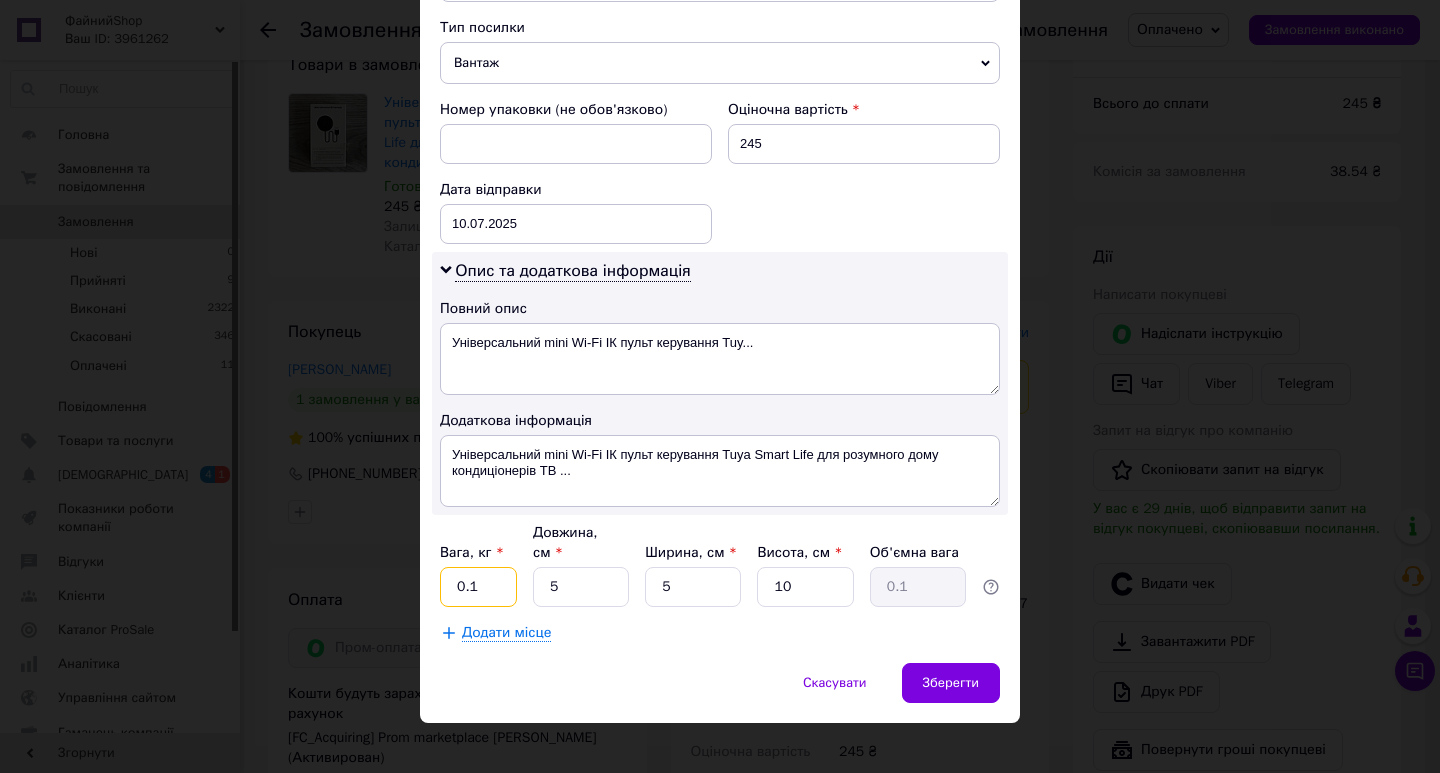 drag, startPoint x: 479, startPoint y: 566, endPoint x: 462, endPoint y: 571, distance: 17.720045 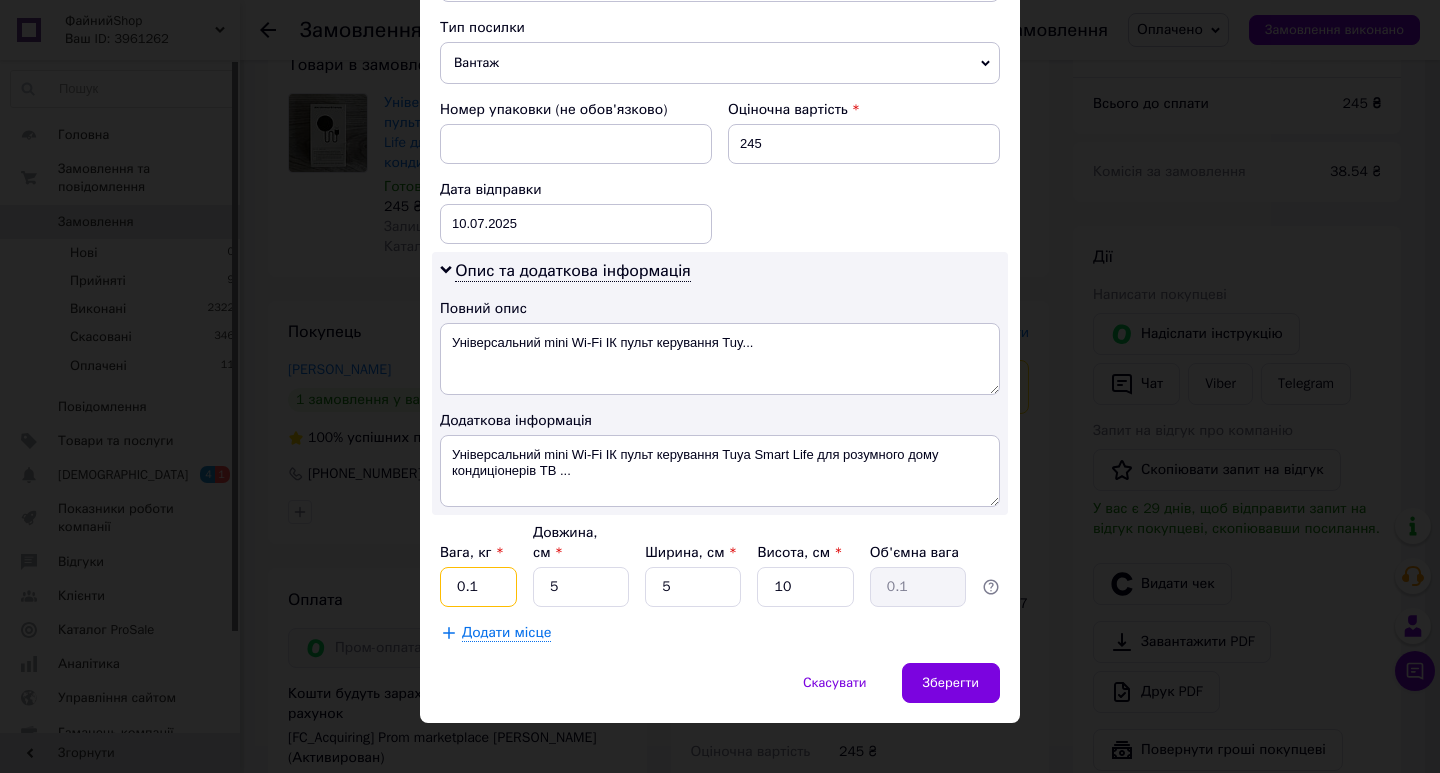 click on "0.1" at bounding box center [478, 587] 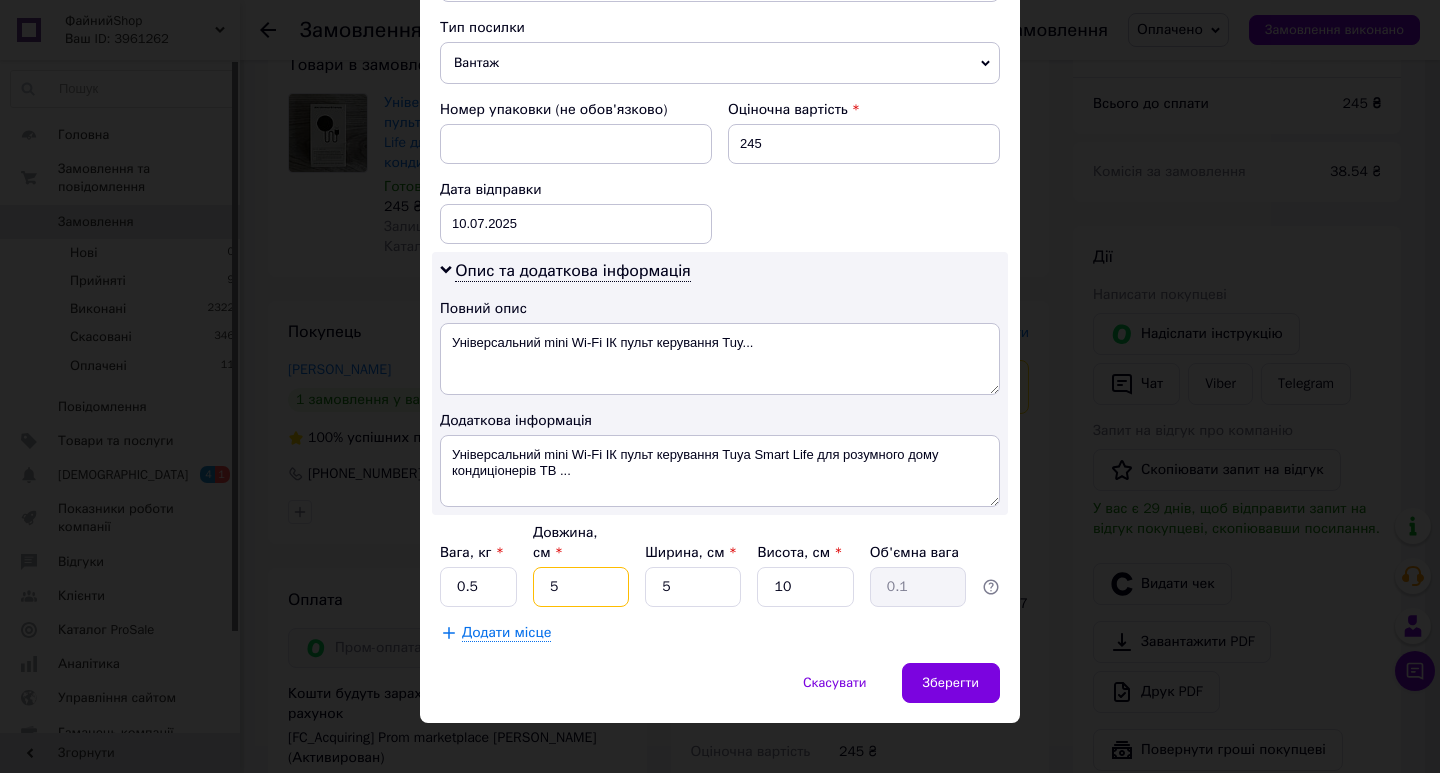 drag, startPoint x: 548, startPoint y: 573, endPoint x: 534, endPoint y: 573, distance: 14 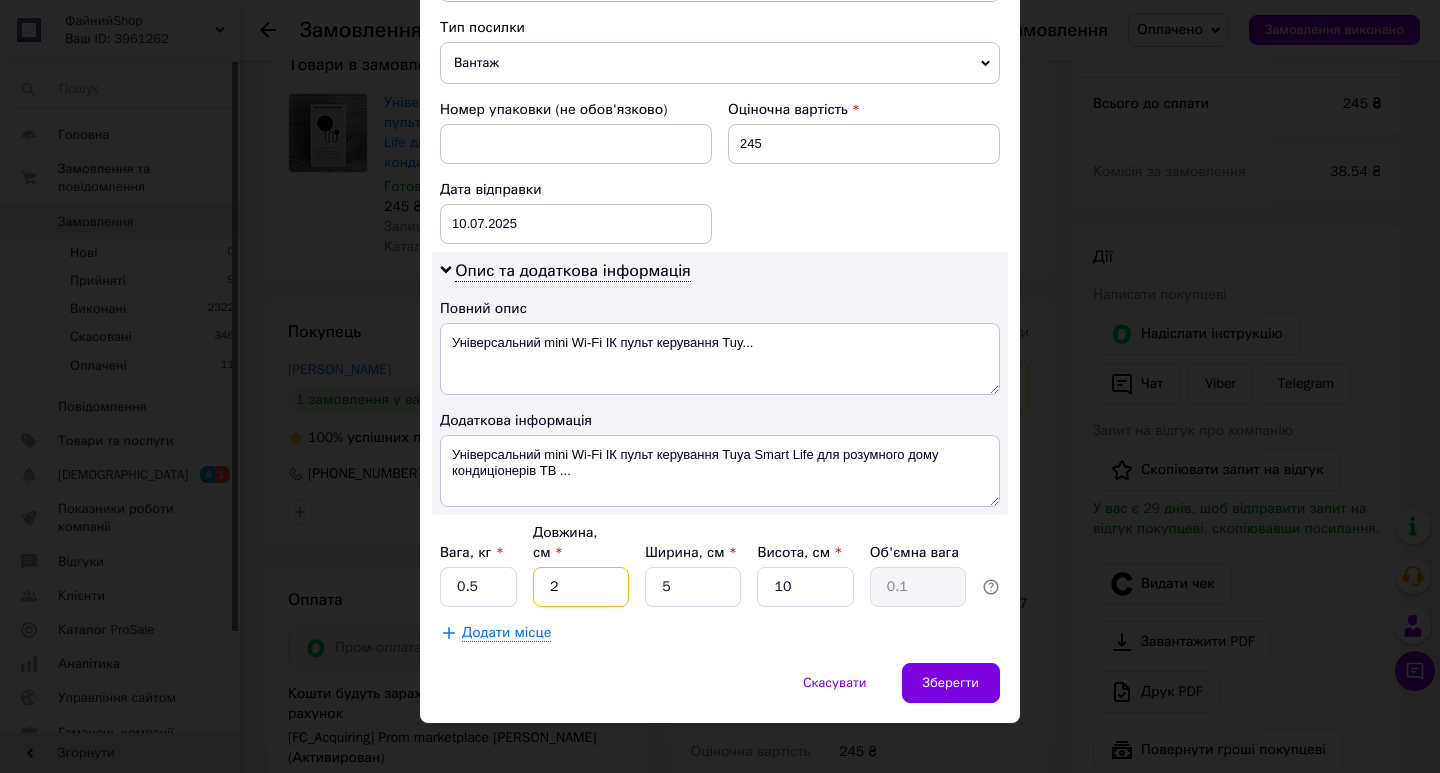 type on "20" 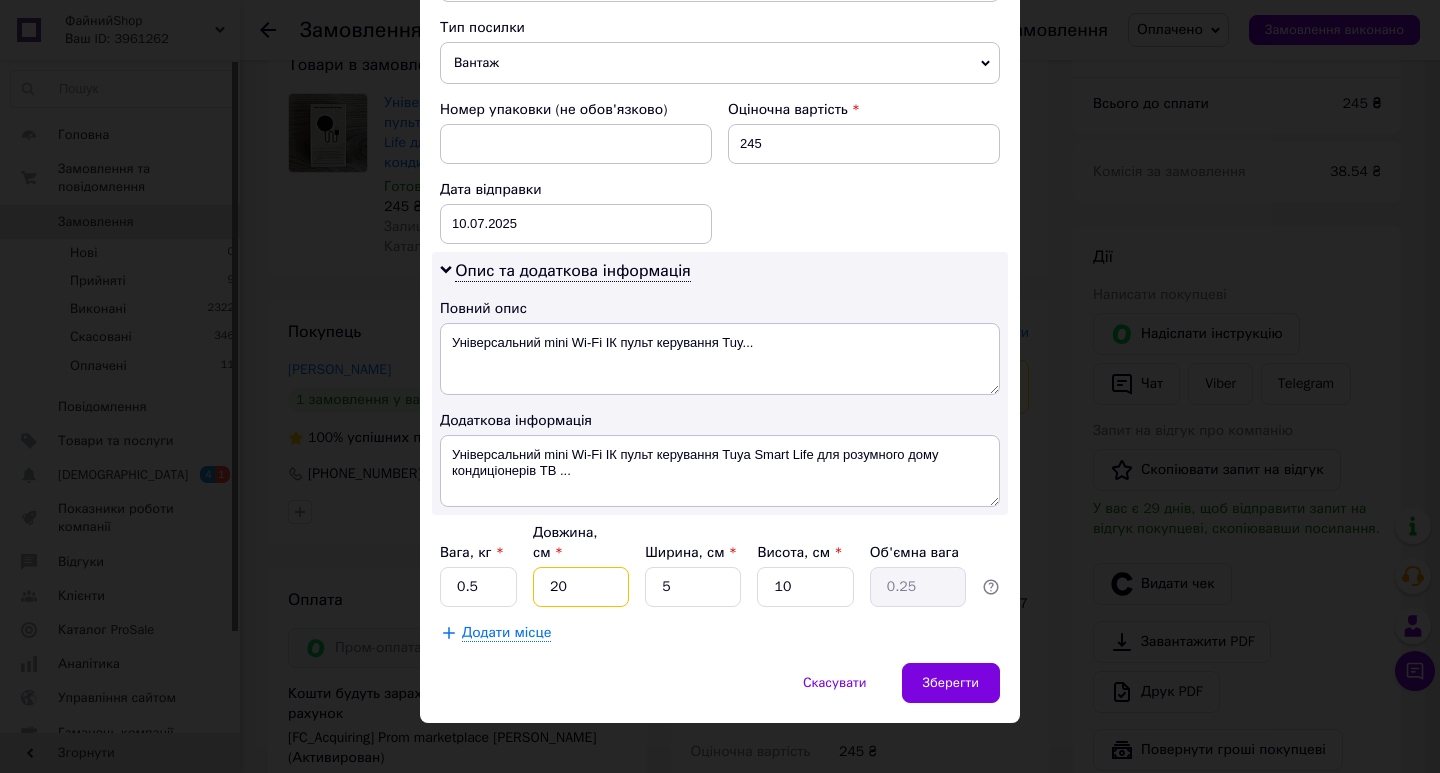 type on "20" 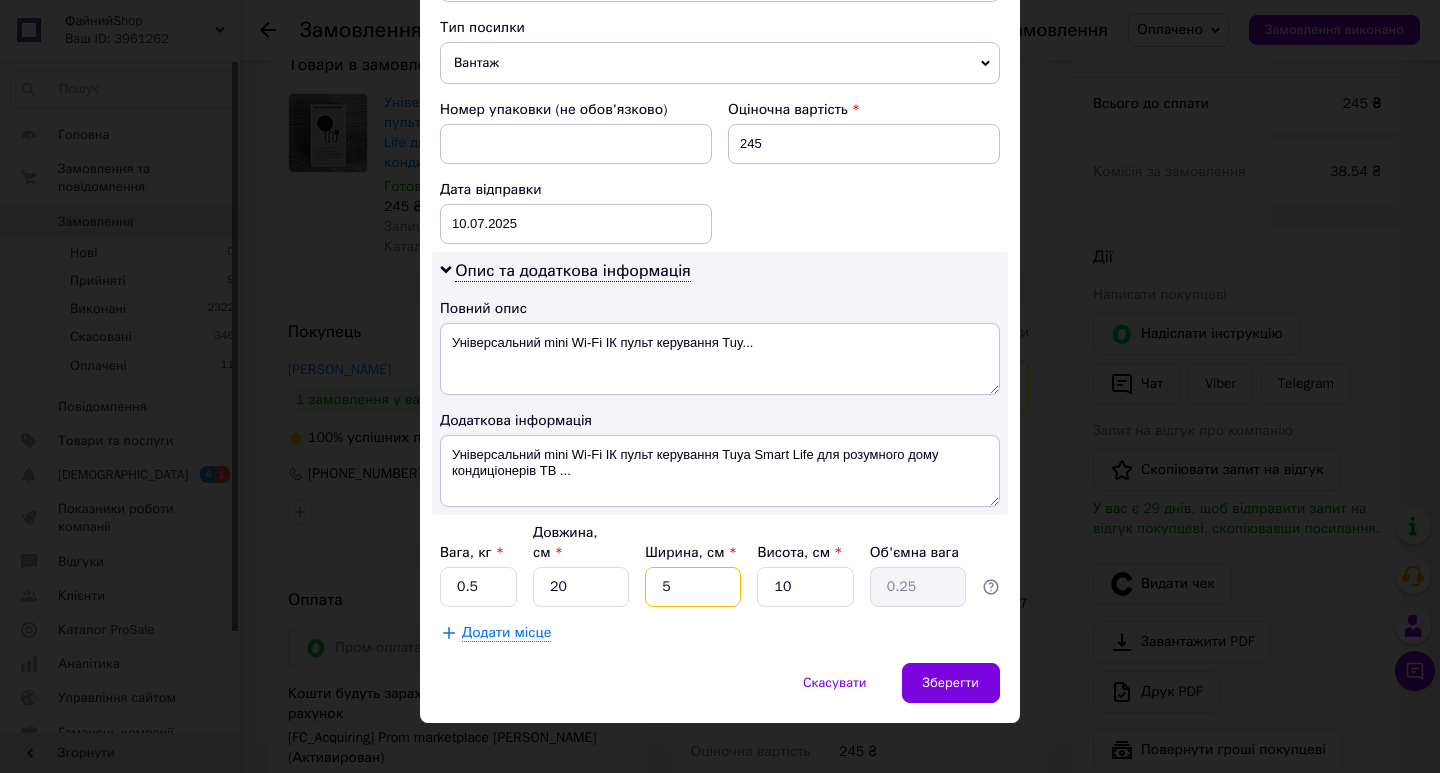 drag, startPoint x: 674, startPoint y: 576, endPoint x: 634, endPoint y: 570, distance: 40.4475 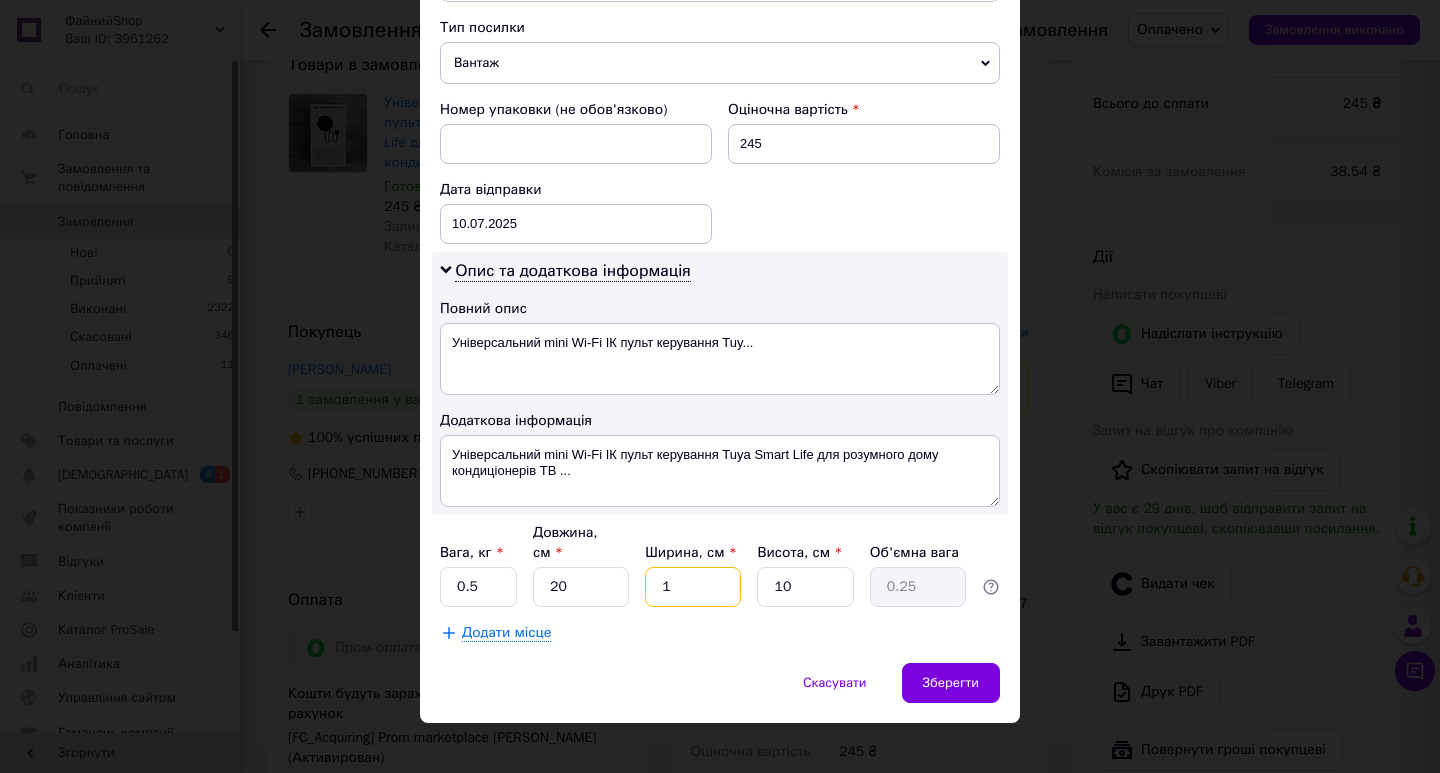 type on "0.1" 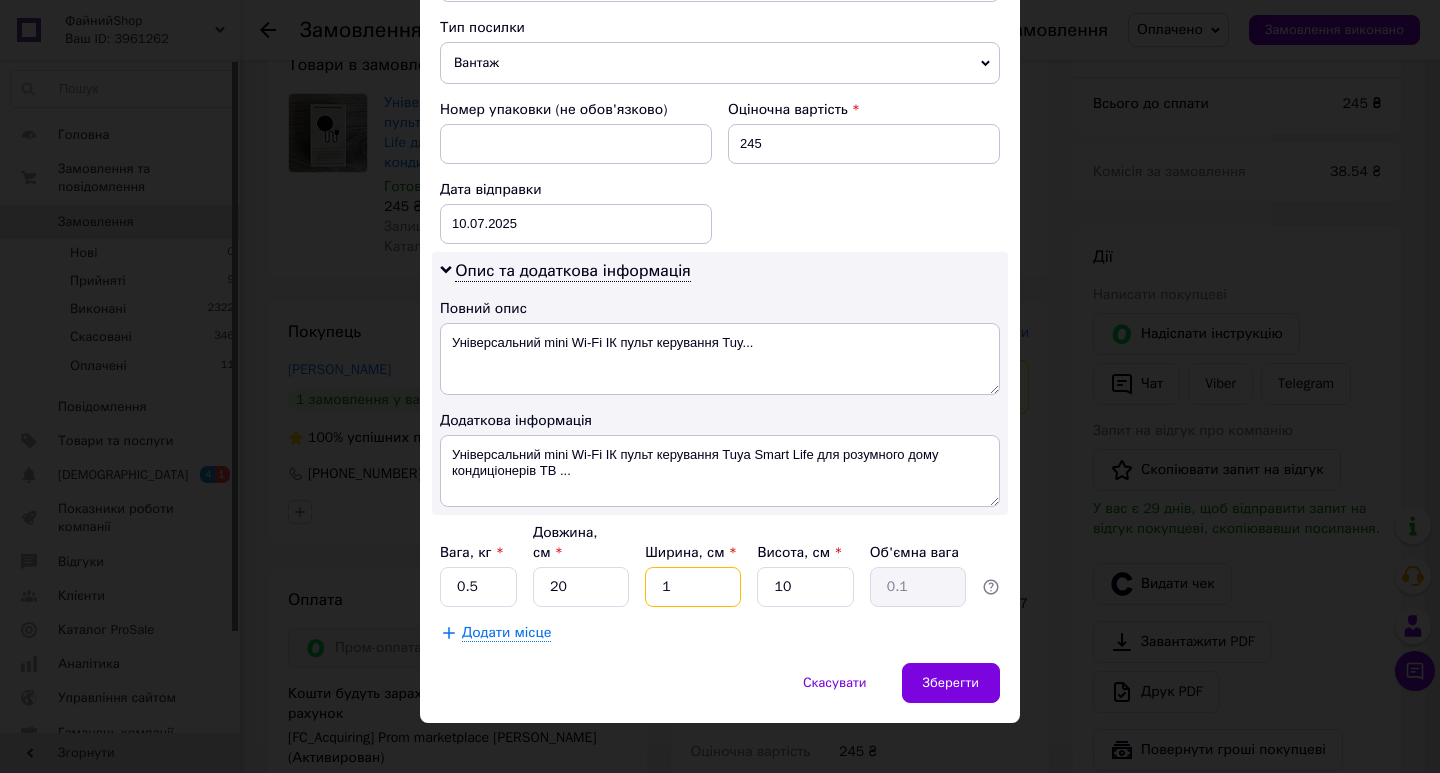 type on "10" 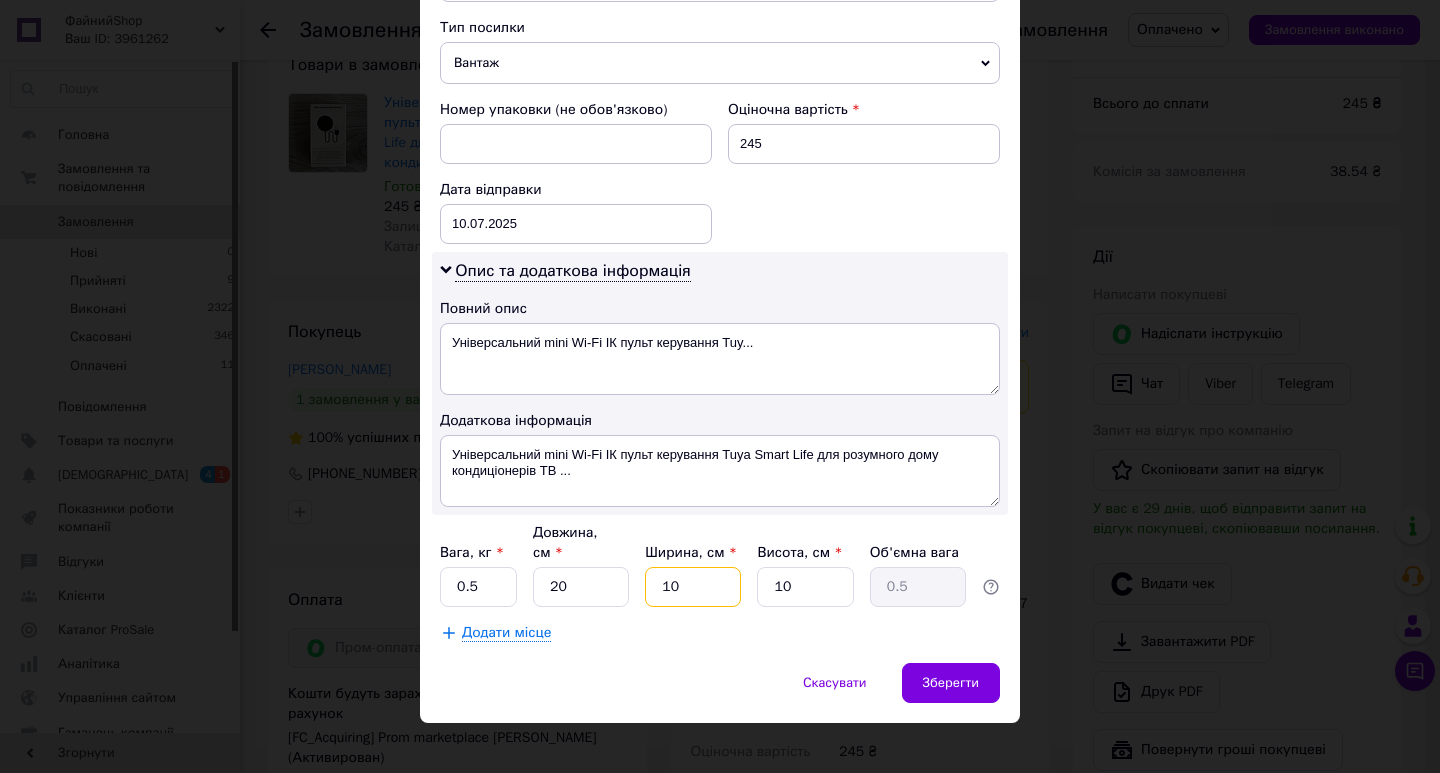 type on "10" 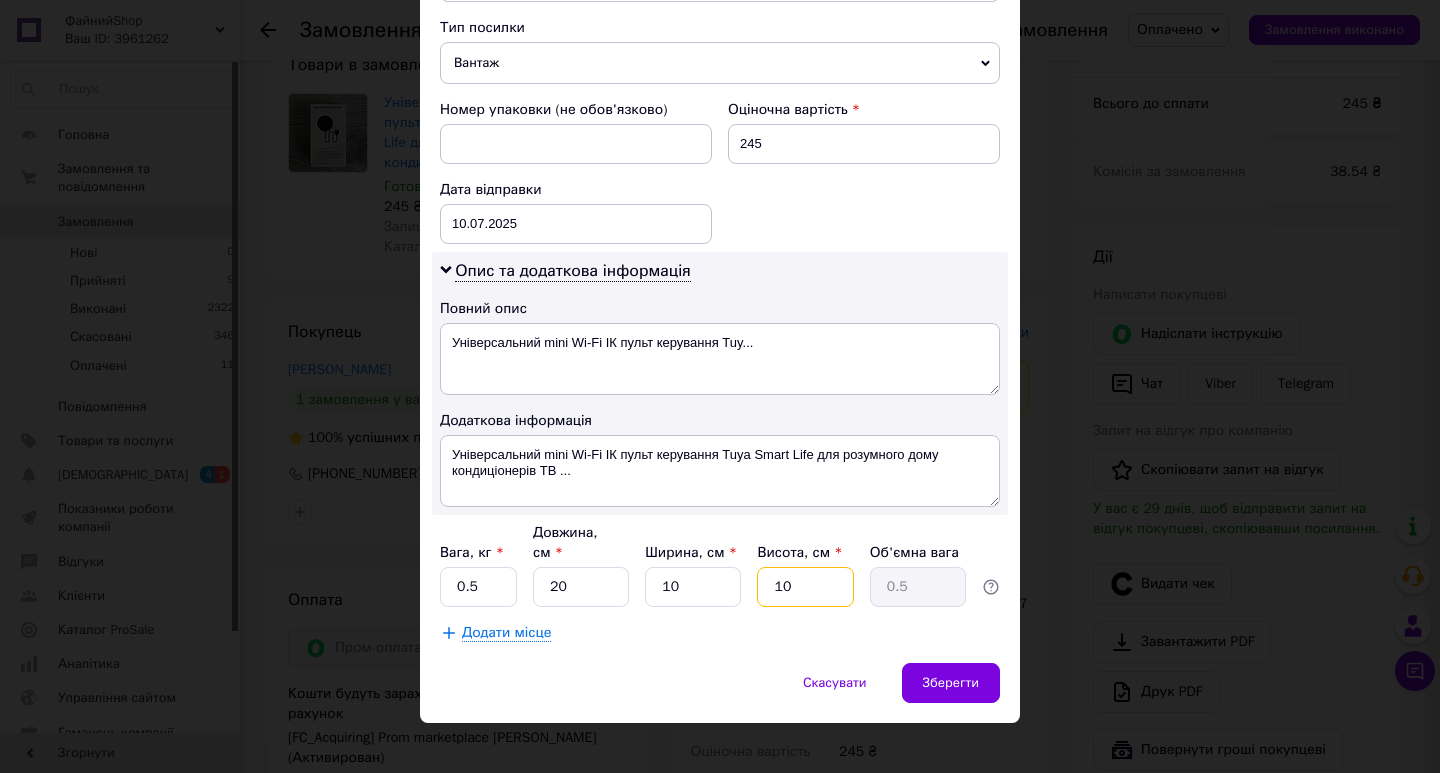drag, startPoint x: 804, startPoint y: 573, endPoint x: 739, endPoint y: 571, distance: 65.03076 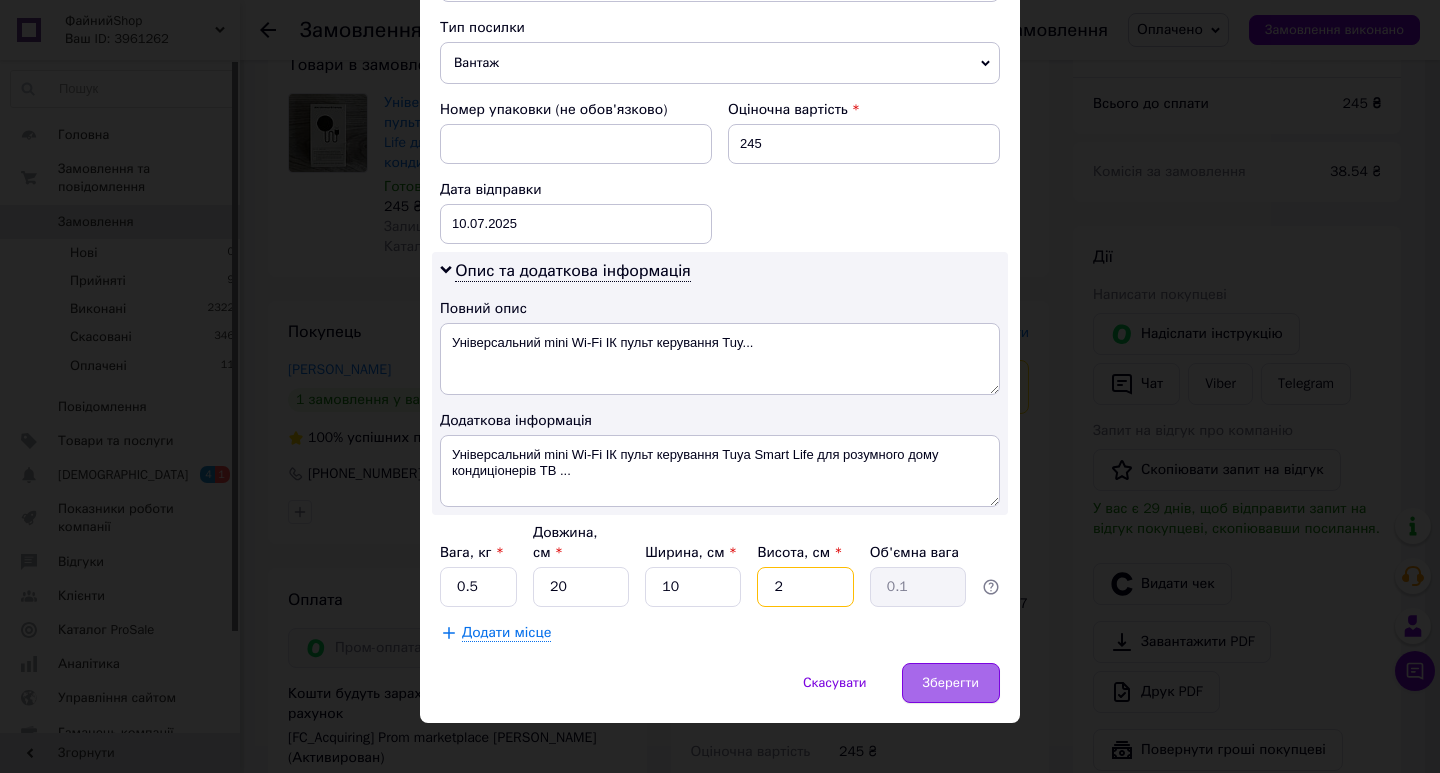 type on "2" 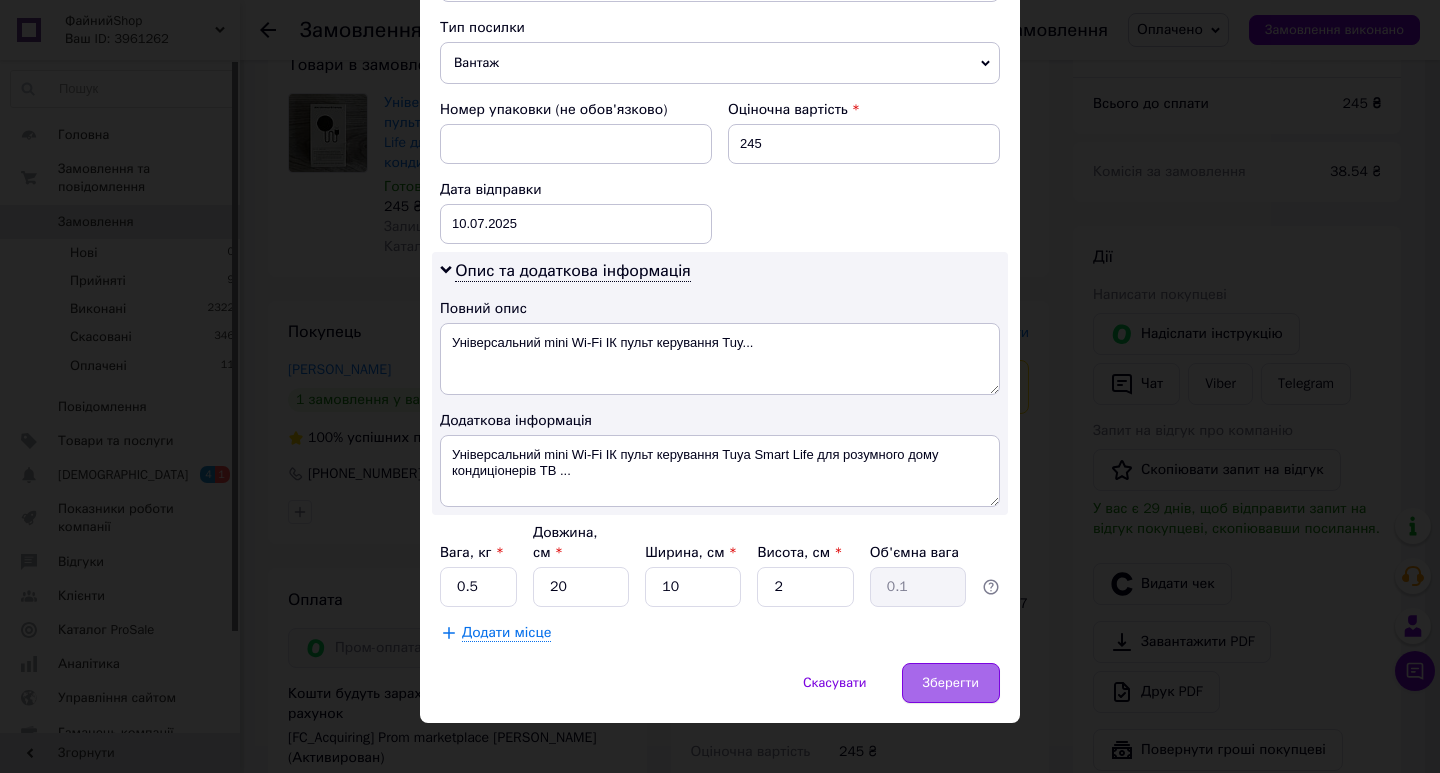 click on "Зберегти" at bounding box center [951, 683] 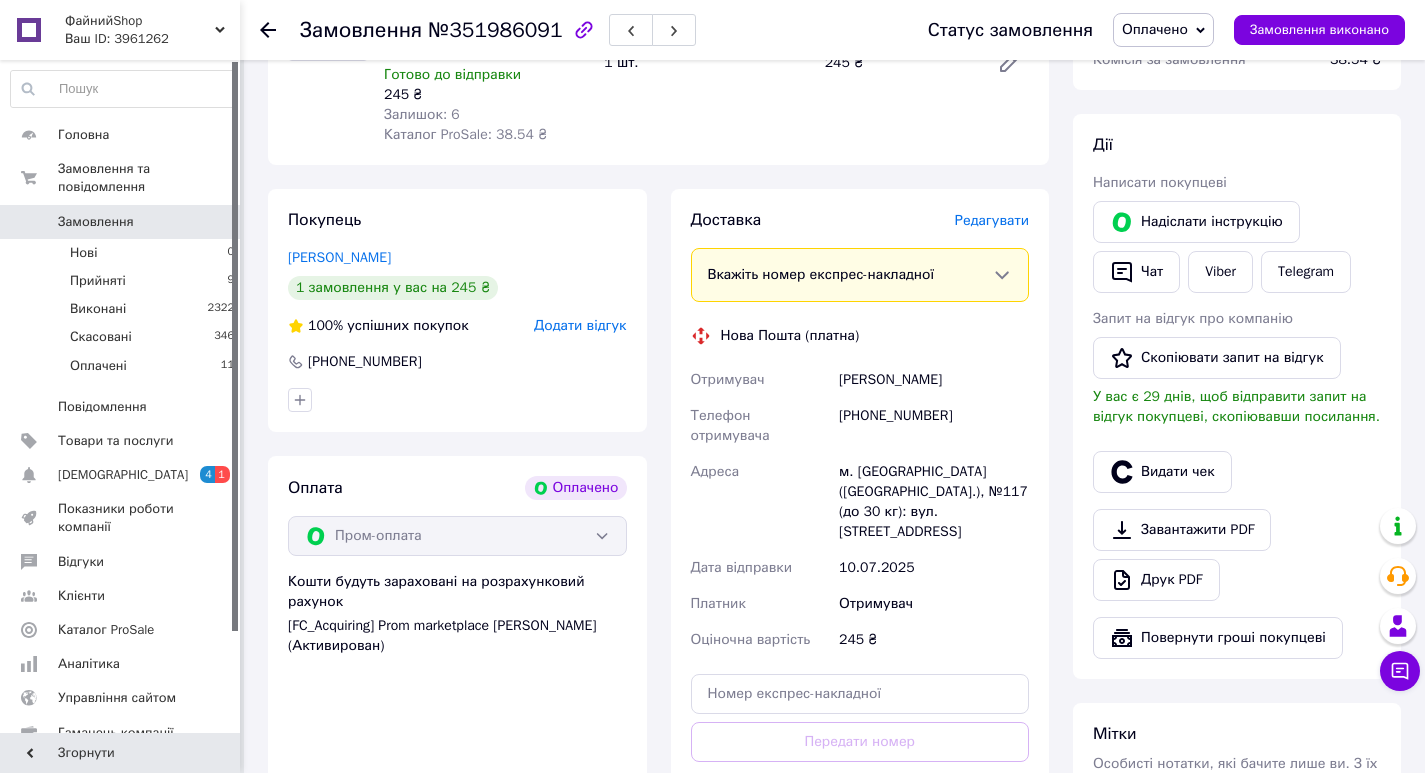 scroll, scrollTop: 500, scrollLeft: 0, axis: vertical 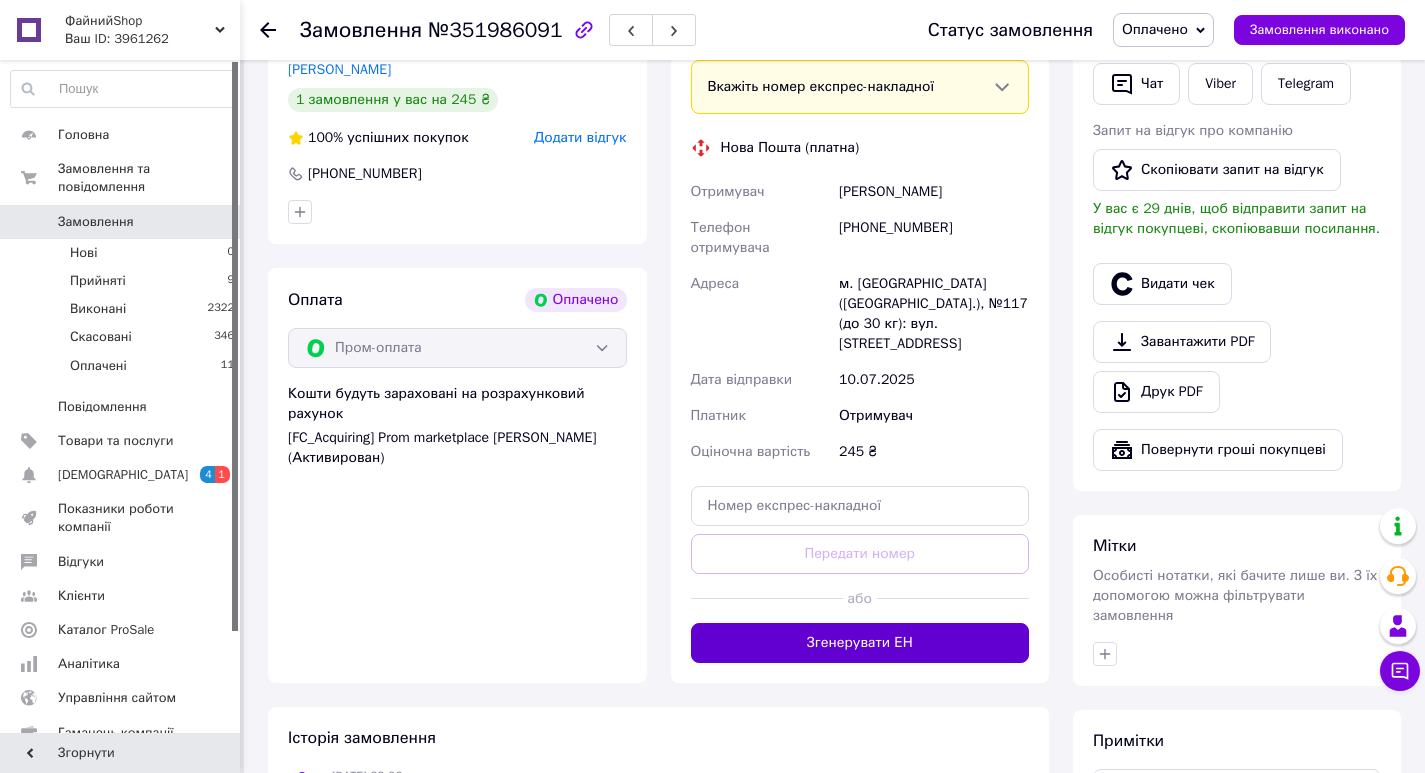 click on "Згенерувати ЕН" at bounding box center [860, 643] 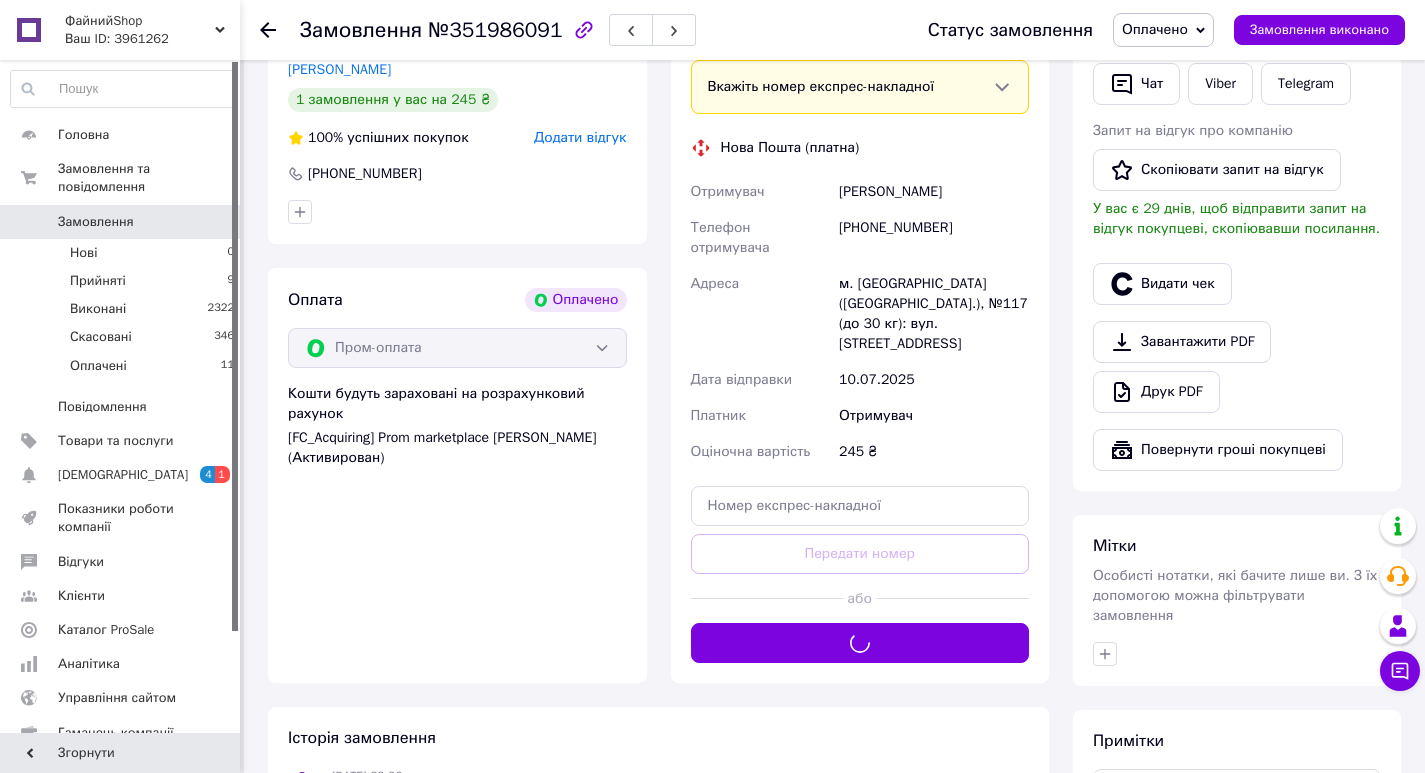 scroll, scrollTop: 100, scrollLeft: 0, axis: vertical 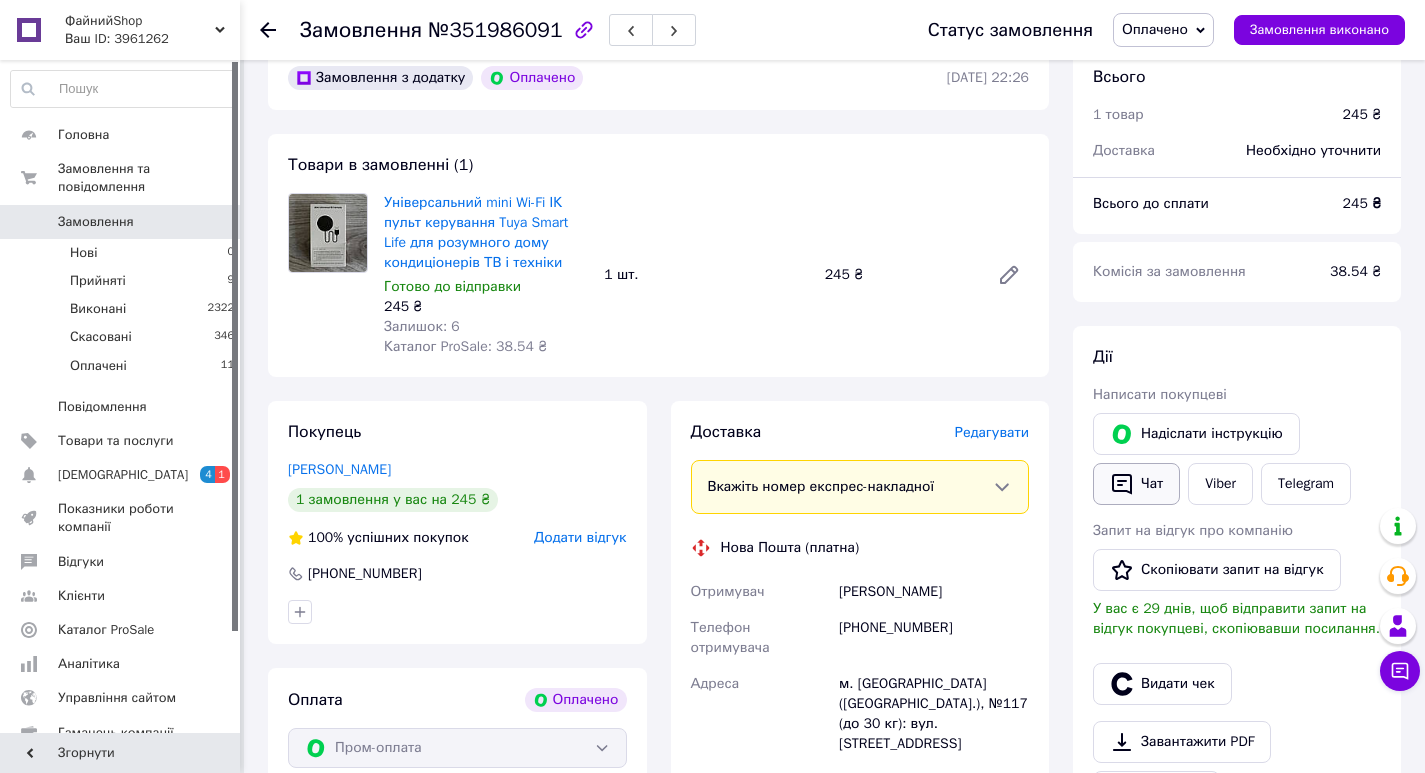 click 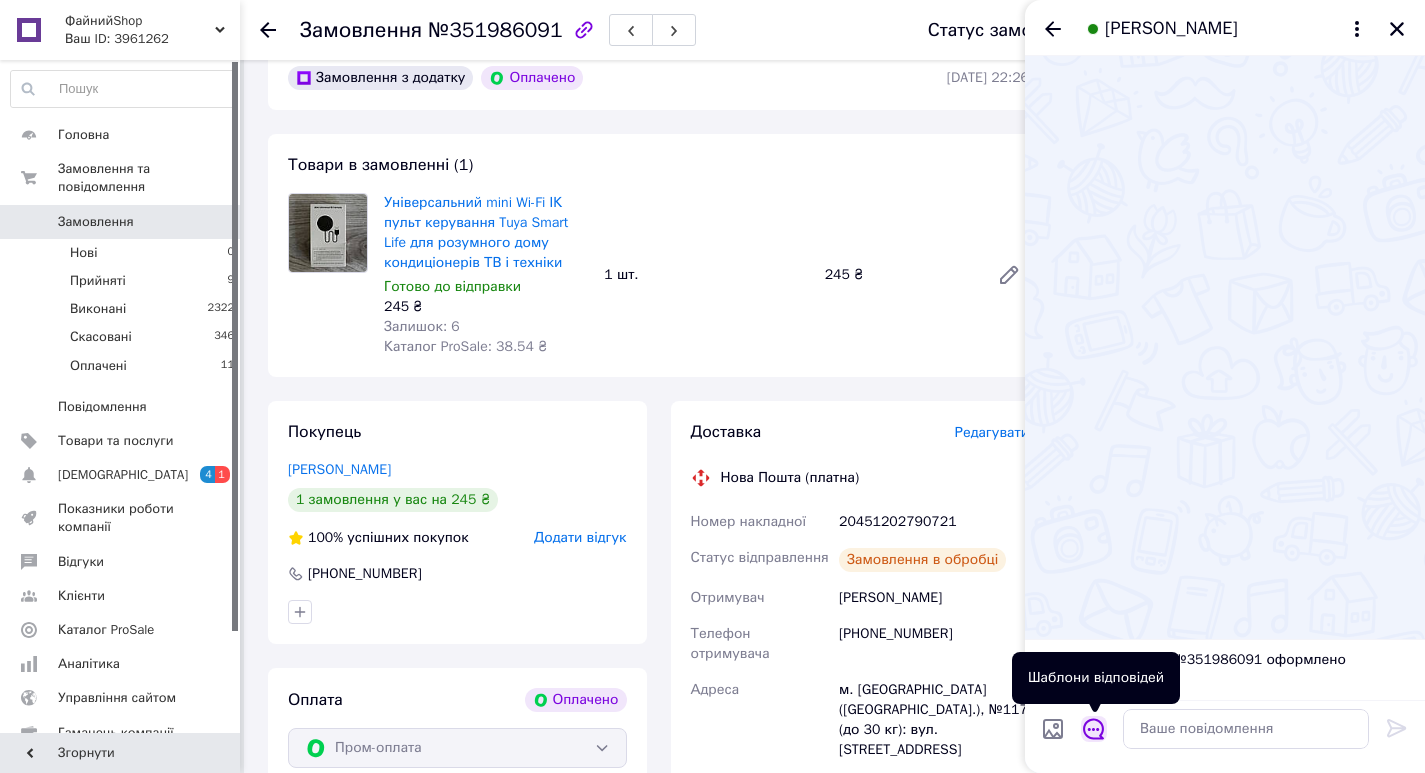 click 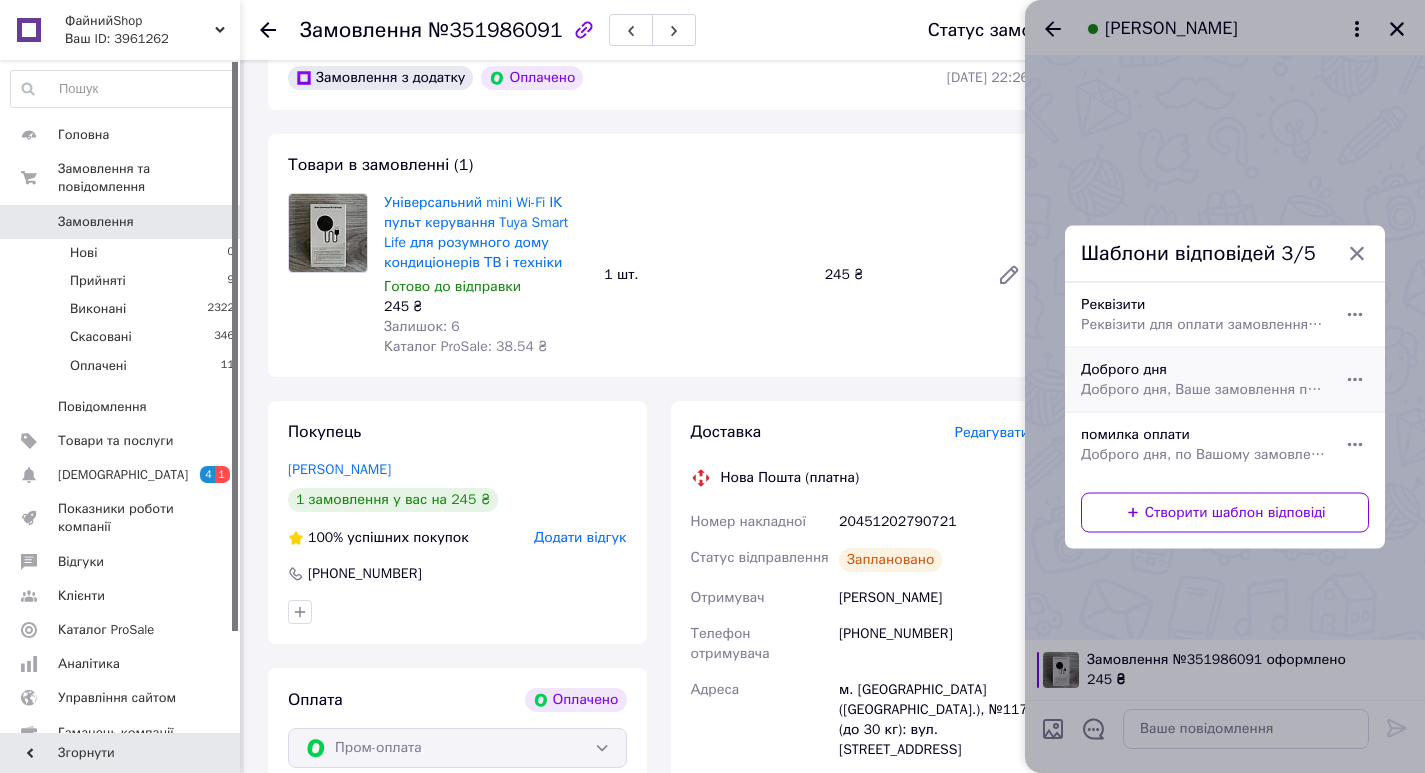 click on "Доброго дня Доброго дня, Ваше замовлення прийнято та готується до відправки.
Дякуємо, що обрали наш магазин!" at bounding box center [1203, 379] 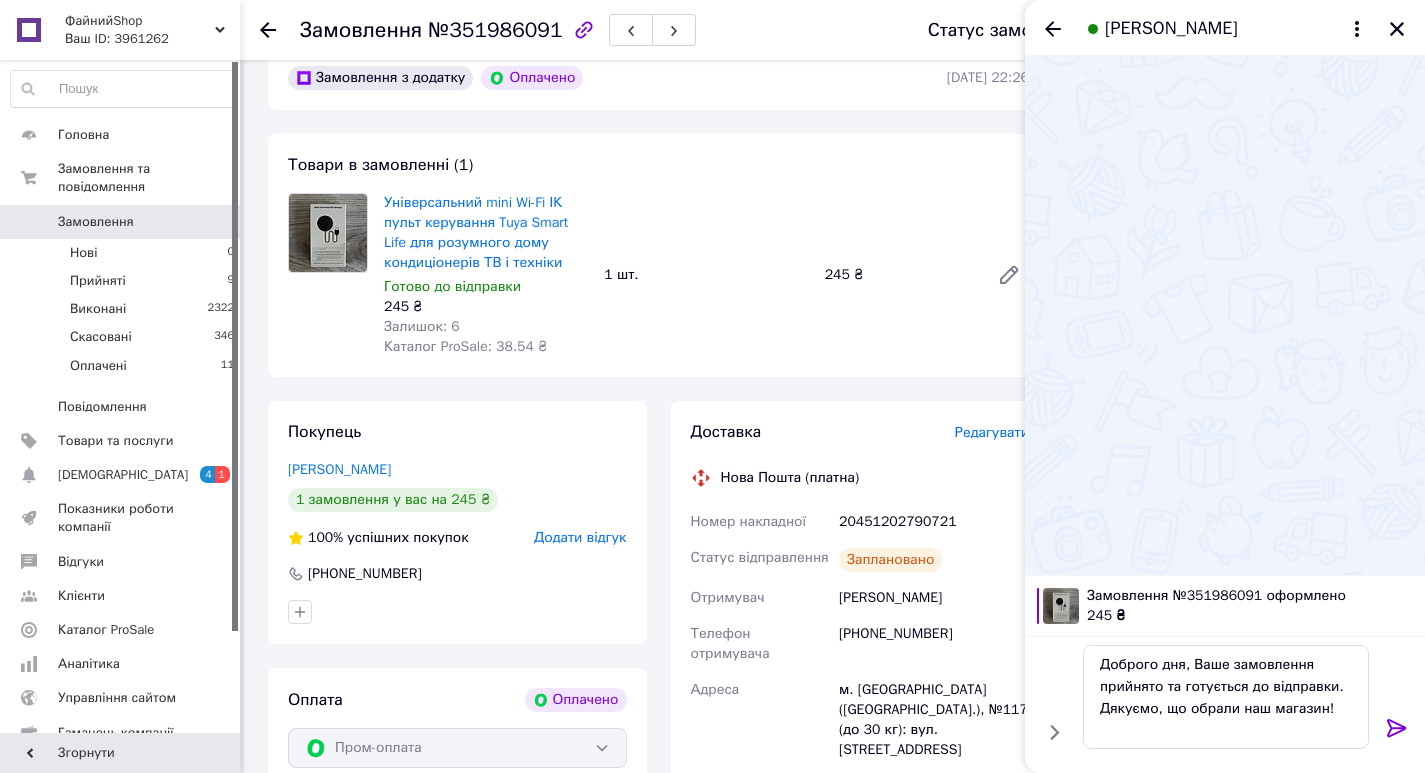 click 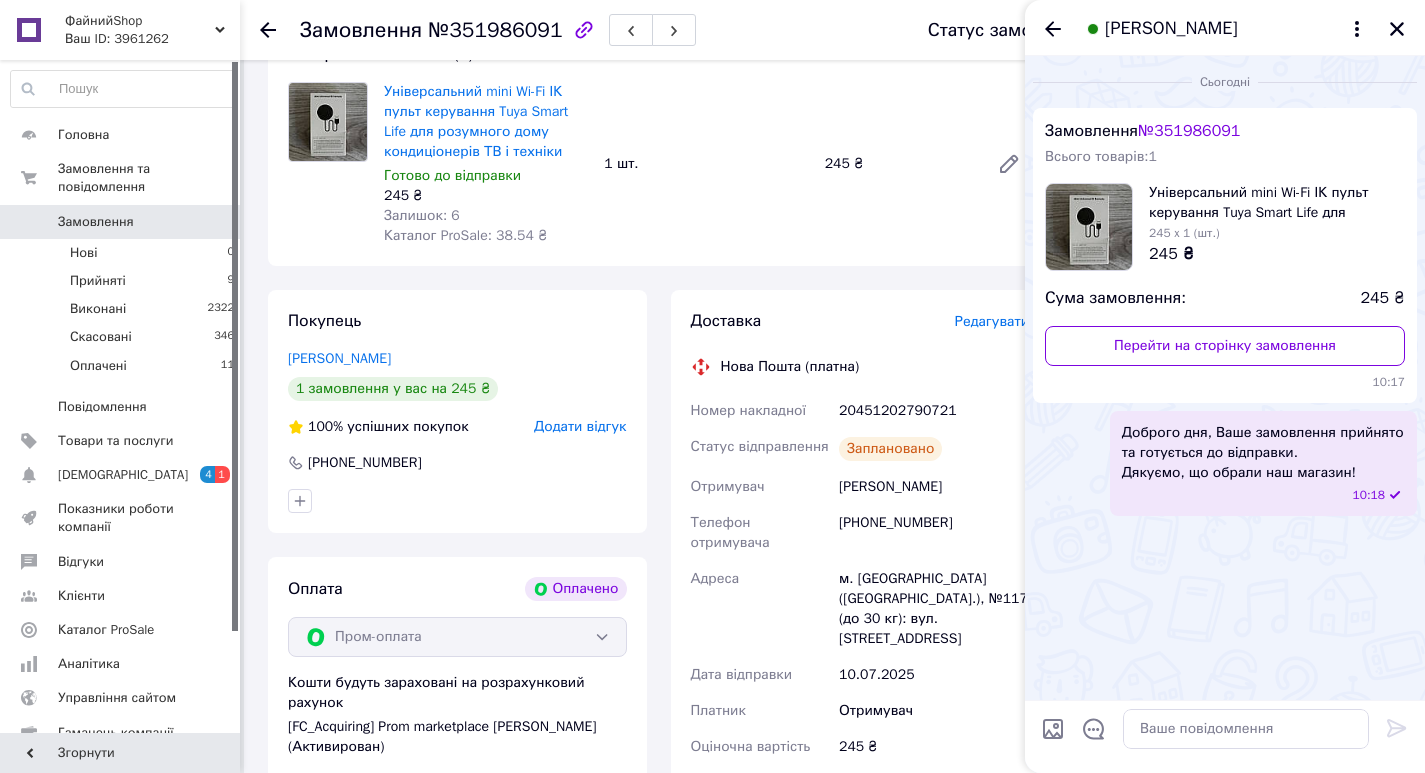 scroll, scrollTop: 300, scrollLeft: 0, axis: vertical 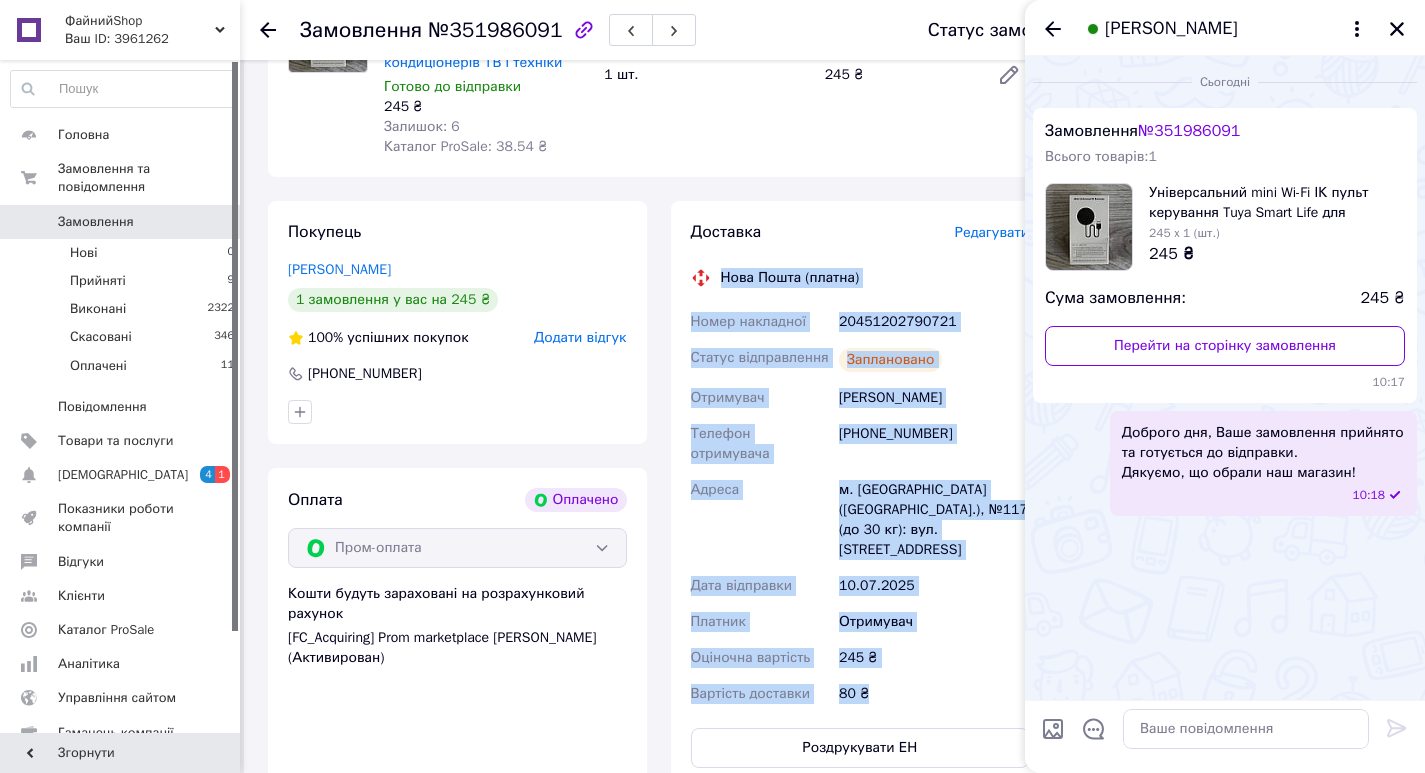 drag, startPoint x: 879, startPoint y: 647, endPoint x: 720, endPoint y: 278, distance: 401.79846 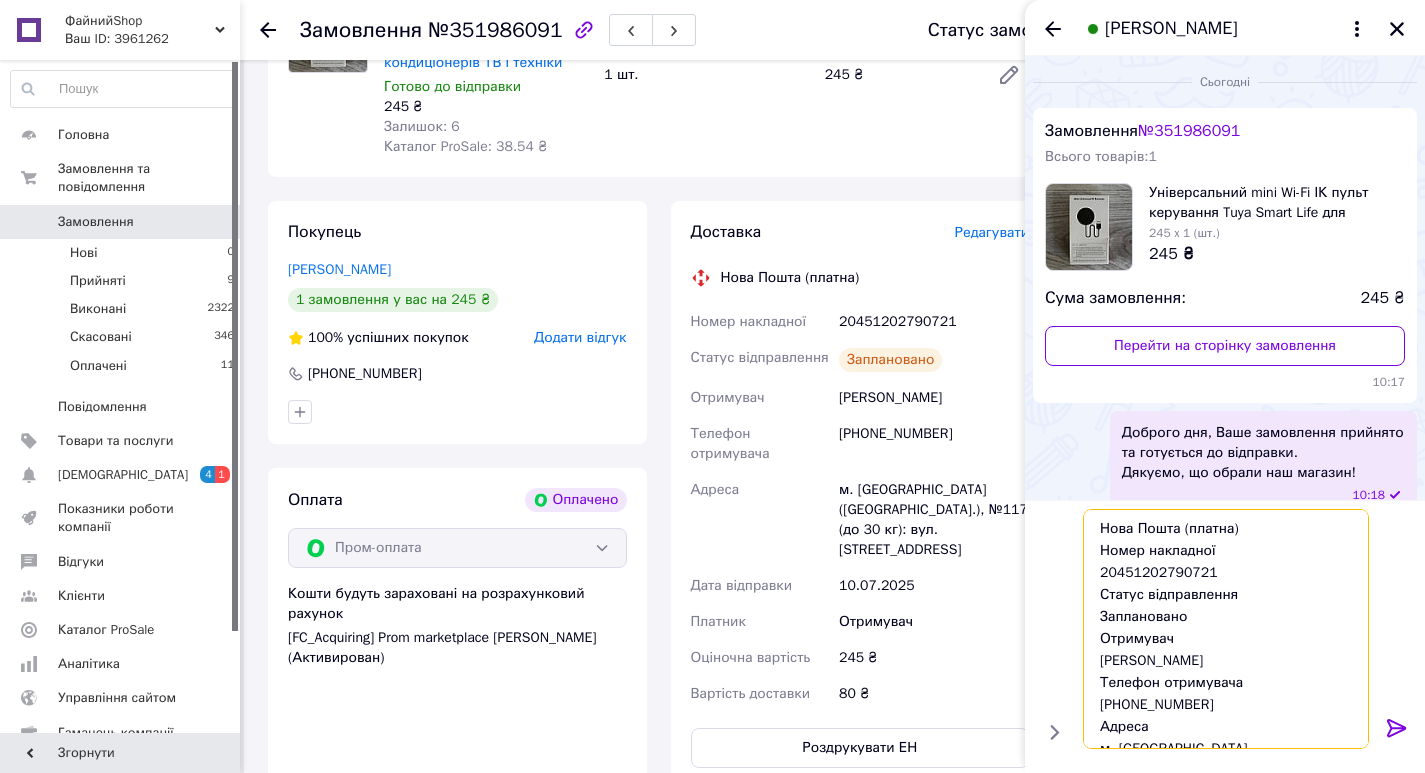 click on "Нова Пошта (платна)
Номер накладної
20451202790721
Статус відправлення
Заплановано
Отримувач
Чернов Артур
Телефон отримувача
+380930416940
Адреса
м. Київ (Київська обл.), №117 (до 30 кг): вул. Урлівська, 4а
Дата відправки
10.07.2025
Платник
Отримувач
Оціночна вартість
245 ₴
Вартість доставки
80 ₴" at bounding box center [1226, 629] 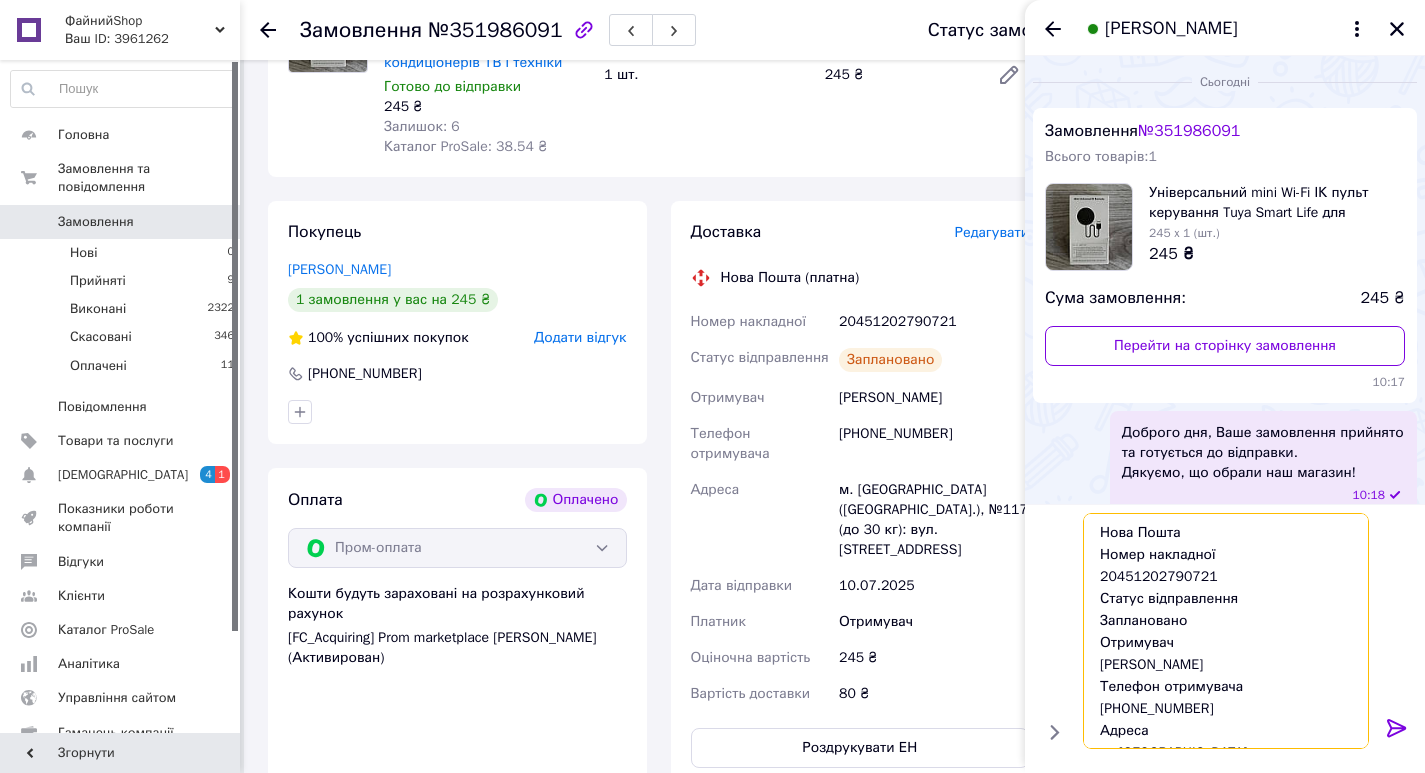 drag, startPoint x: 1111, startPoint y: 608, endPoint x: 1093, endPoint y: 595, distance: 22.203604 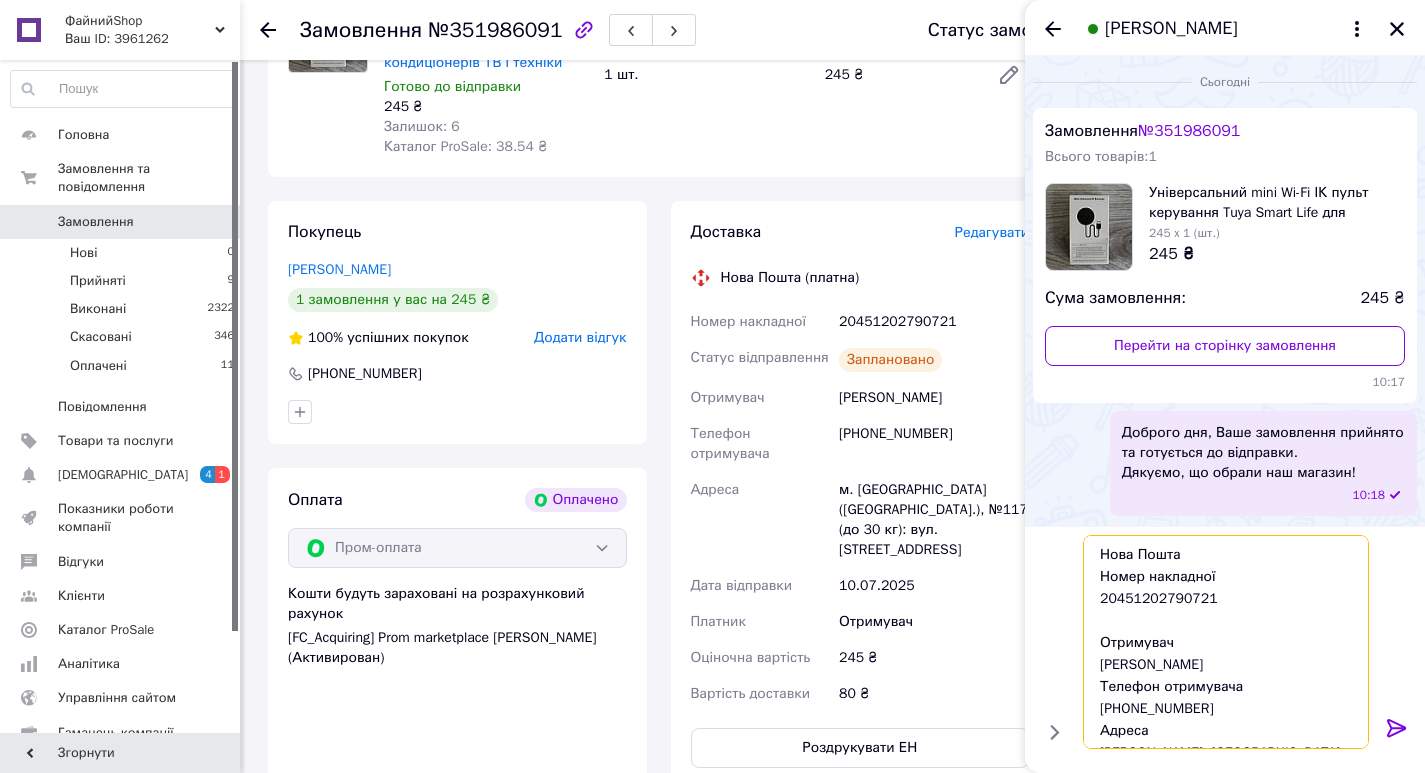 type on "Нова Пошта
Номер накладної
20451202790721
Отримувач
Чернов Артур
Телефон отримувача
+380930416940
Адреса
м. Київ (Київська обл.), №117 (до 30 кг): вул. Урлівська, 4а
Дата відправки
10.07.2025
Платник
Отримувач
Оціночна вартість
245 ₴
Вартість доставки
80 ₴" 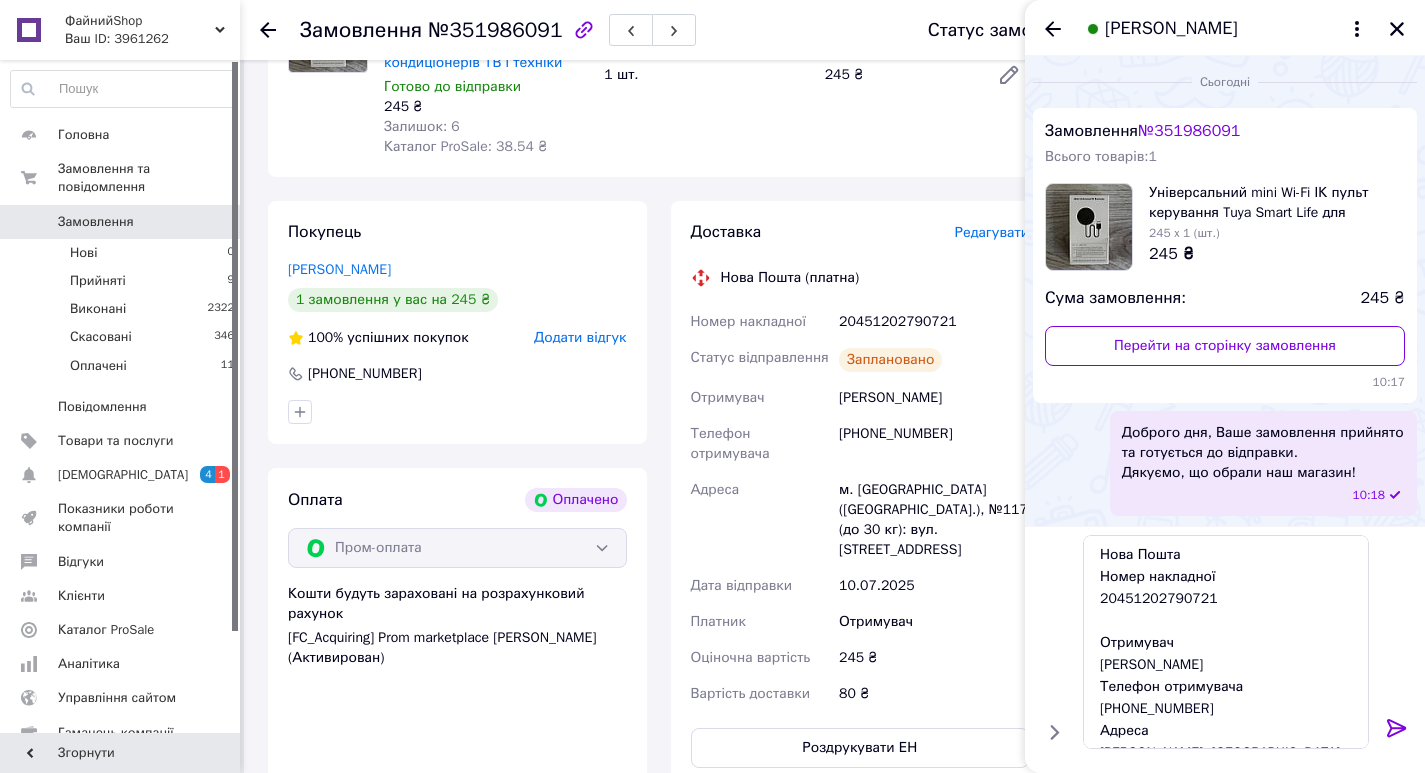 click 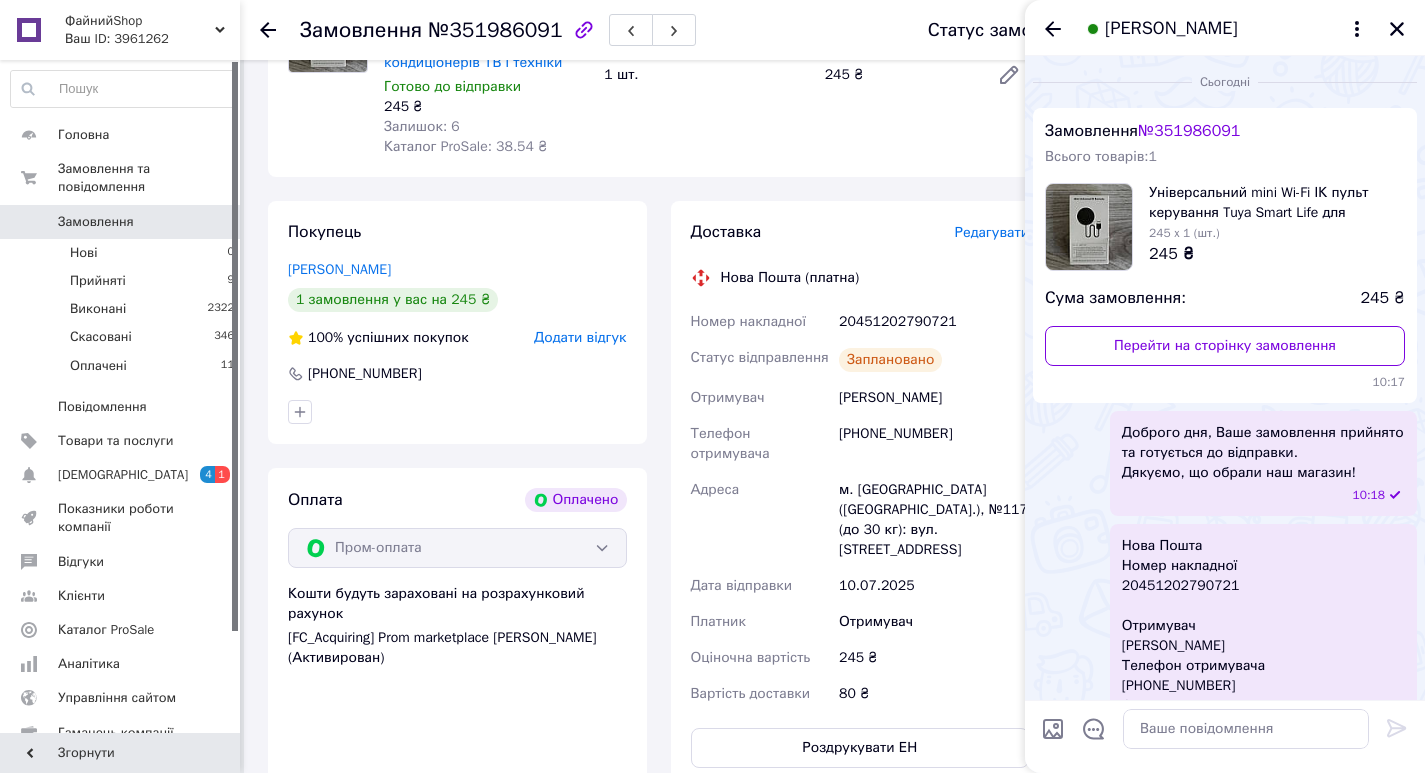 scroll, scrollTop: 257, scrollLeft: 0, axis: vertical 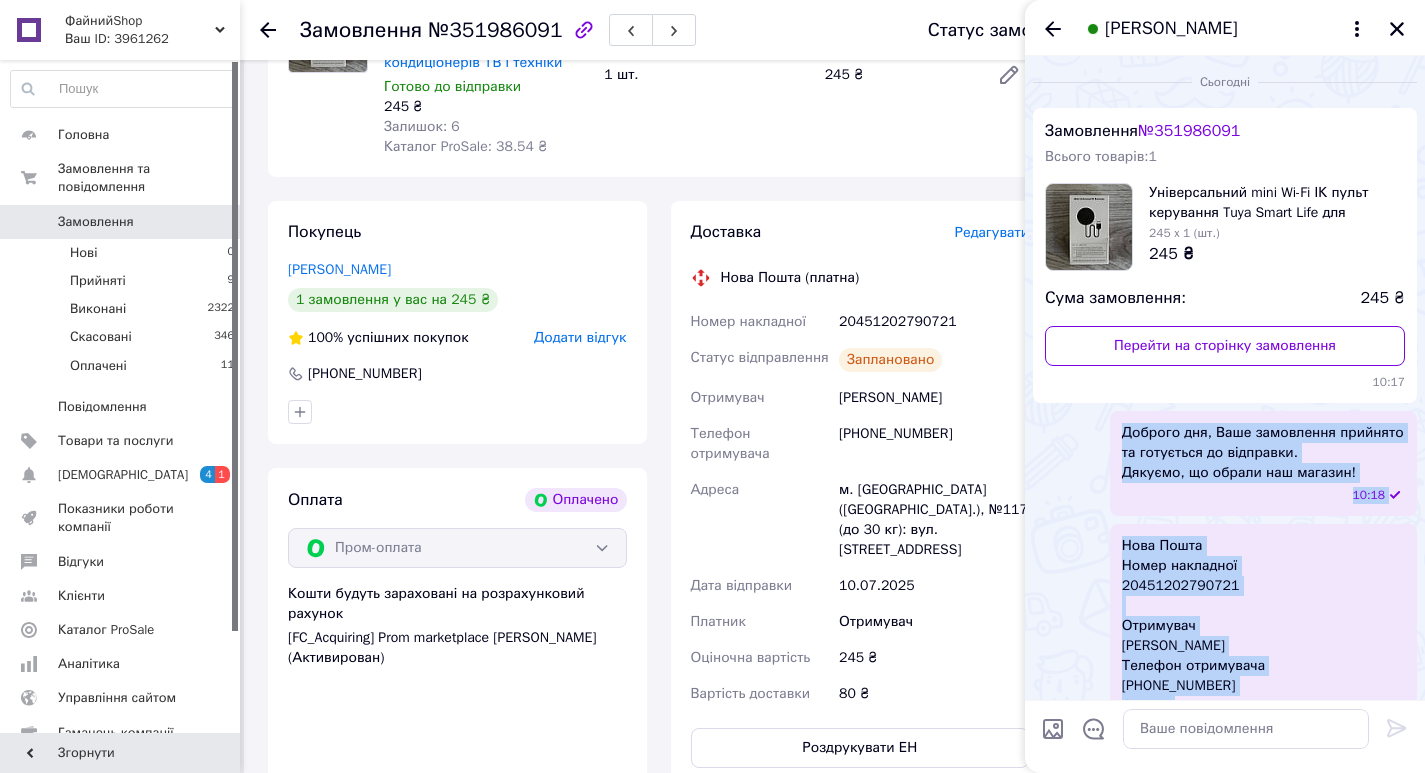 drag, startPoint x: 1154, startPoint y: 661, endPoint x: 1104, endPoint y: 423, distance: 243.19539 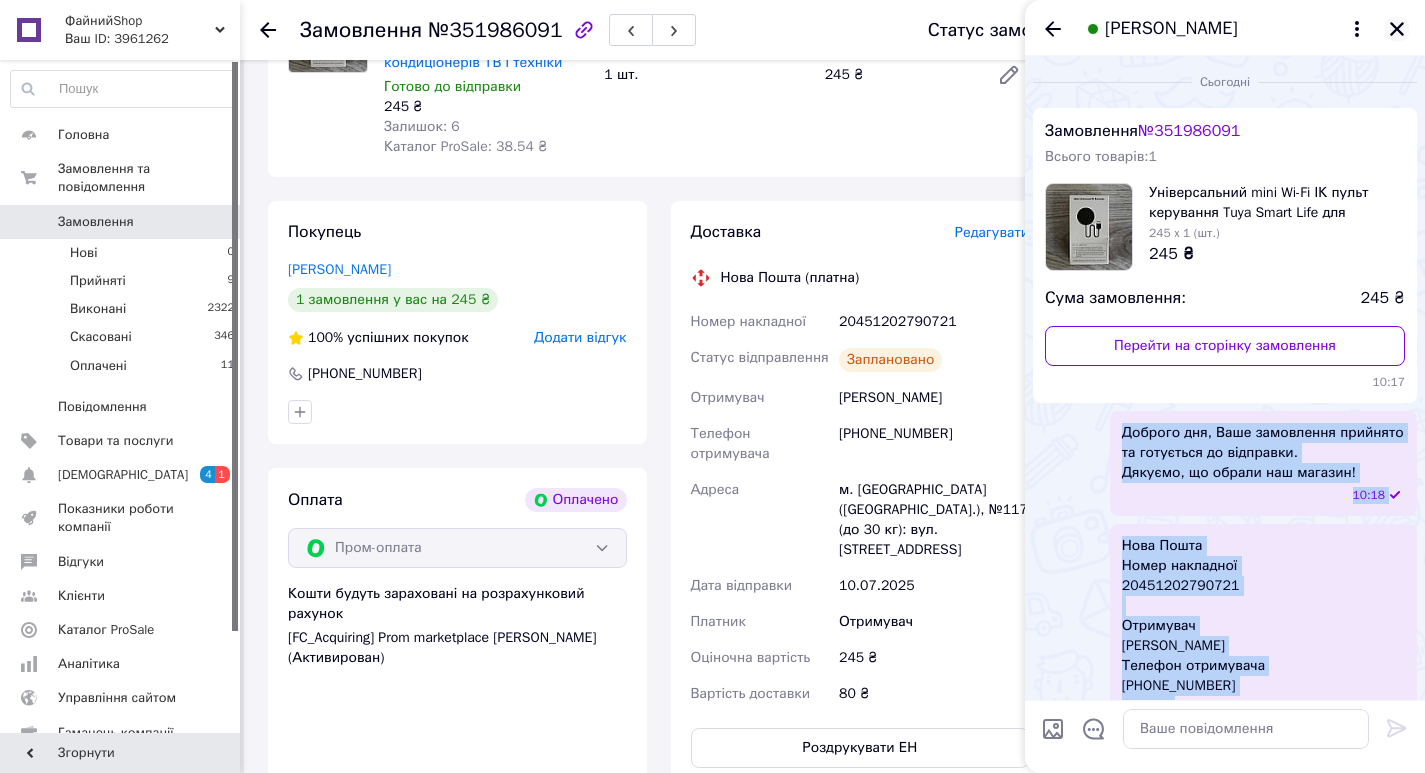 click 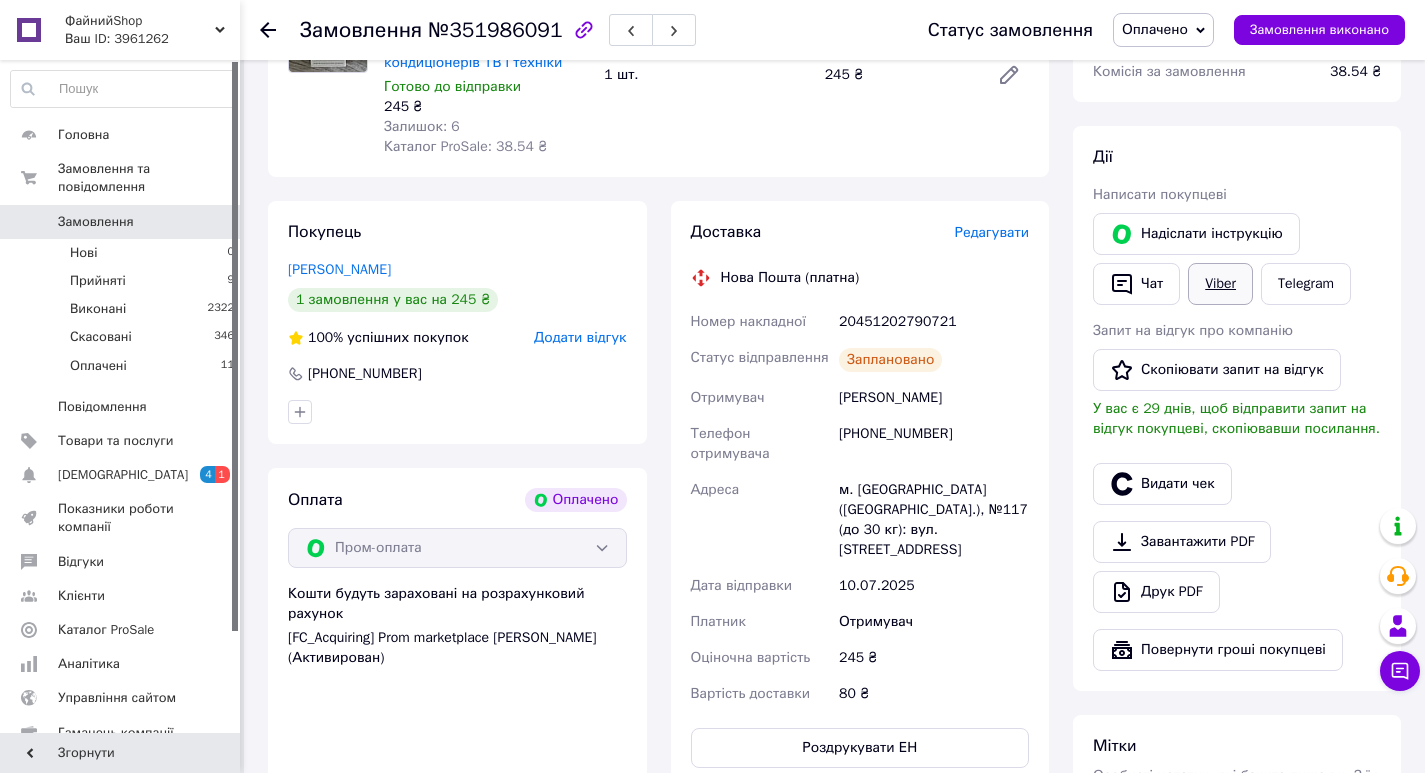 click on "Viber" at bounding box center (1220, 284) 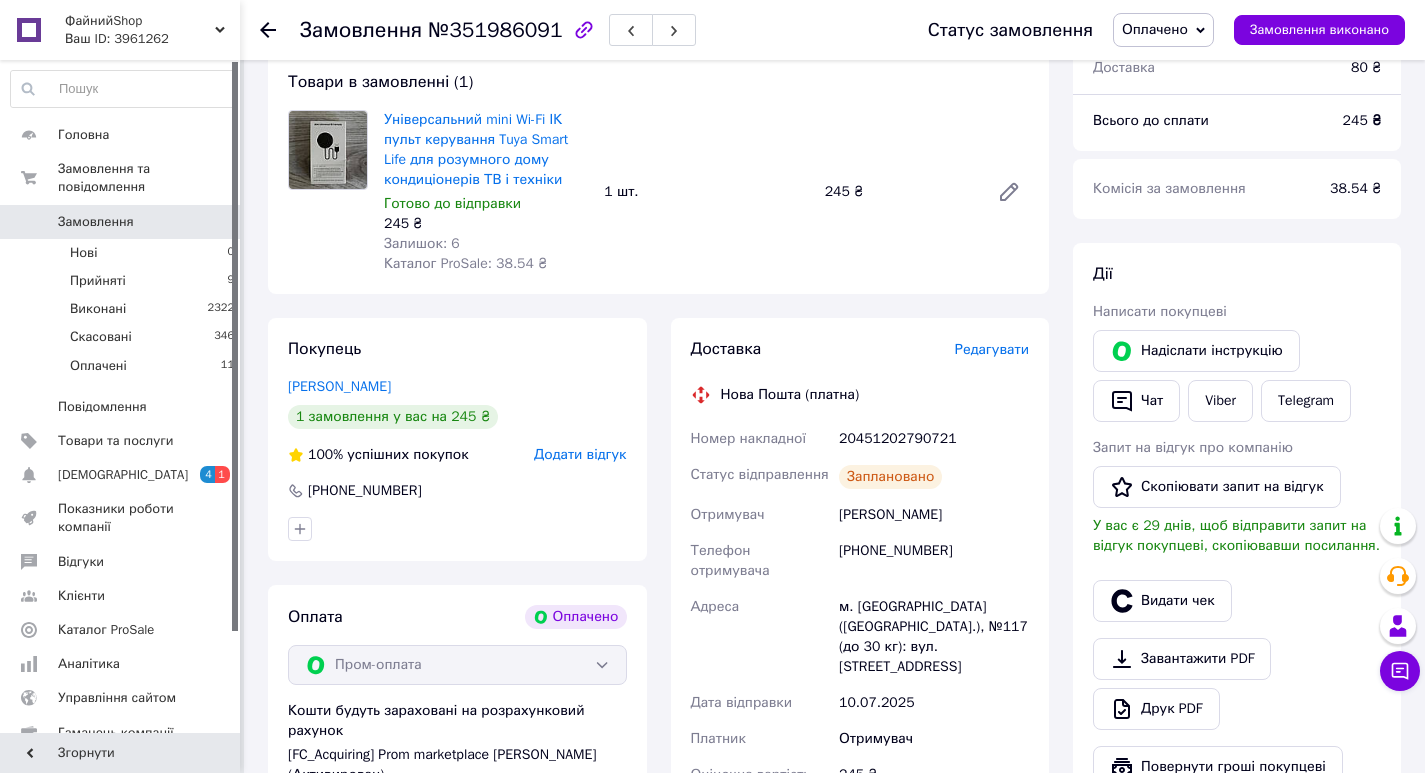 scroll, scrollTop: 0, scrollLeft: 0, axis: both 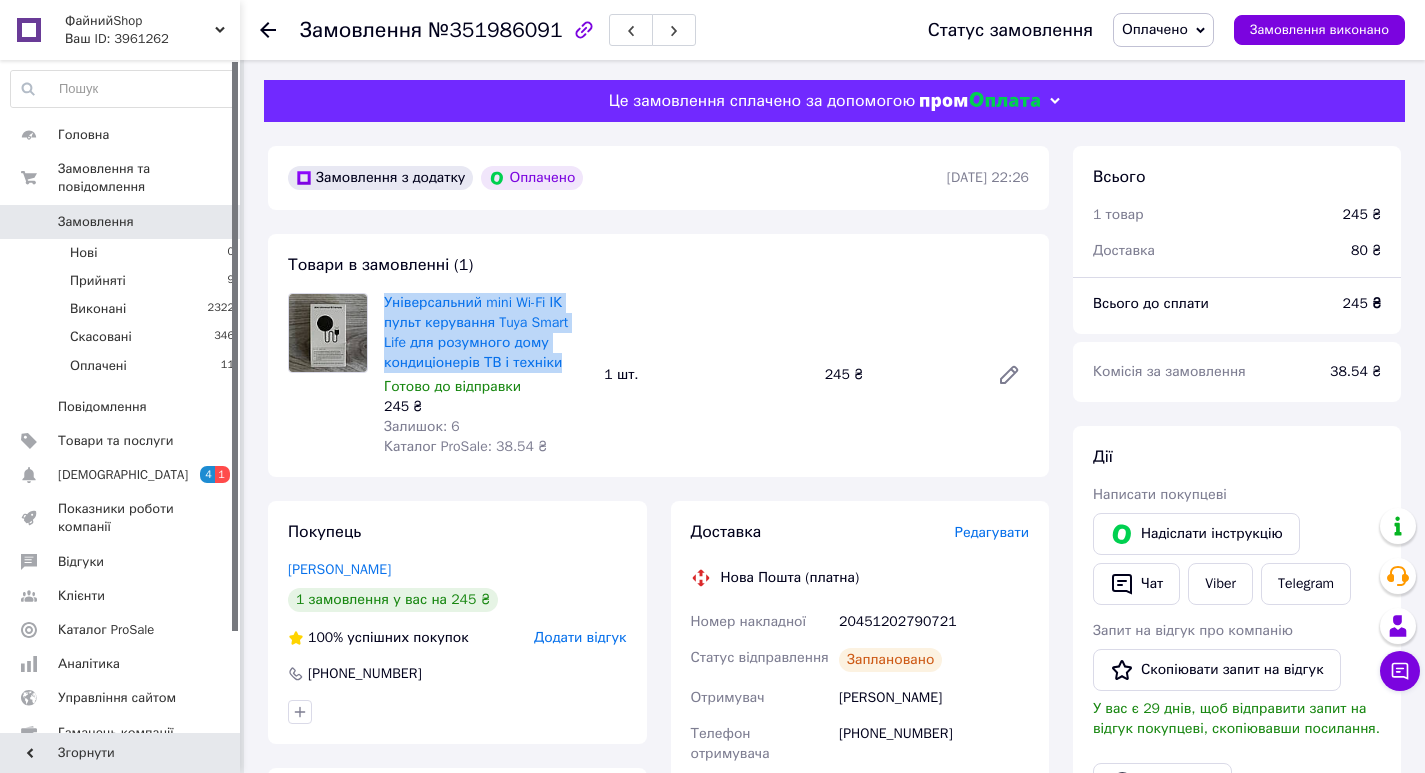 drag, startPoint x: 381, startPoint y: 301, endPoint x: 572, endPoint y: 371, distance: 203.4232 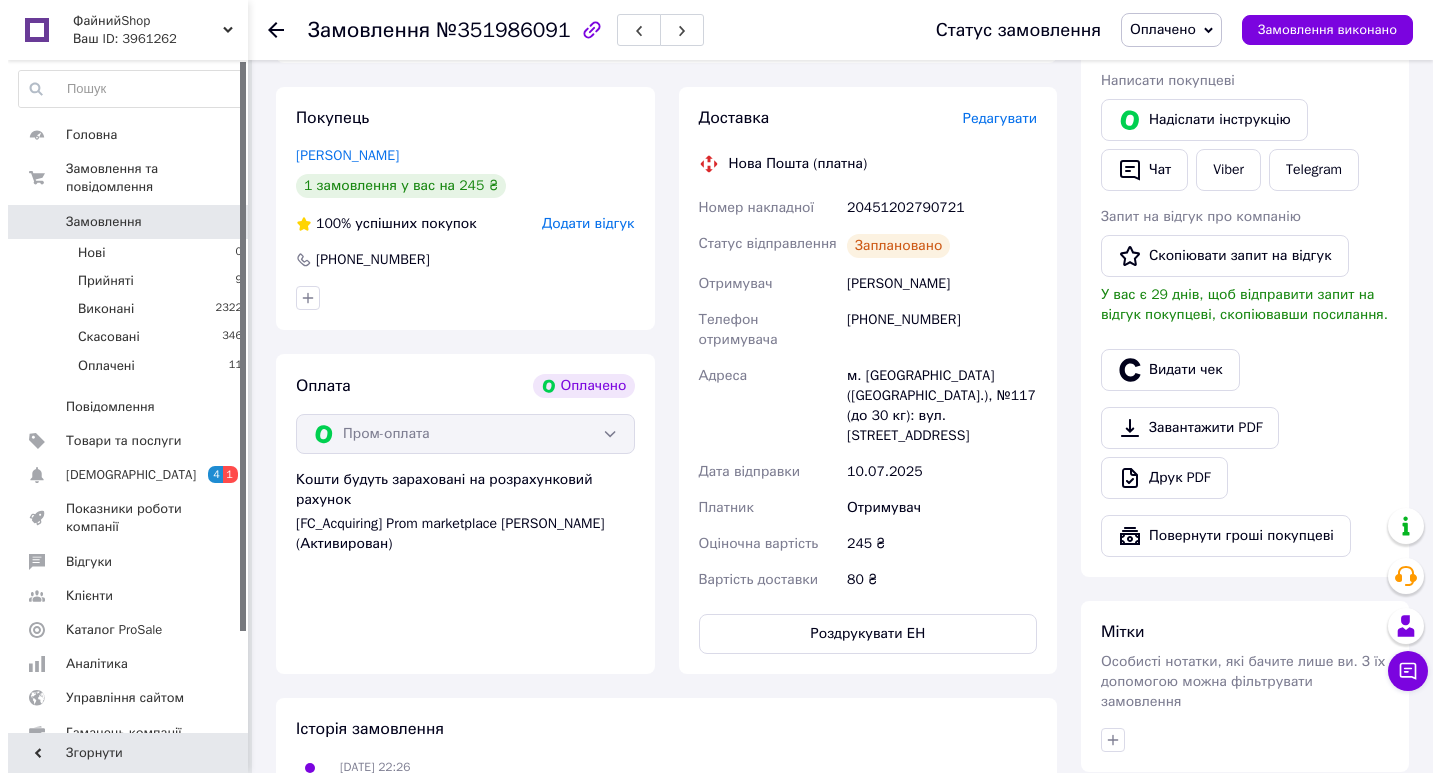 scroll, scrollTop: 400, scrollLeft: 0, axis: vertical 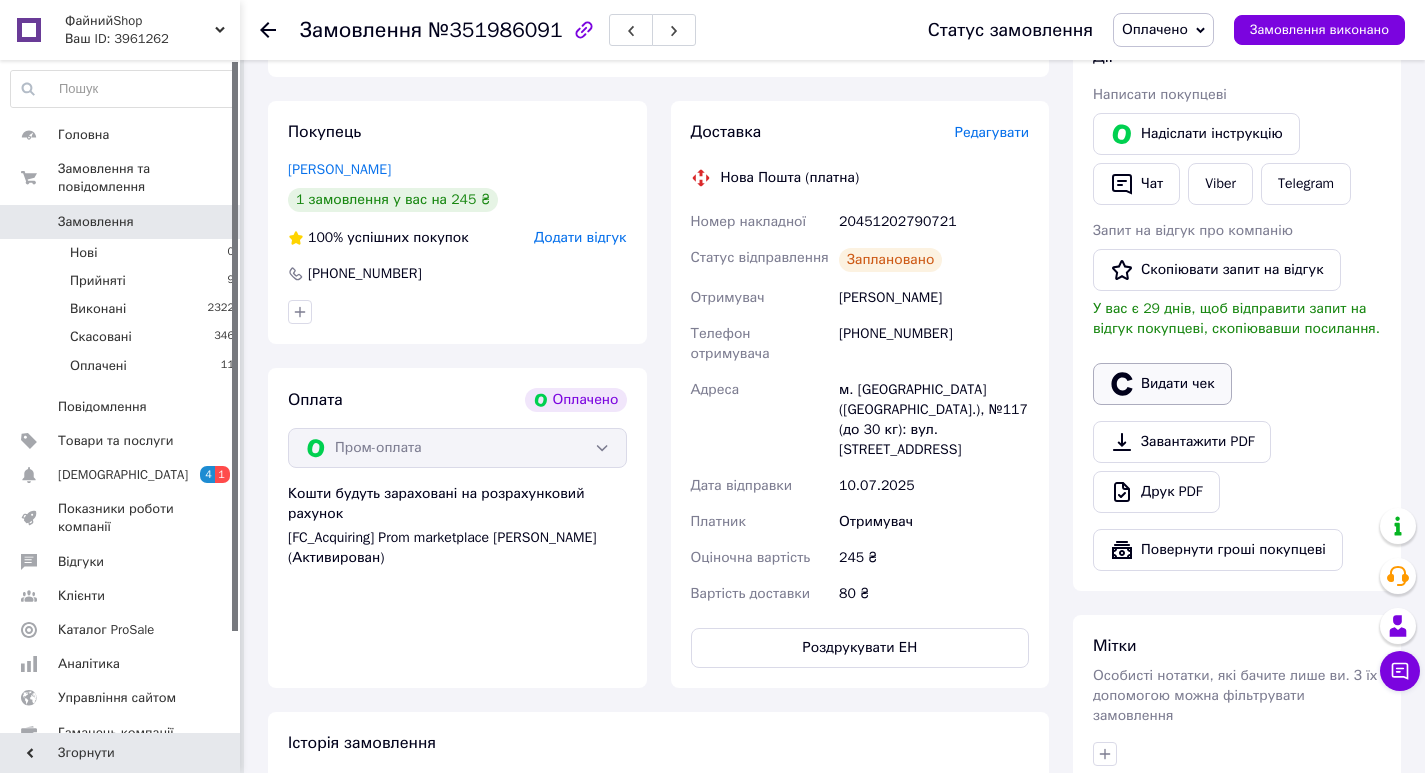 click on "Видати чек" at bounding box center (1162, 384) 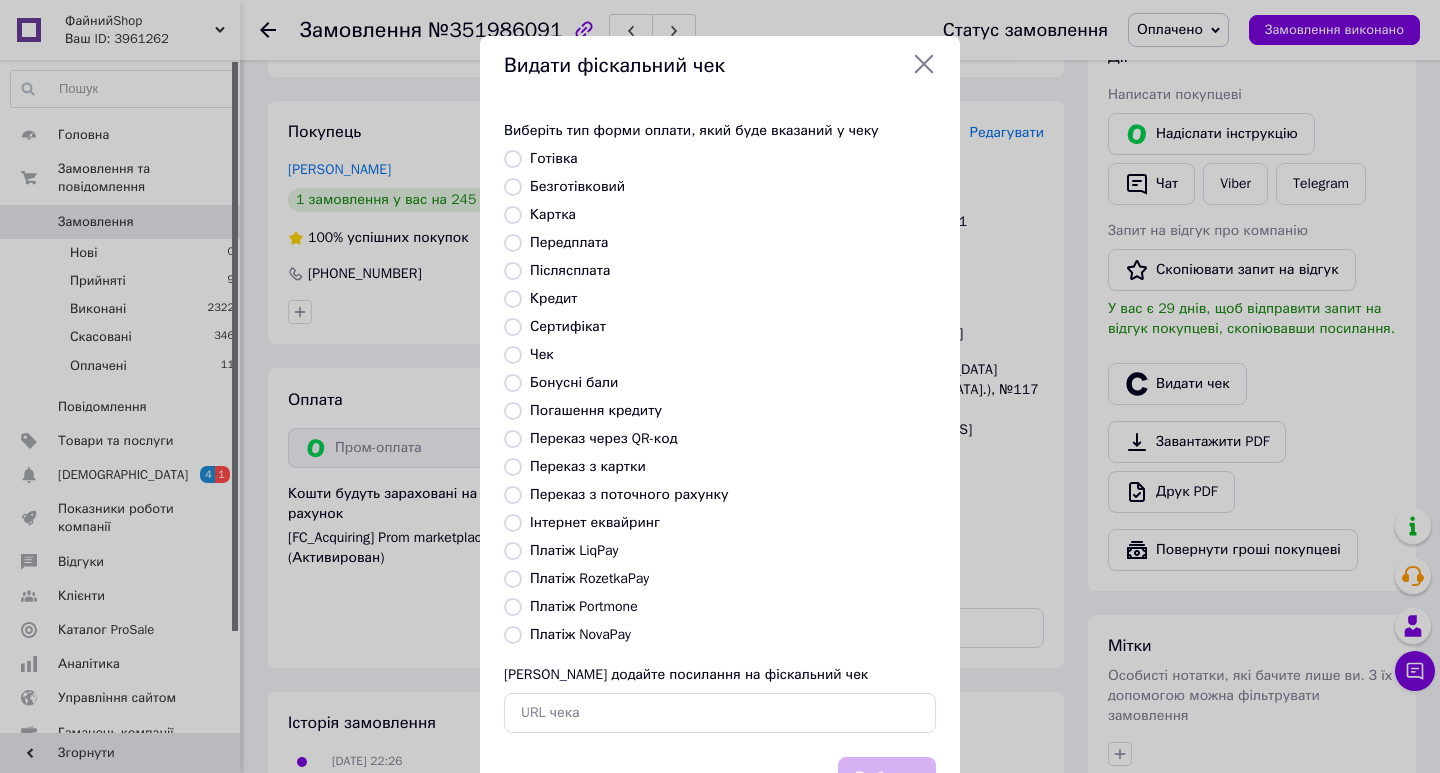click on "Платіж RozetkaPay" at bounding box center [589, 578] 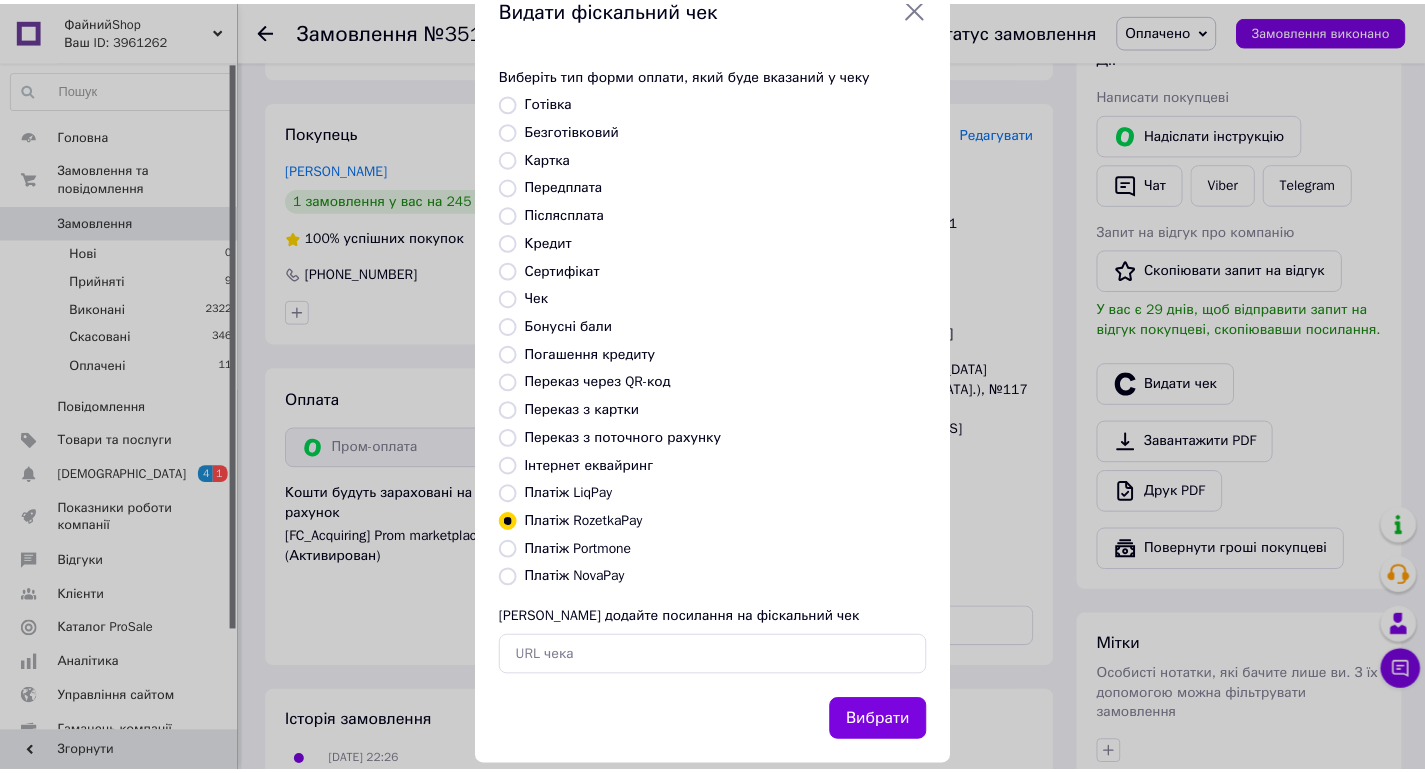 scroll, scrollTop: 86, scrollLeft: 0, axis: vertical 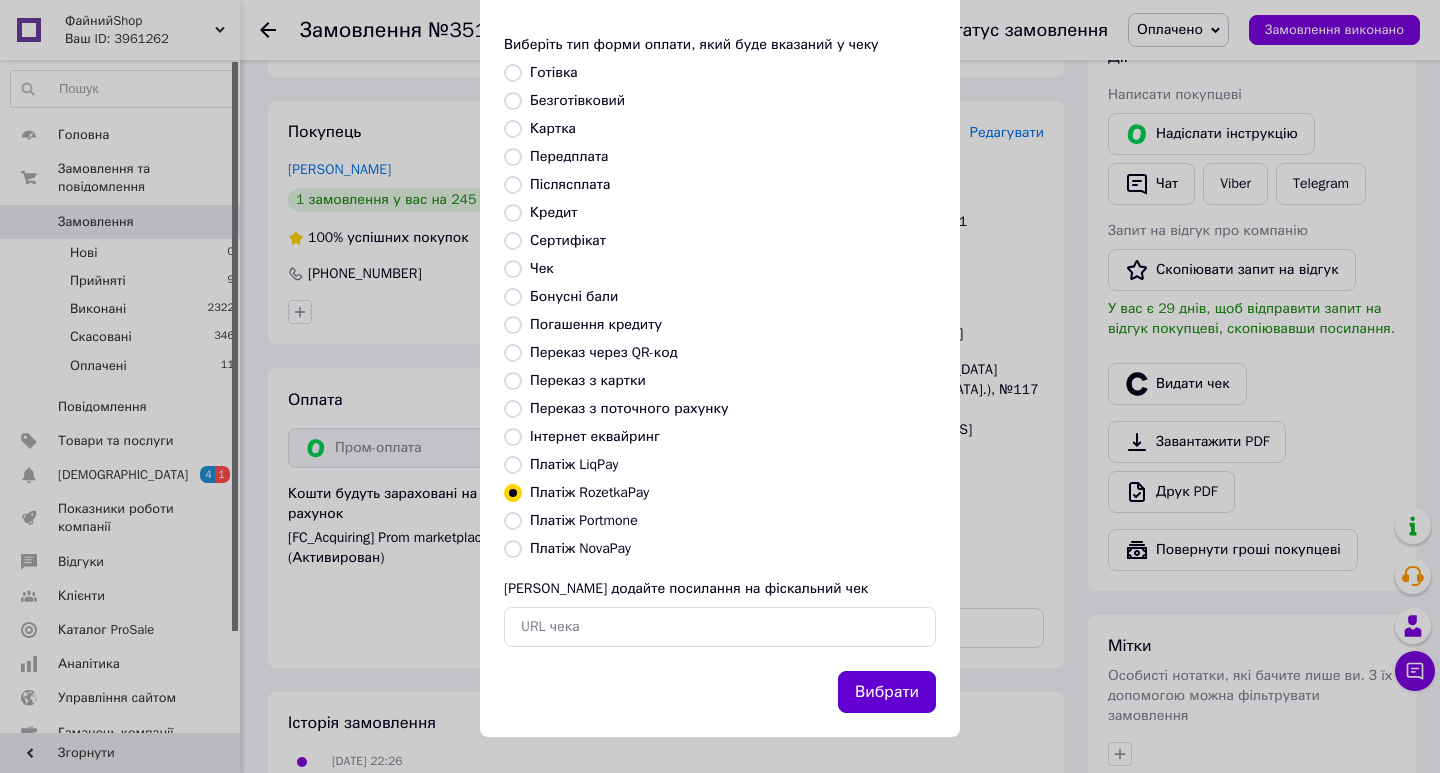 click on "Вибрати" at bounding box center (887, 692) 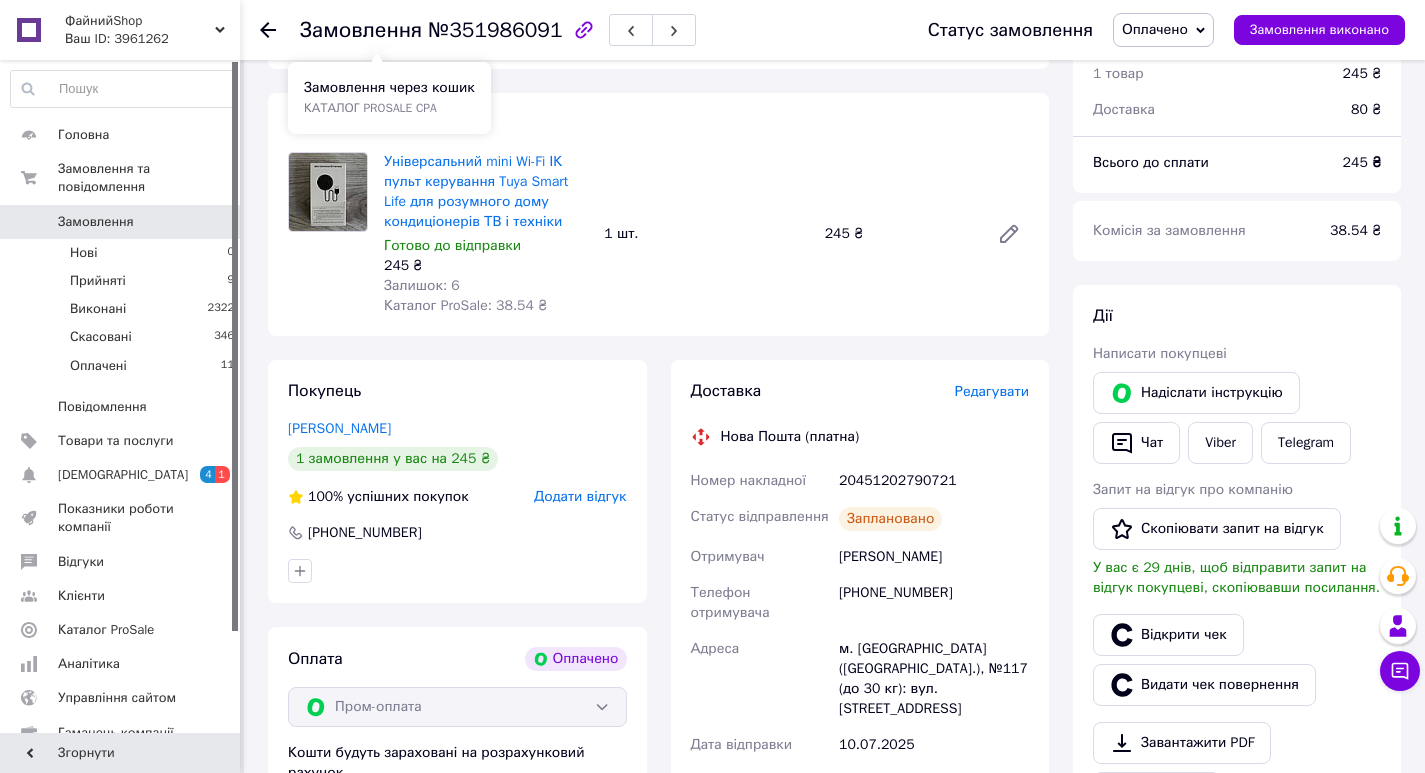 scroll, scrollTop: 400, scrollLeft: 0, axis: vertical 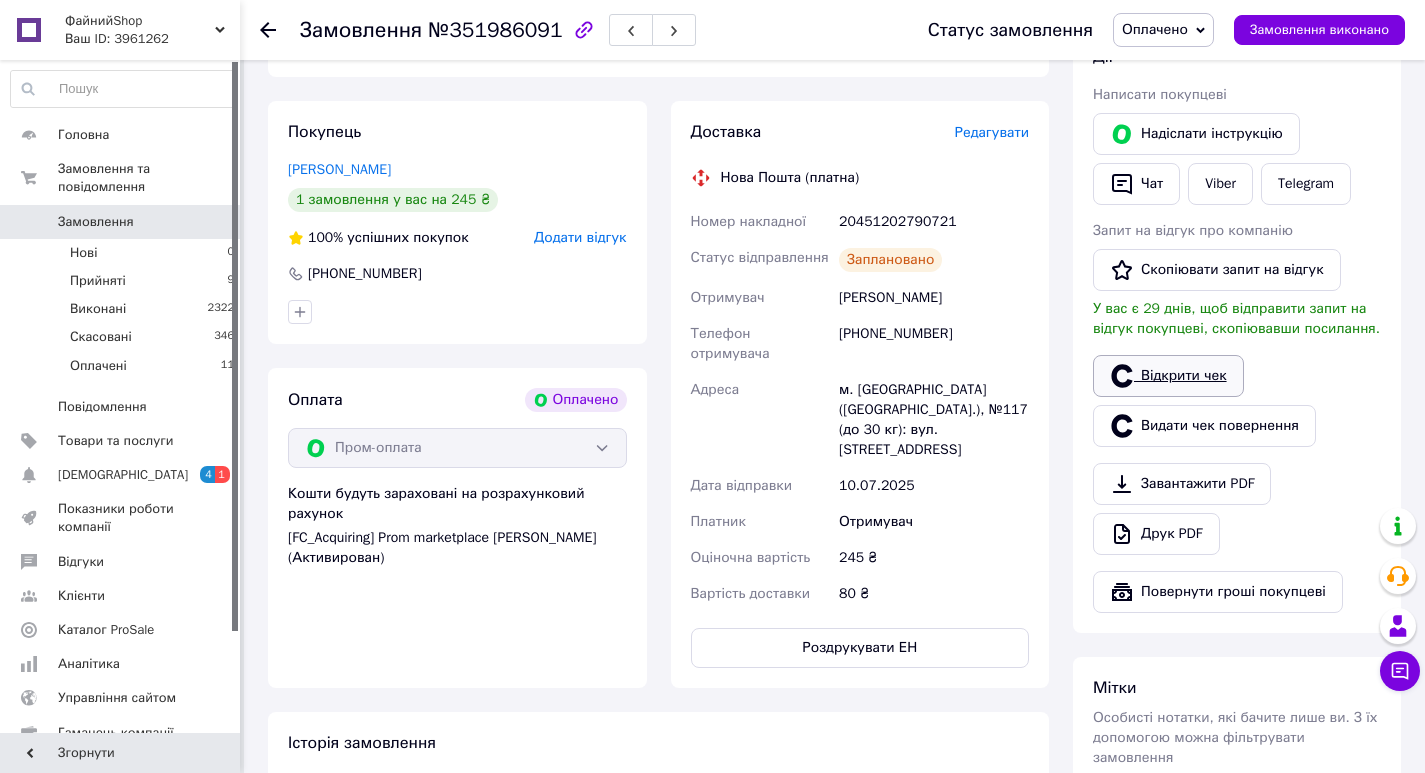click on "Відкрити чек" at bounding box center (1168, 376) 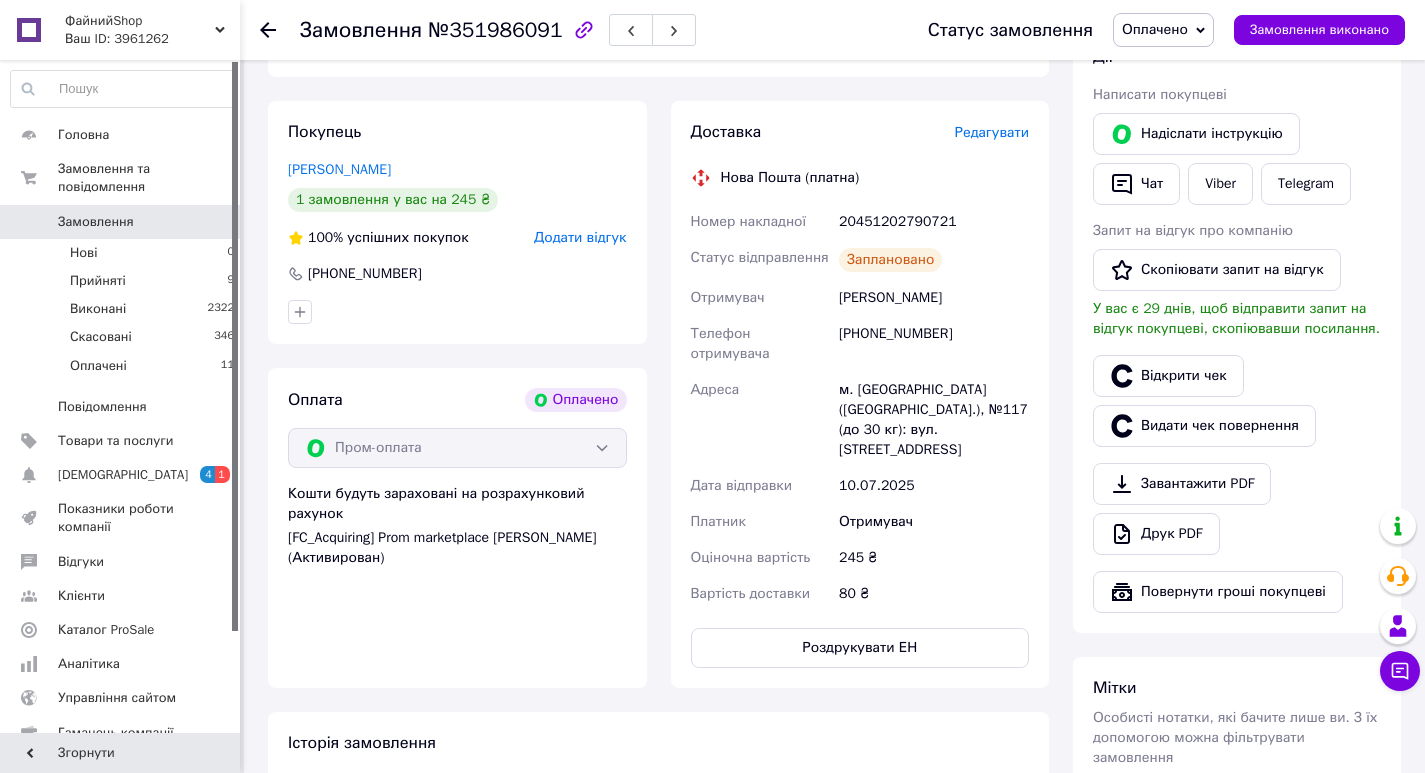 click 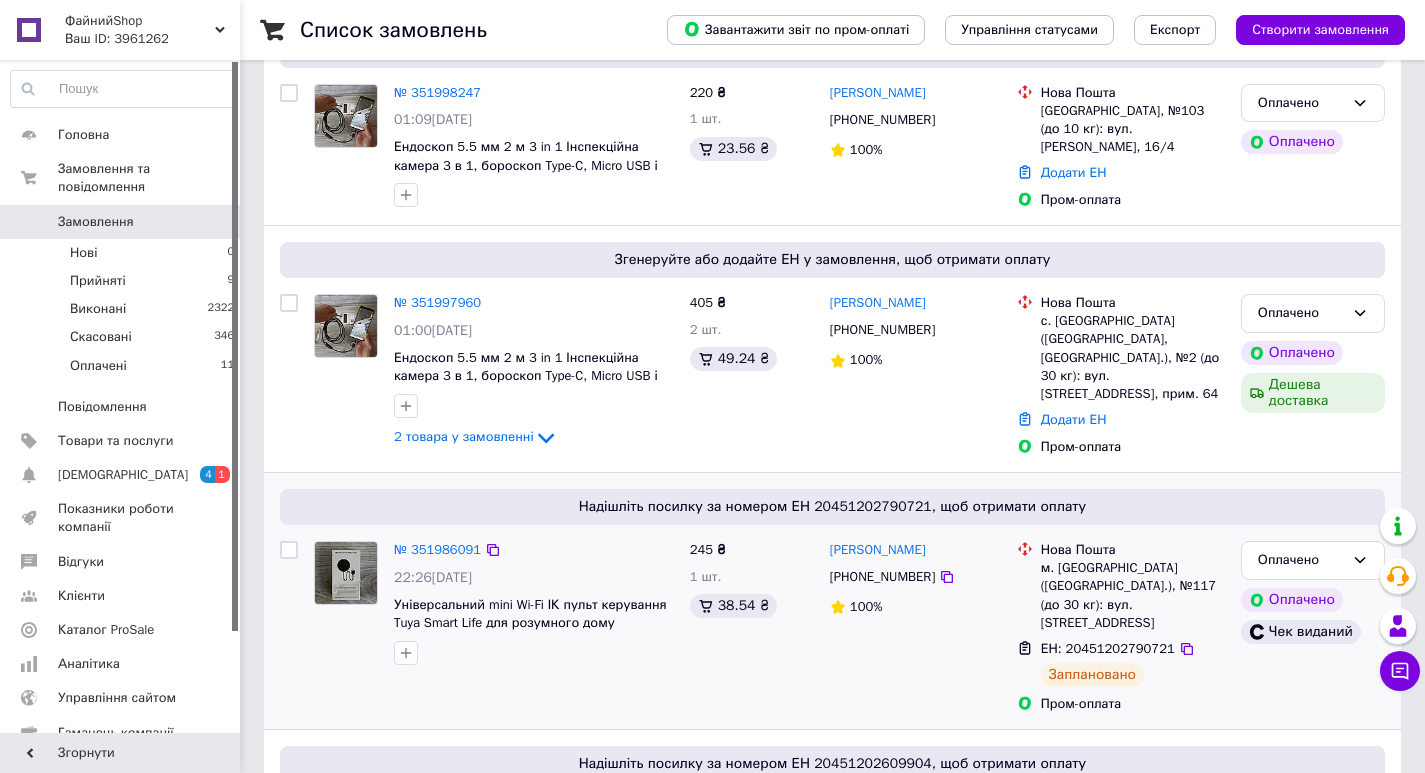 scroll, scrollTop: 300, scrollLeft: 0, axis: vertical 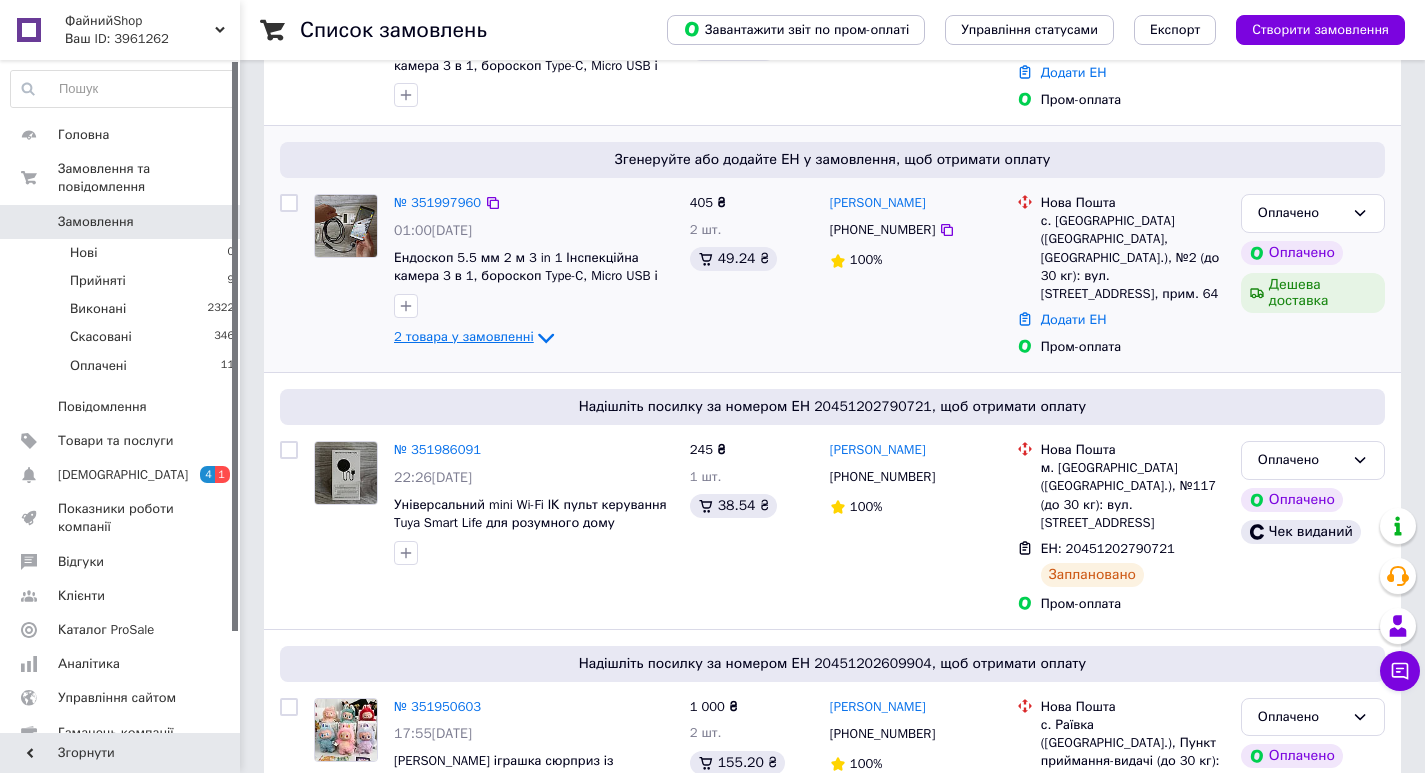 click on "2 товара у замовленні" at bounding box center (464, 337) 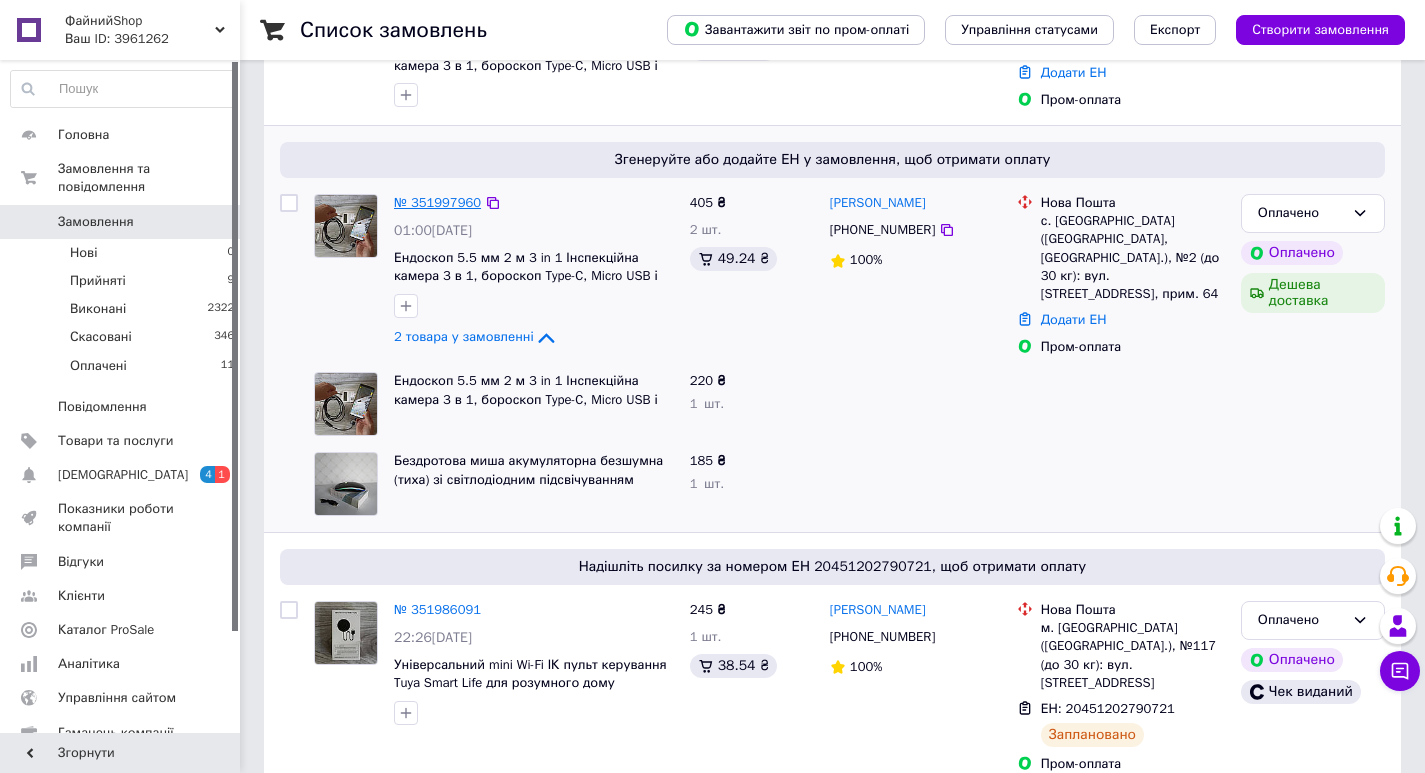 click on "№ 351997960" at bounding box center (437, 202) 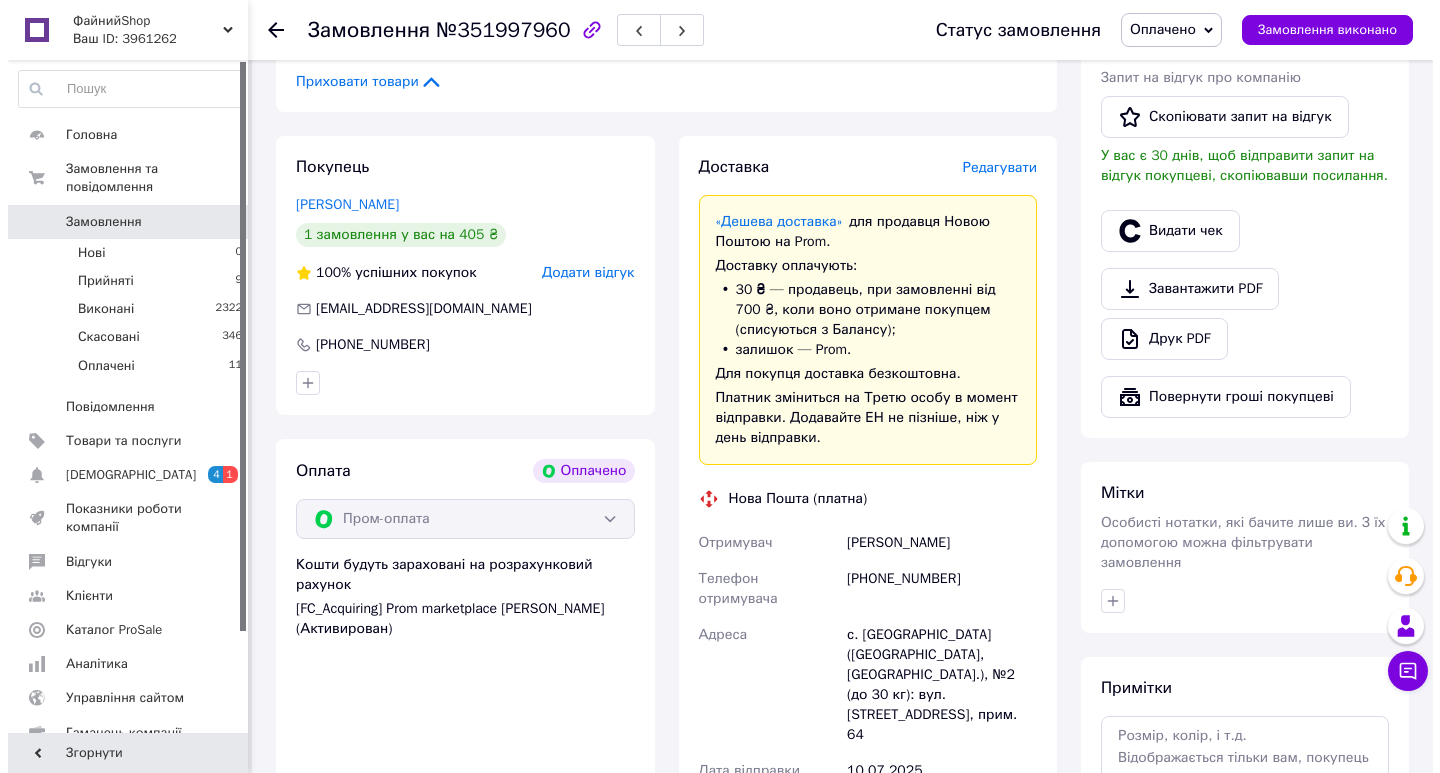 scroll, scrollTop: 600, scrollLeft: 0, axis: vertical 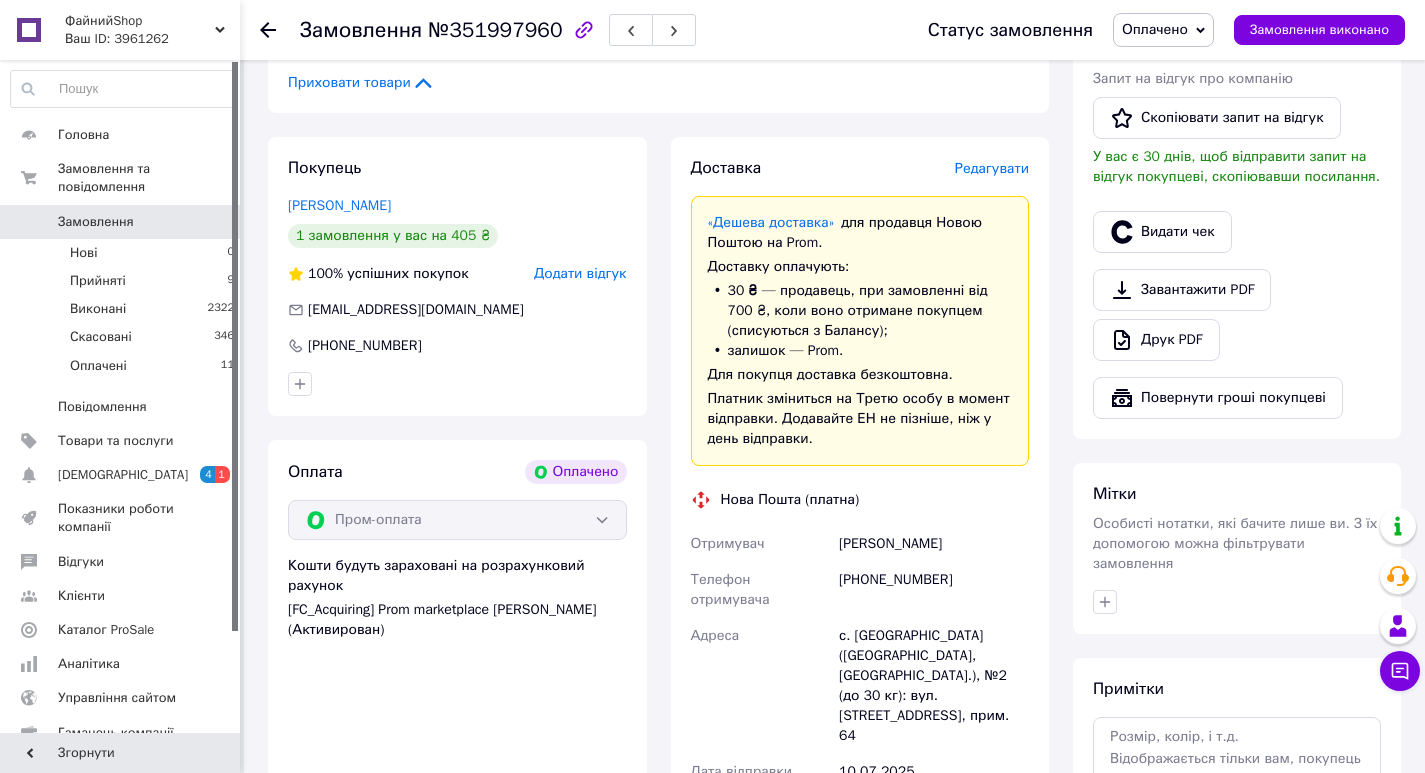 click on "Редагувати" at bounding box center (992, 168) 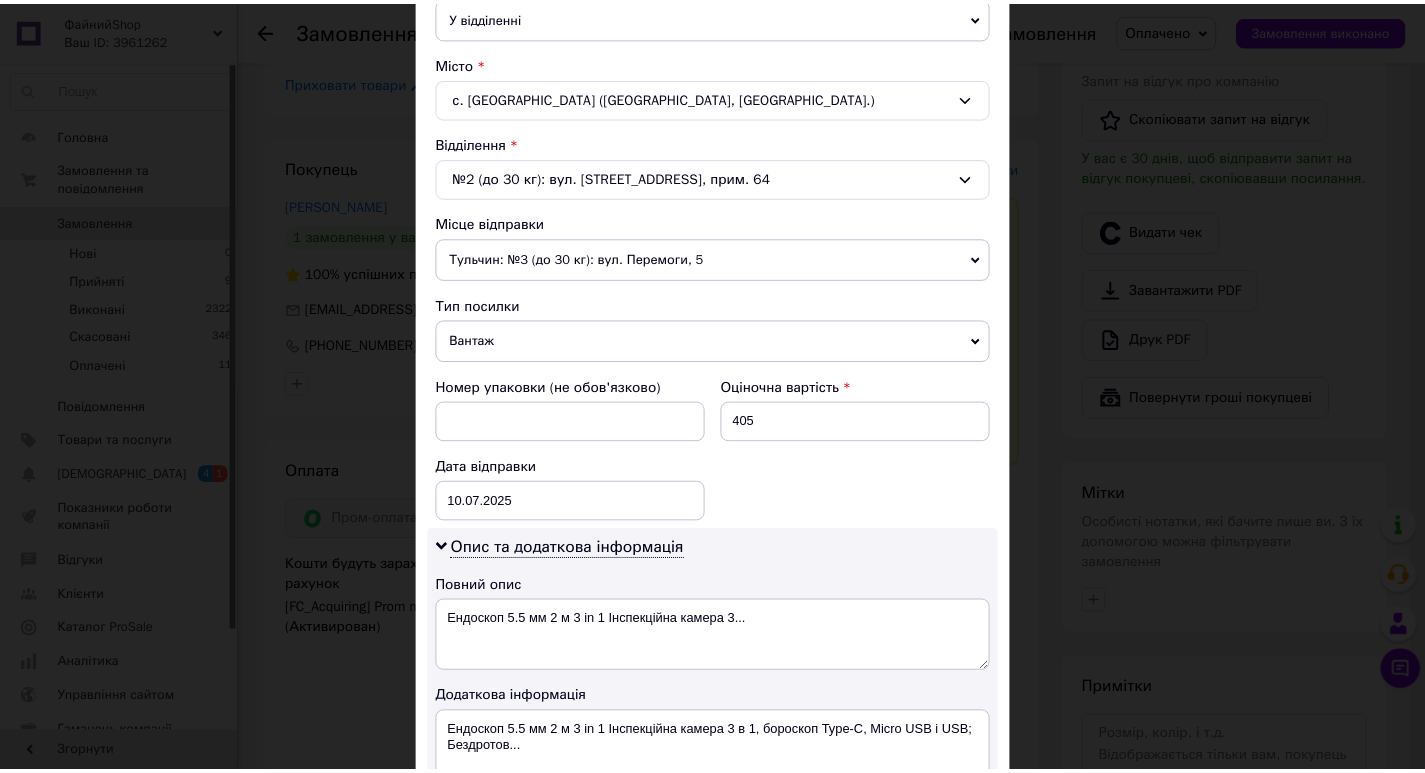 scroll, scrollTop: 779, scrollLeft: 0, axis: vertical 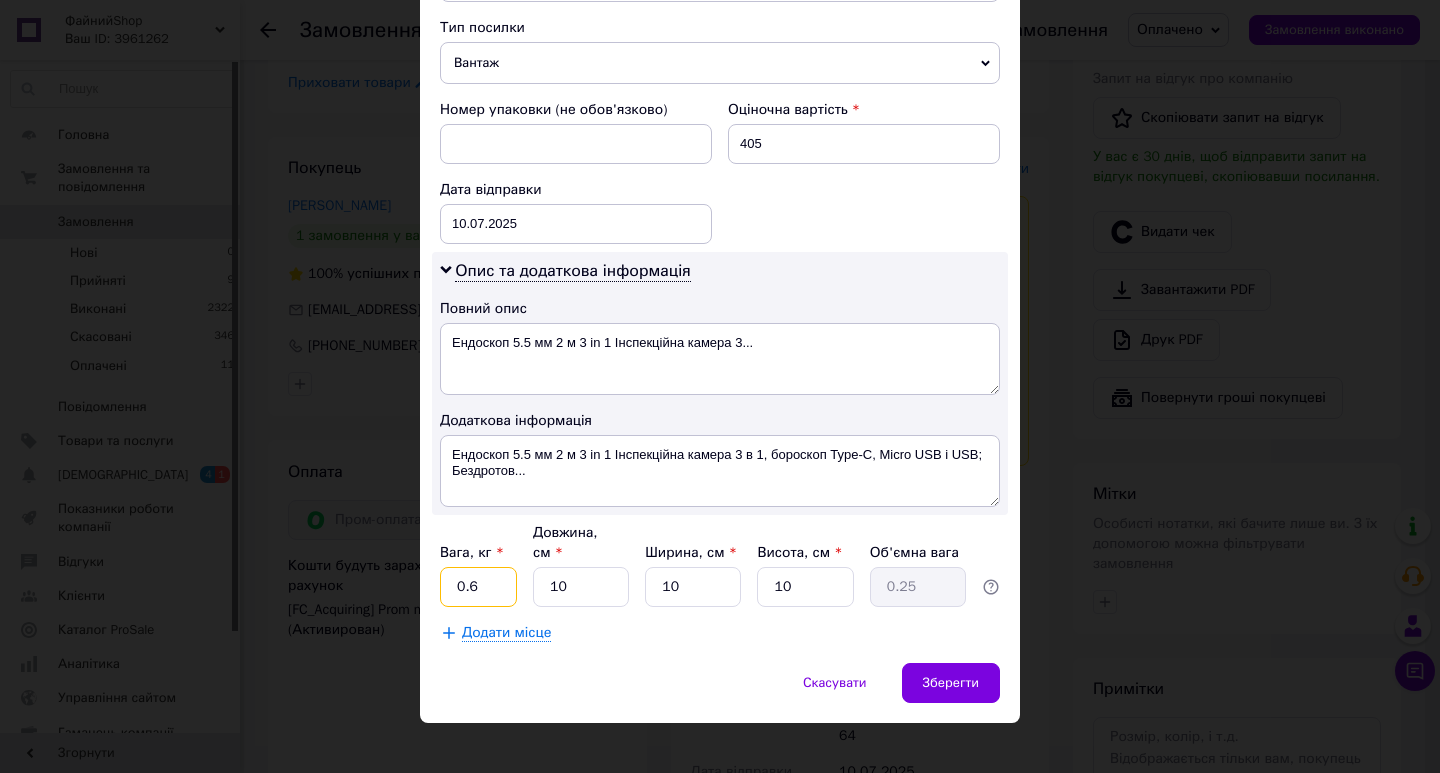 drag, startPoint x: 480, startPoint y: 571, endPoint x: 467, endPoint y: 571, distance: 13 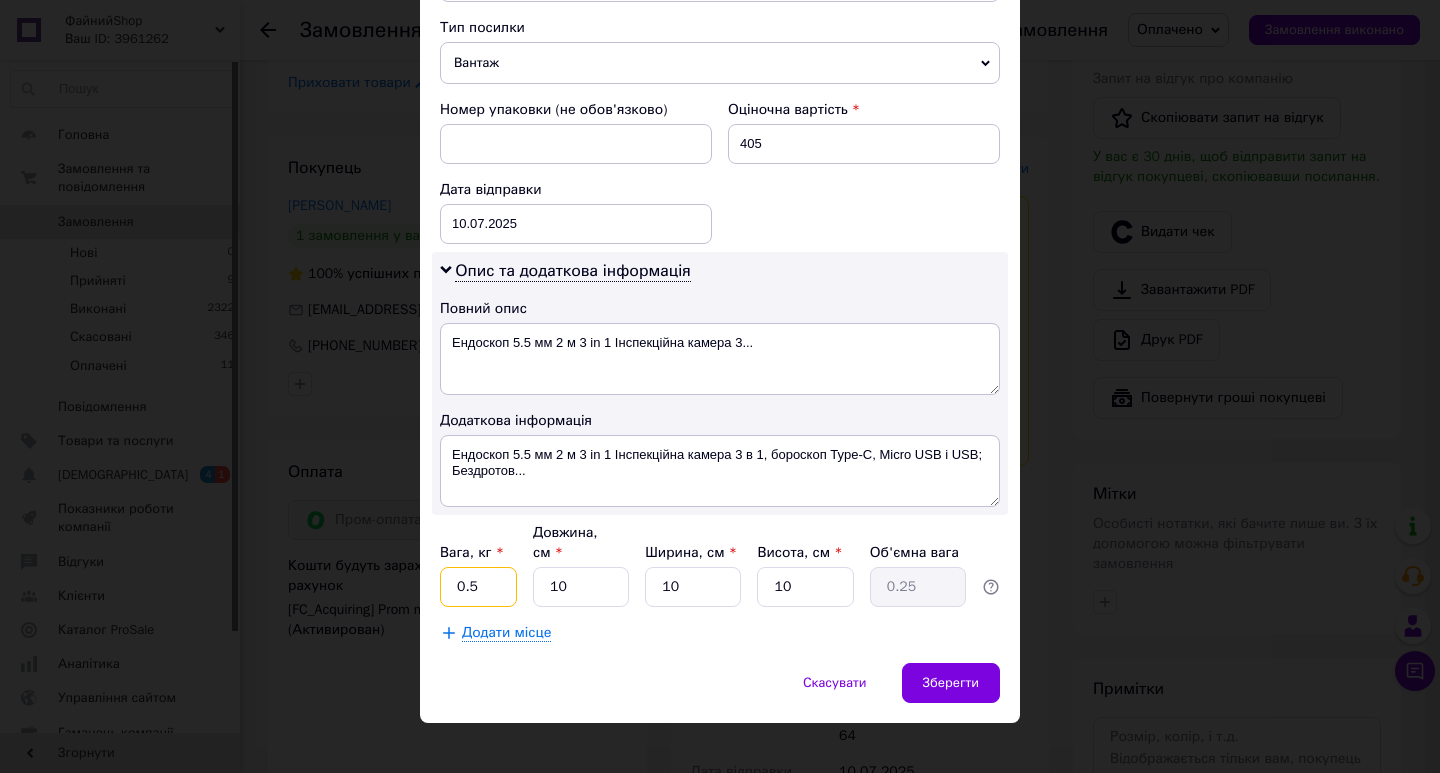 type on "0.5" 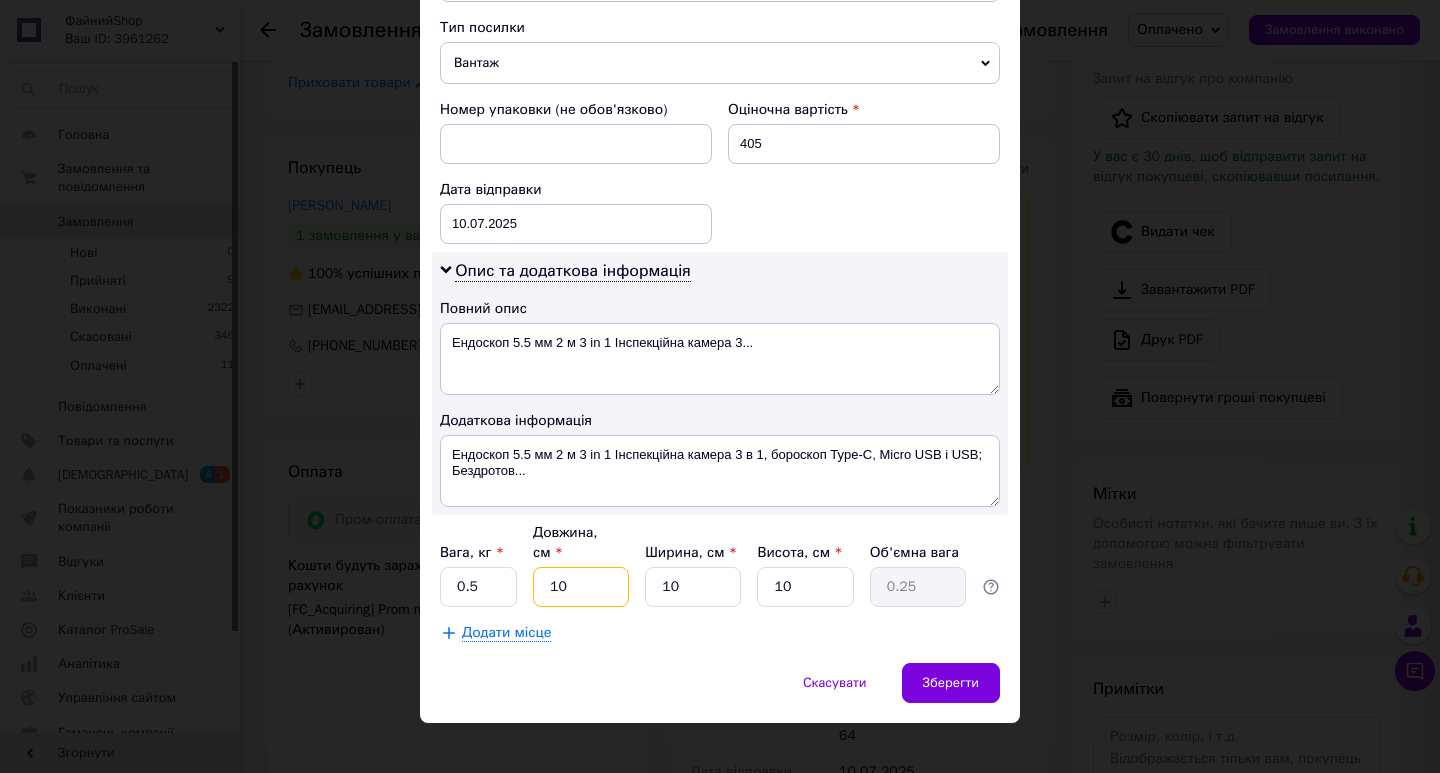 drag, startPoint x: 588, startPoint y: 580, endPoint x: 544, endPoint y: 576, distance: 44.181442 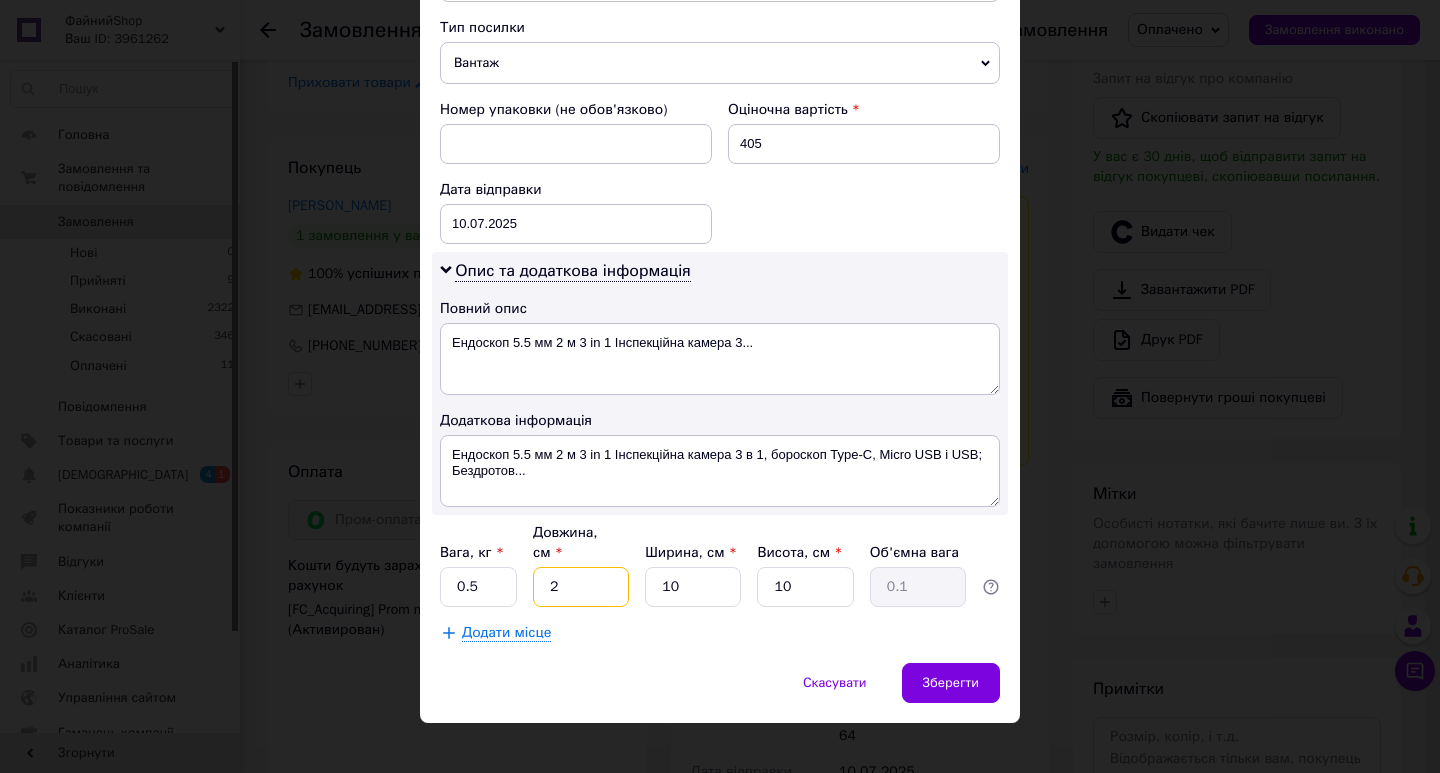 type on "2" 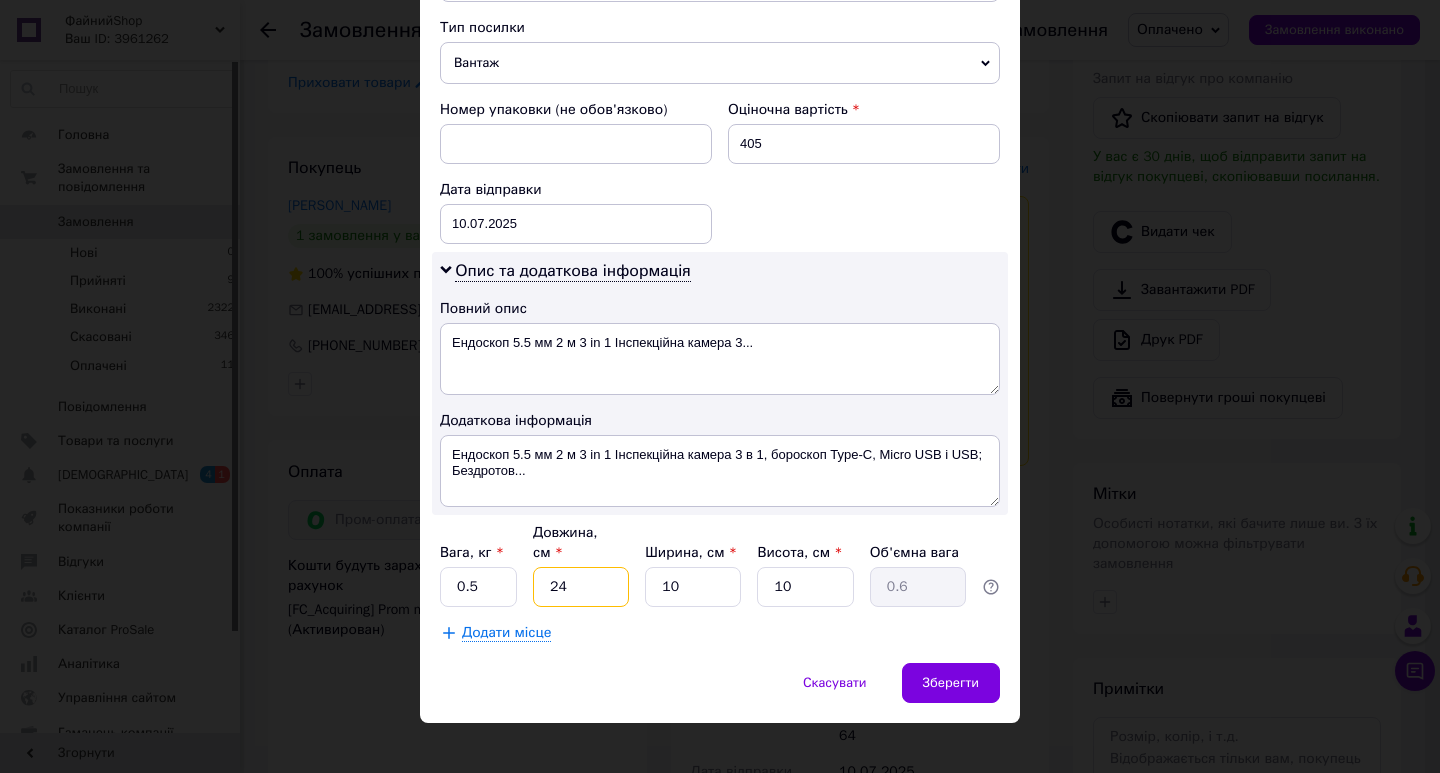 type on "24" 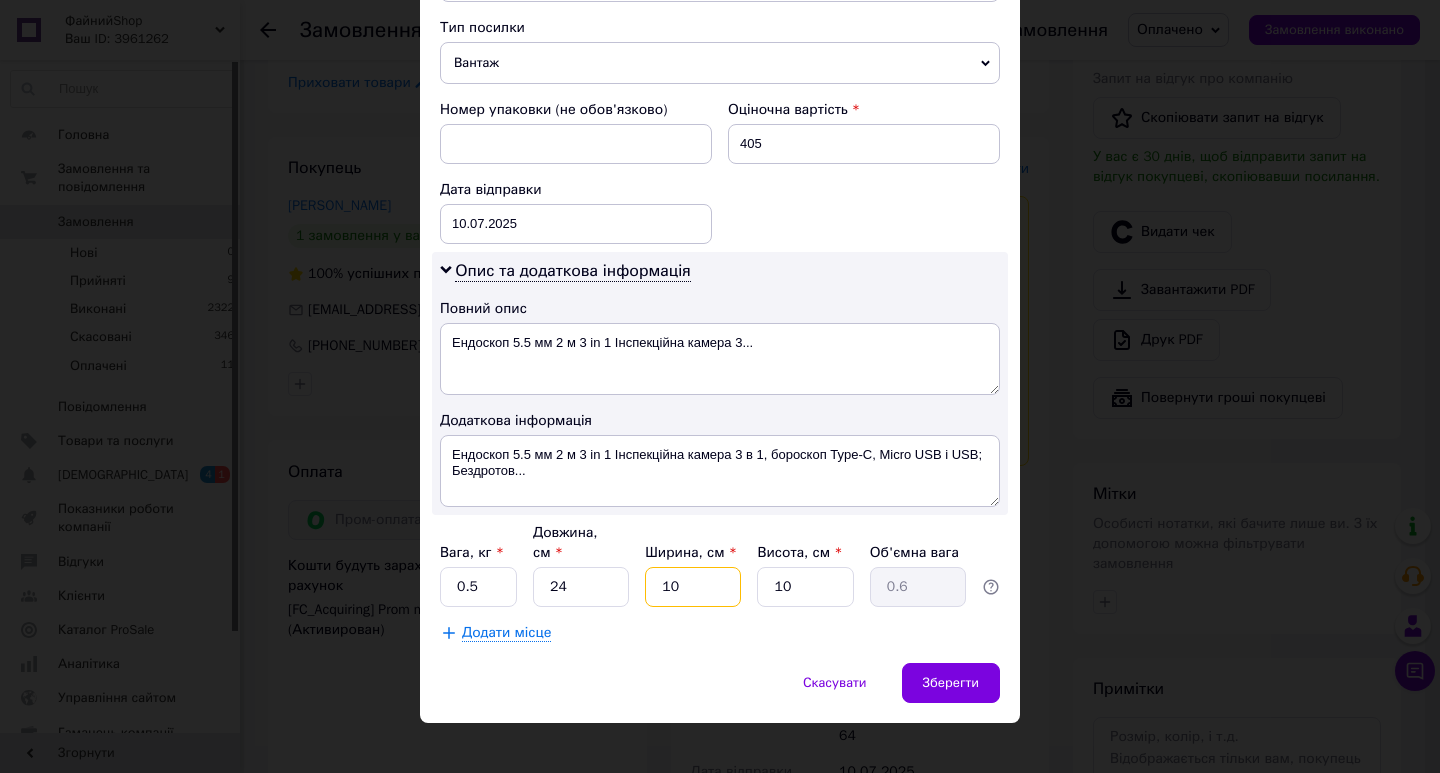 drag, startPoint x: 672, startPoint y: 570, endPoint x: 642, endPoint y: 570, distance: 30 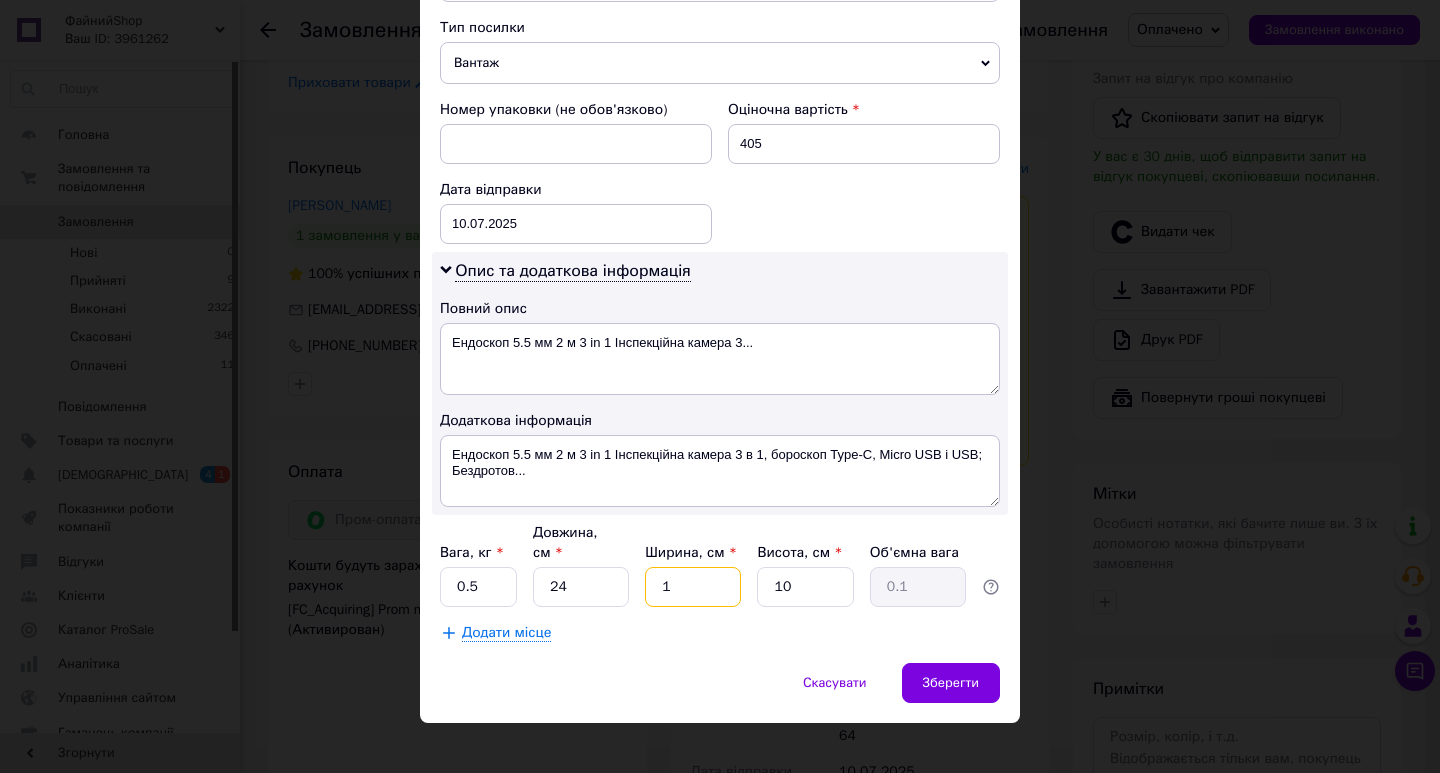 type on "17" 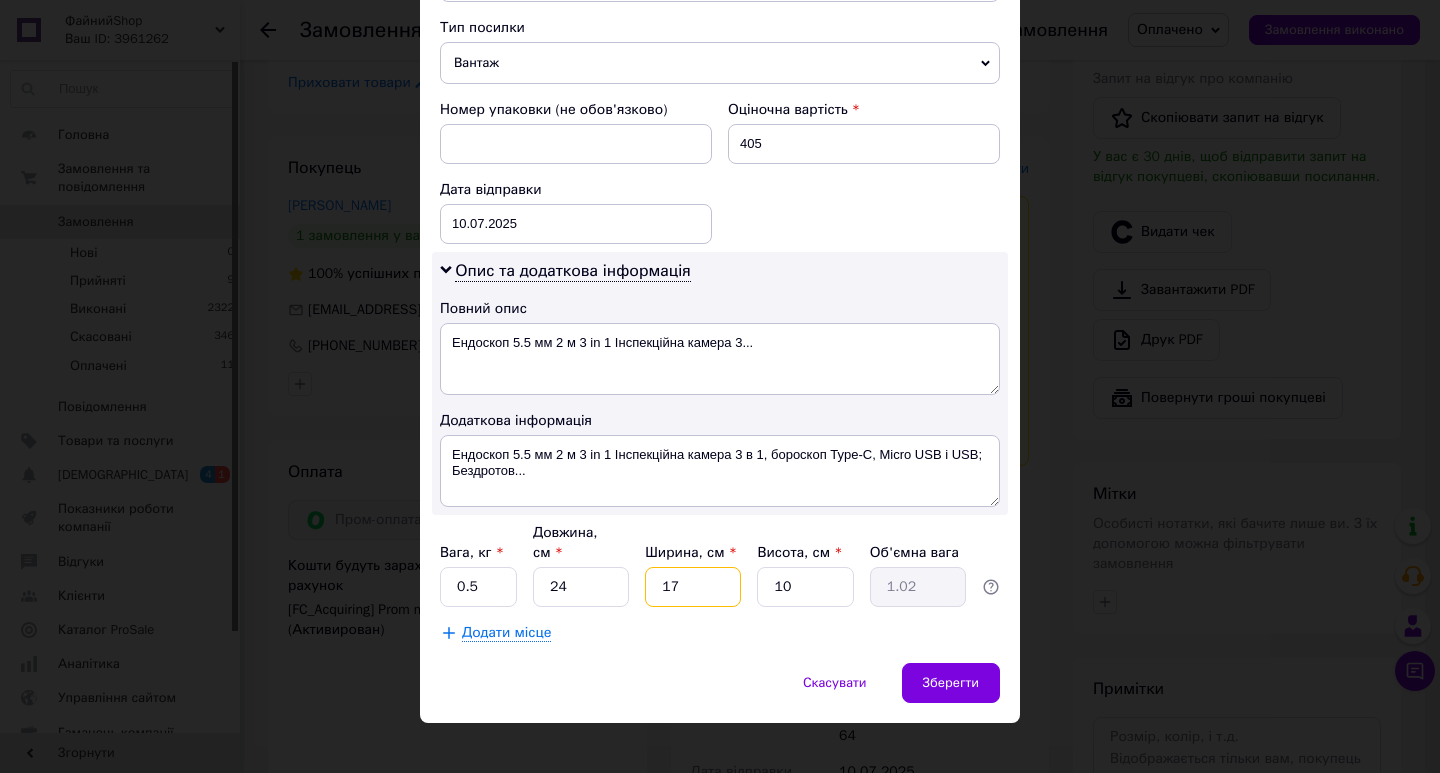 type on "17" 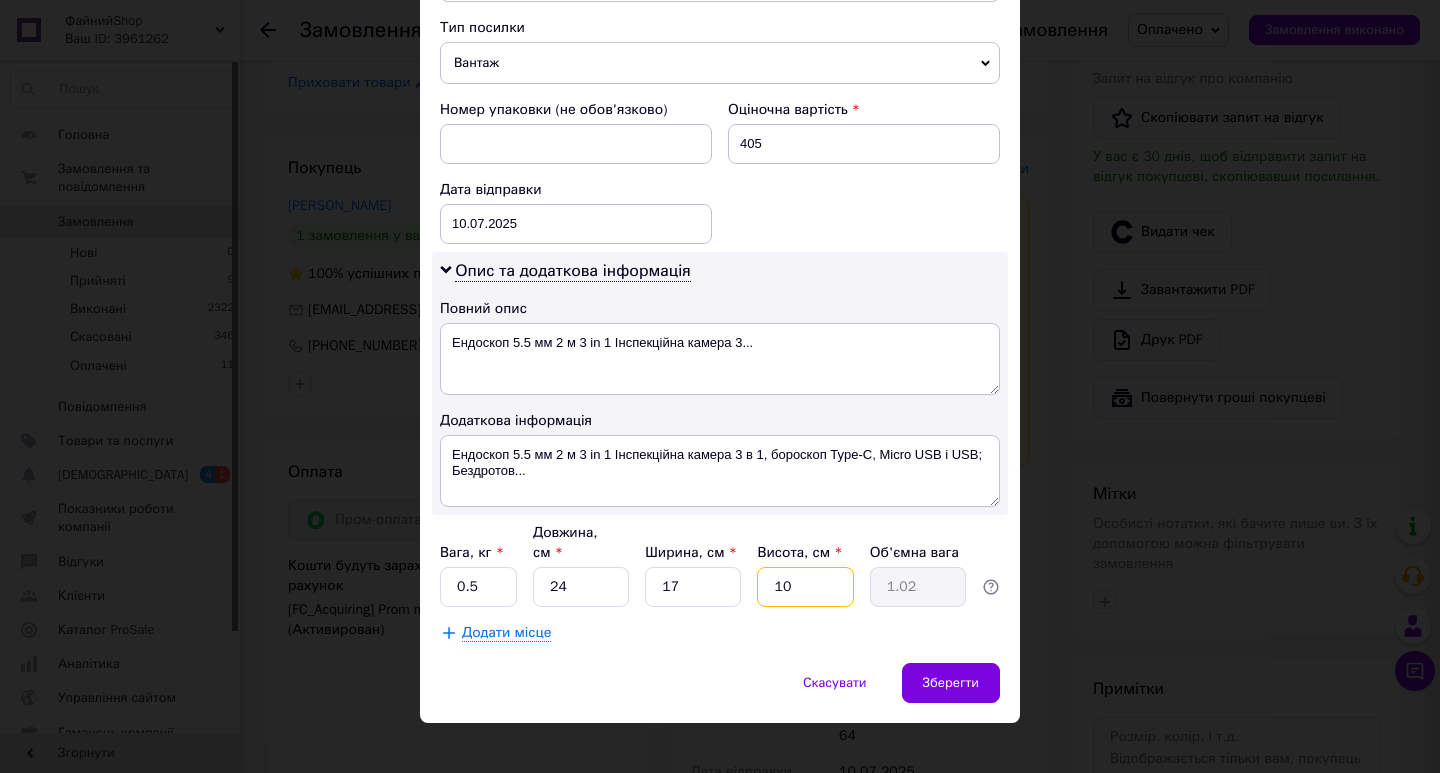 click on "Вага, кг   * 0.5 Довжина, см   * 24 Ширина, см   * 17 Висота, см   * 10 Об'ємна вага 1.02" at bounding box center [720, 565] 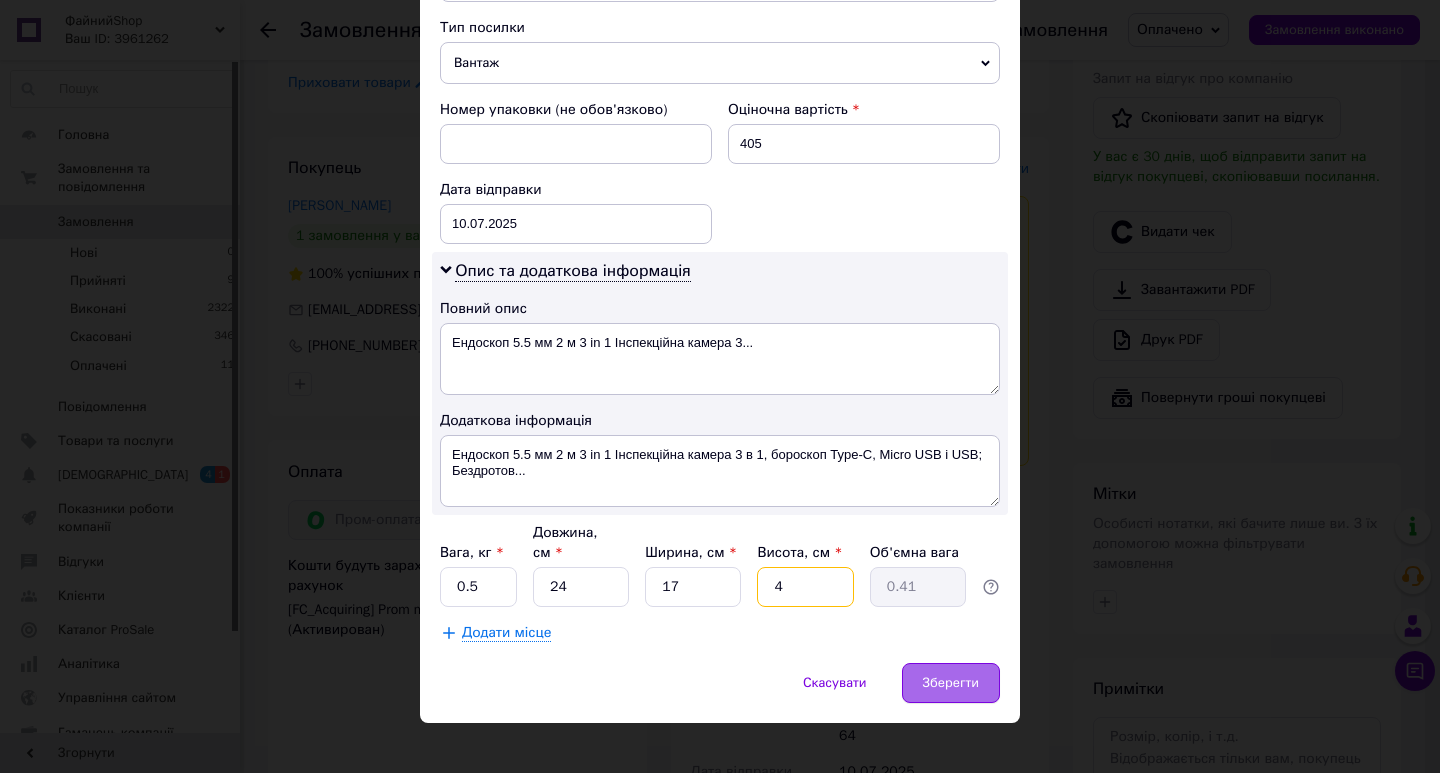 type on "4" 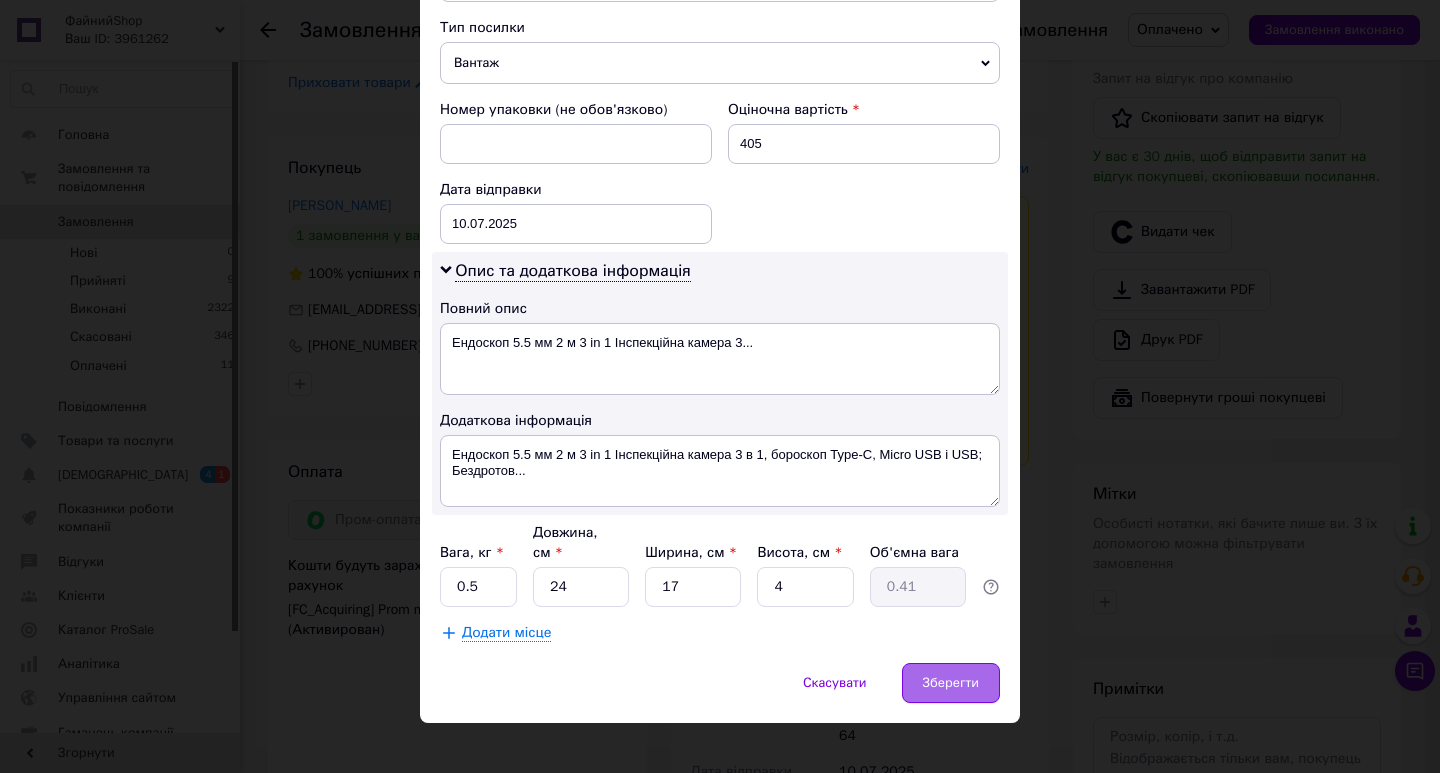 click on "Зберегти" at bounding box center [951, 683] 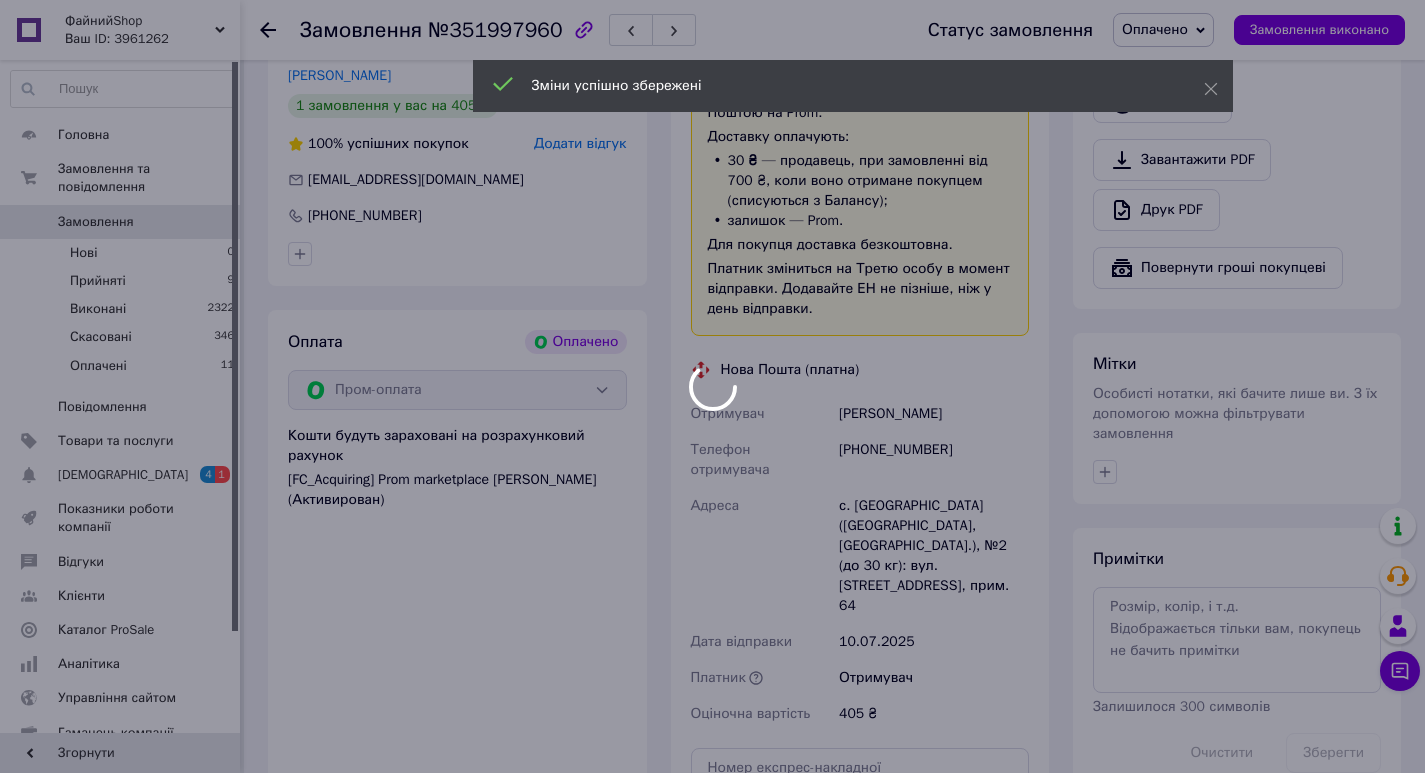scroll, scrollTop: 1000, scrollLeft: 0, axis: vertical 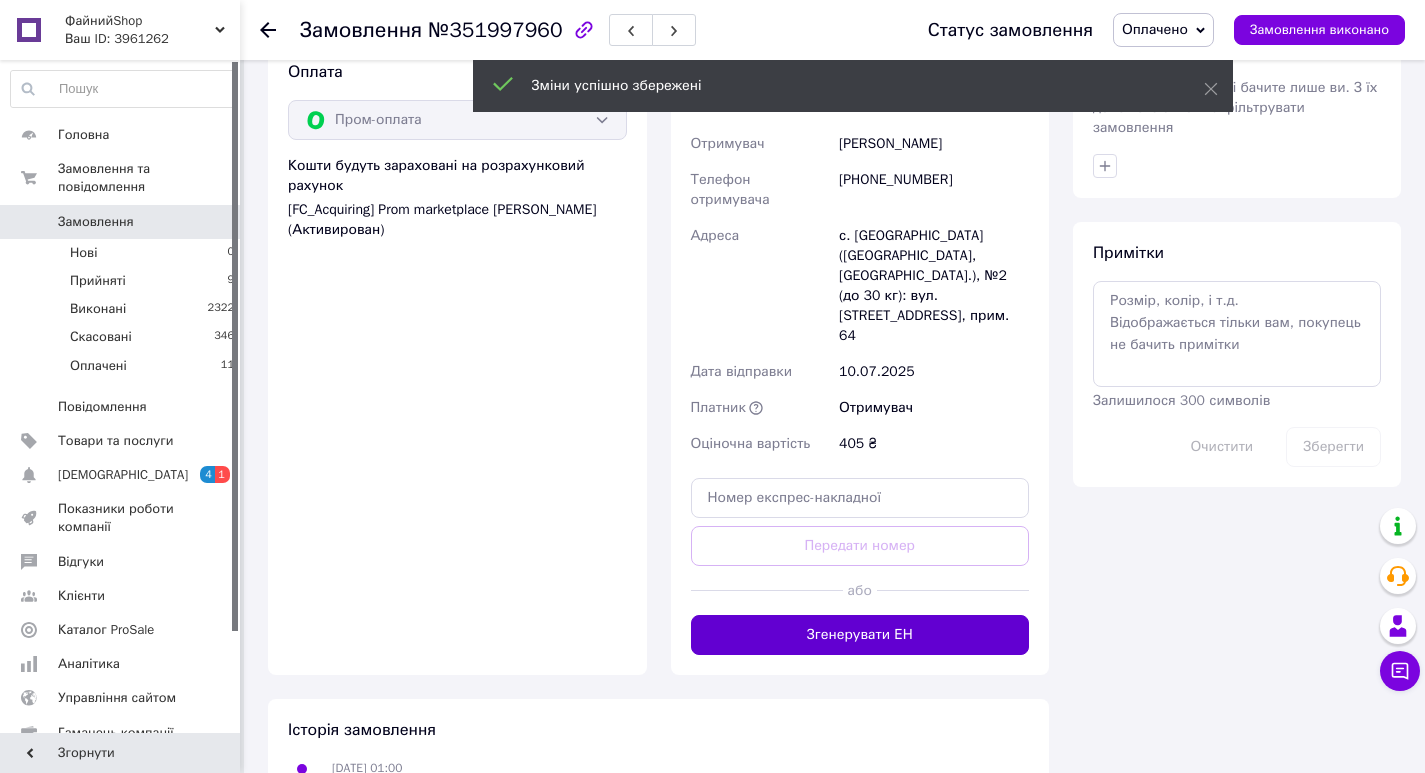 click on "Згенерувати ЕН" at bounding box center (860, 635) 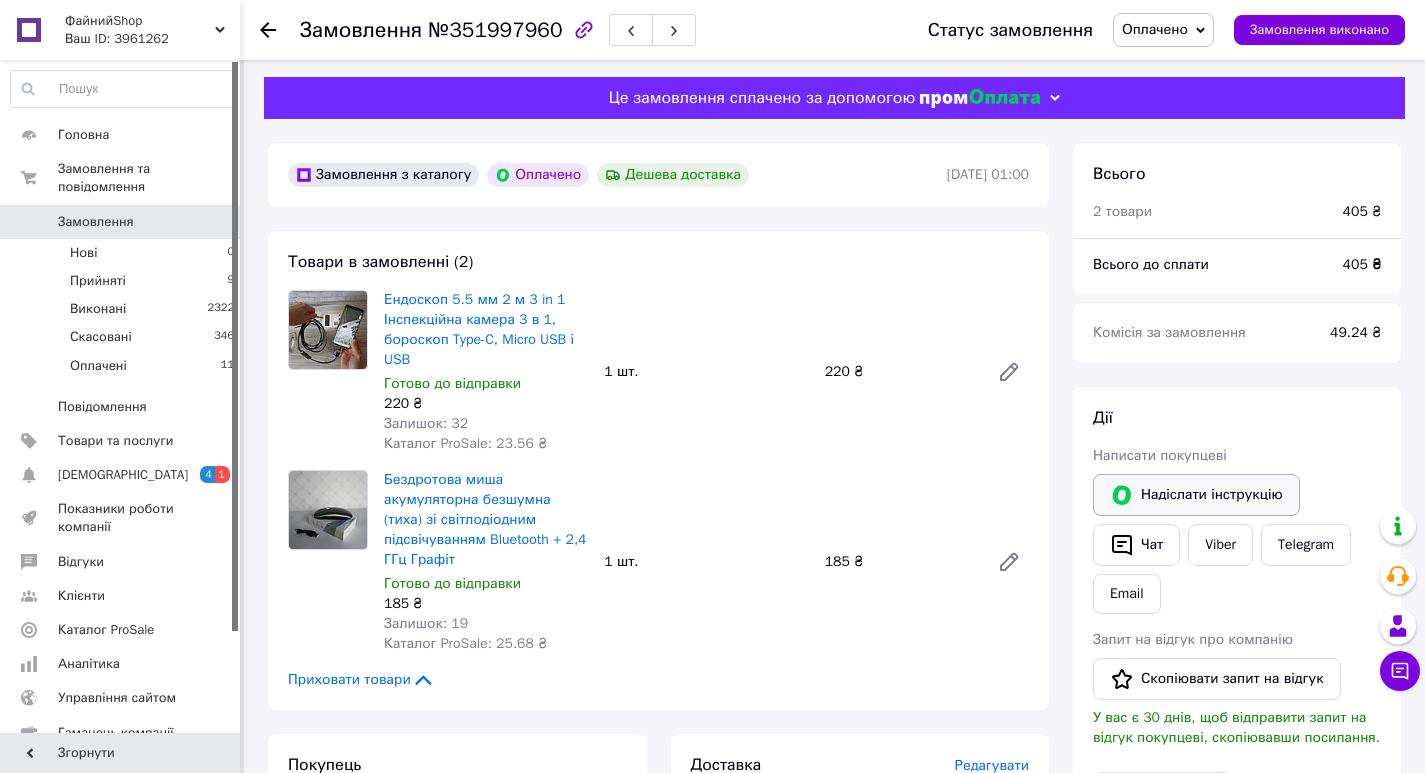 scroll, scrollTop: 0, scrollLeft: 0, axis: both 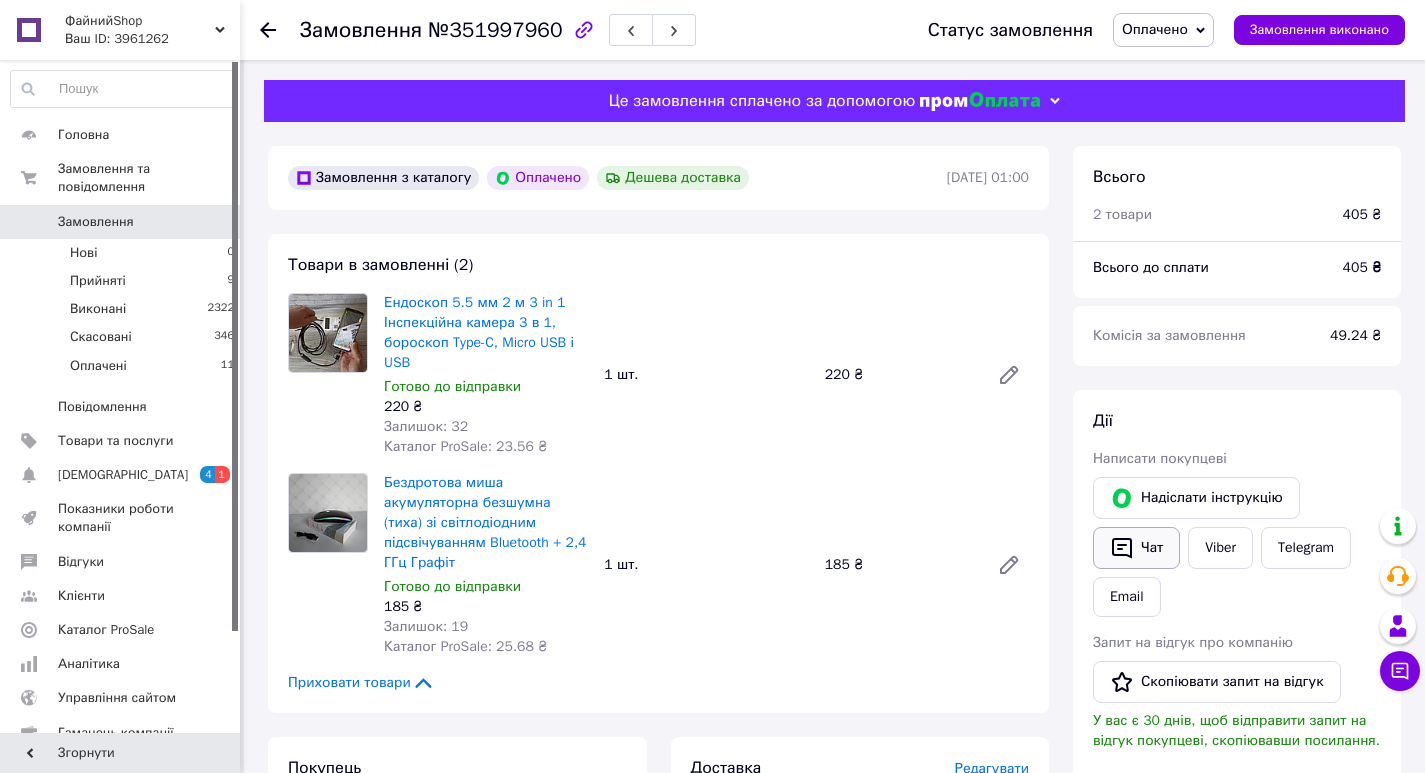 click on "Чат" at bounding box center (1136, 548) 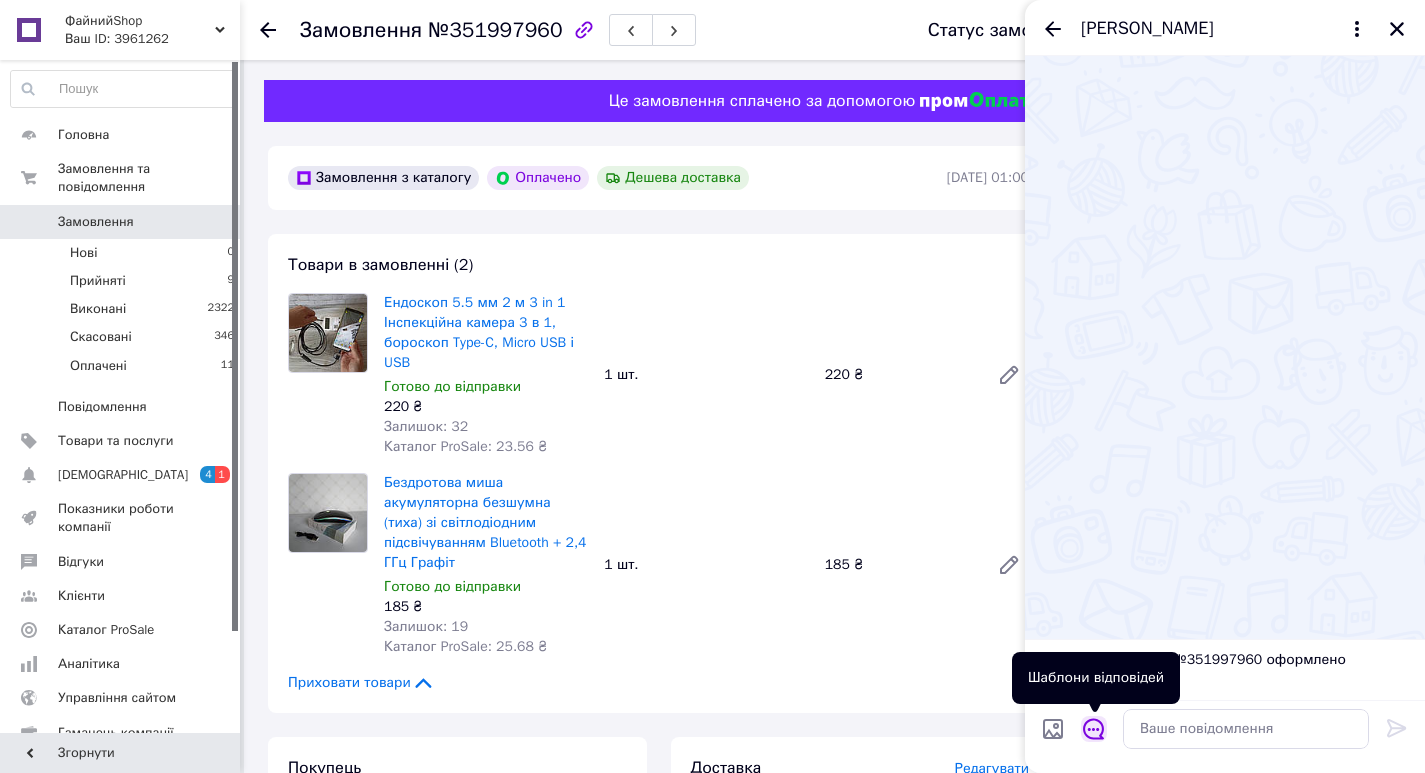 click 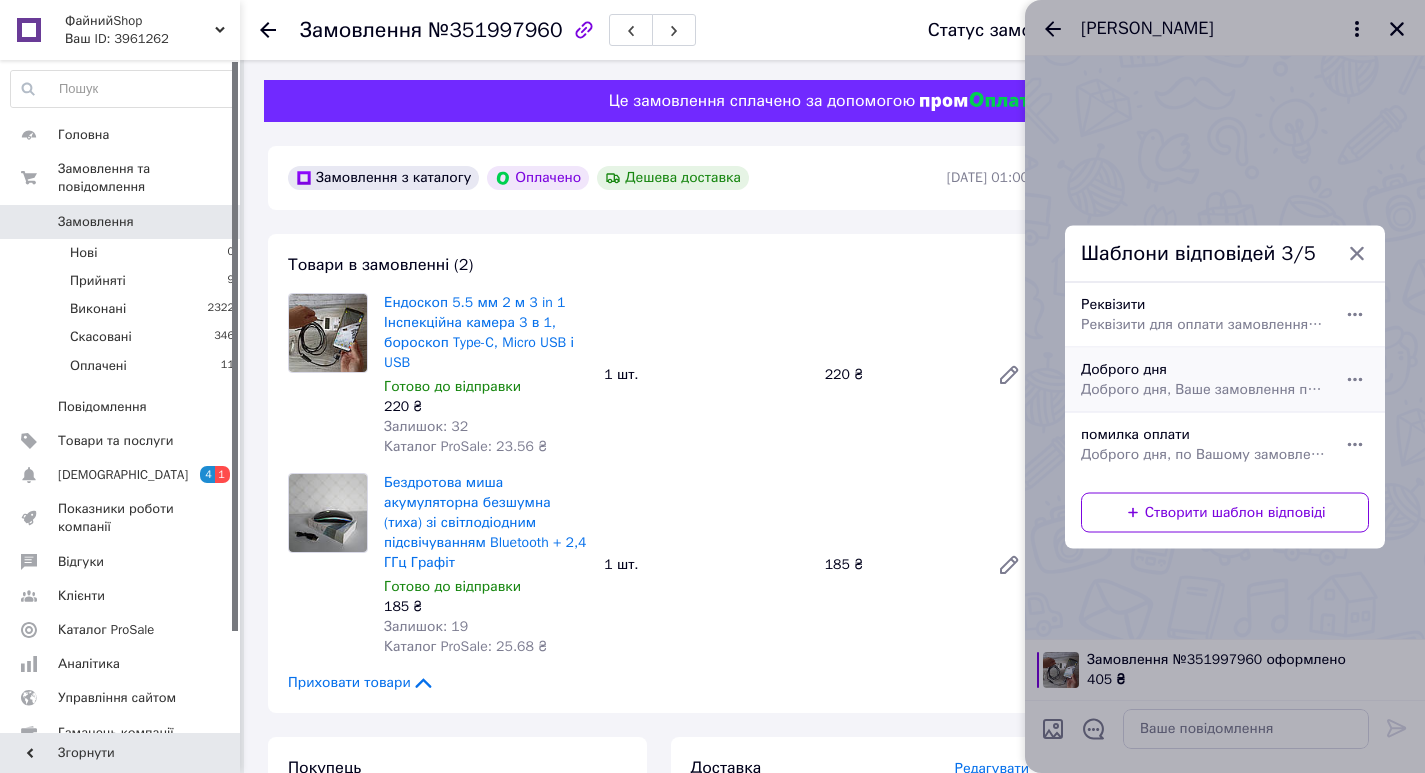 click on "Доброго дня Доброго дня, Ваше замовлення прийнято та готується до відправки.
Дякуємо, що обрали наш магазин!" at bounding box center (1203, 379) 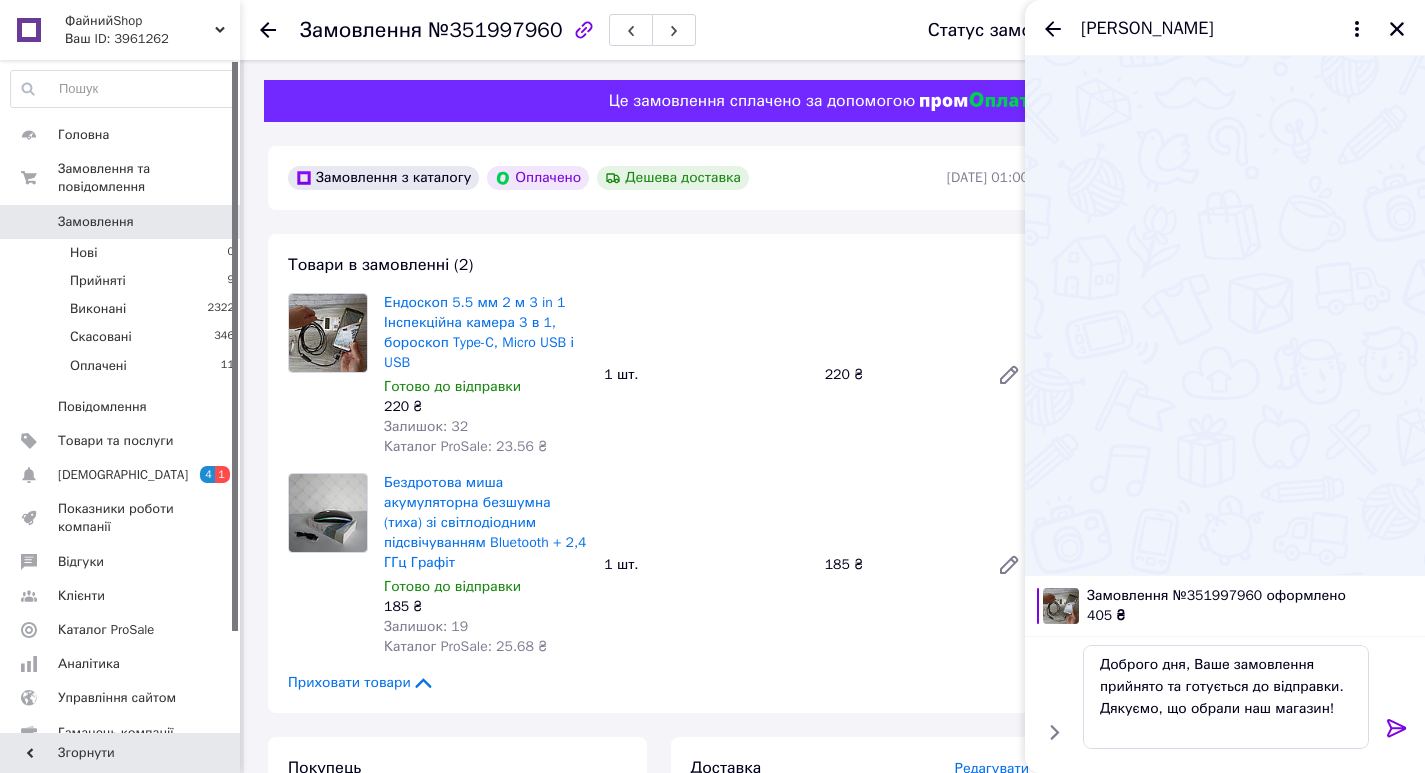click 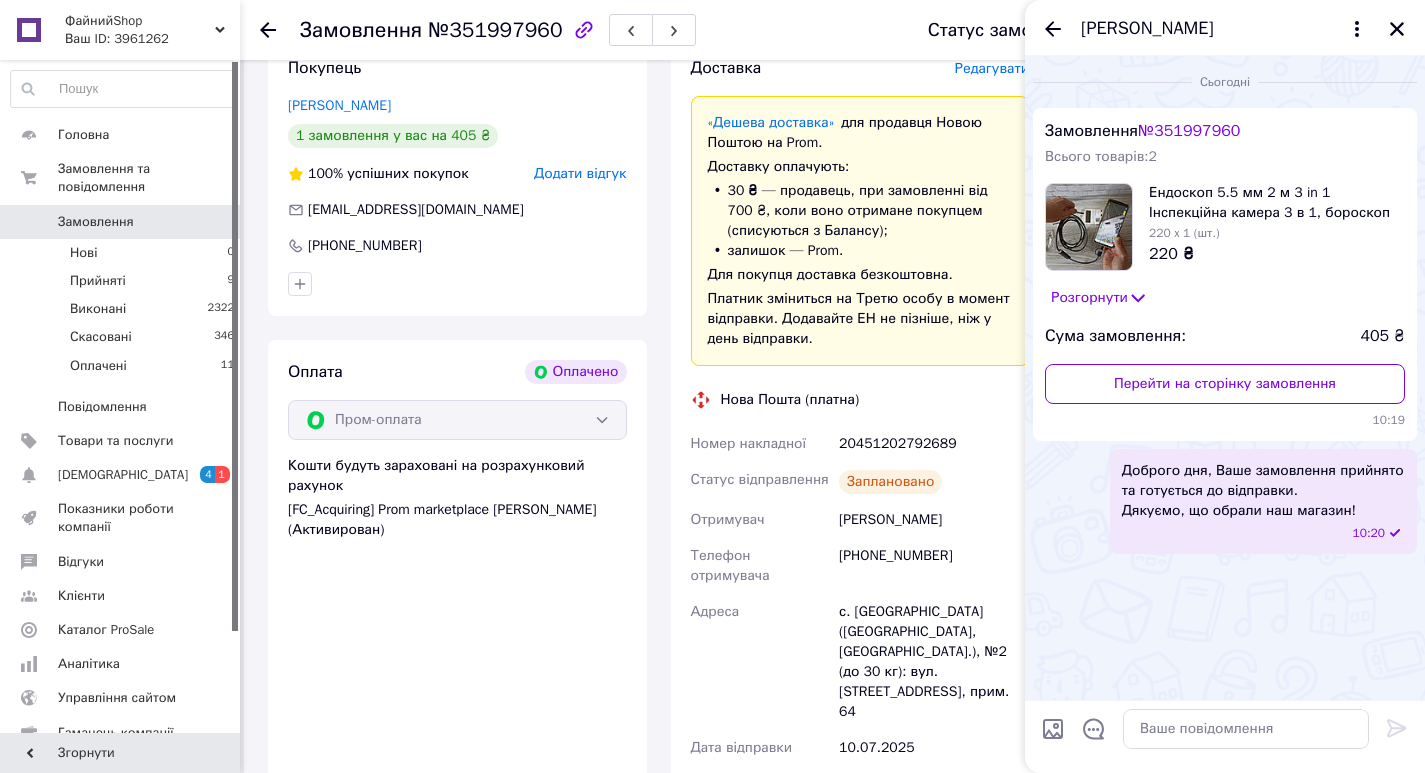 scroll, scrollTop: 1000, scrollLeft: 0, axis: vertical 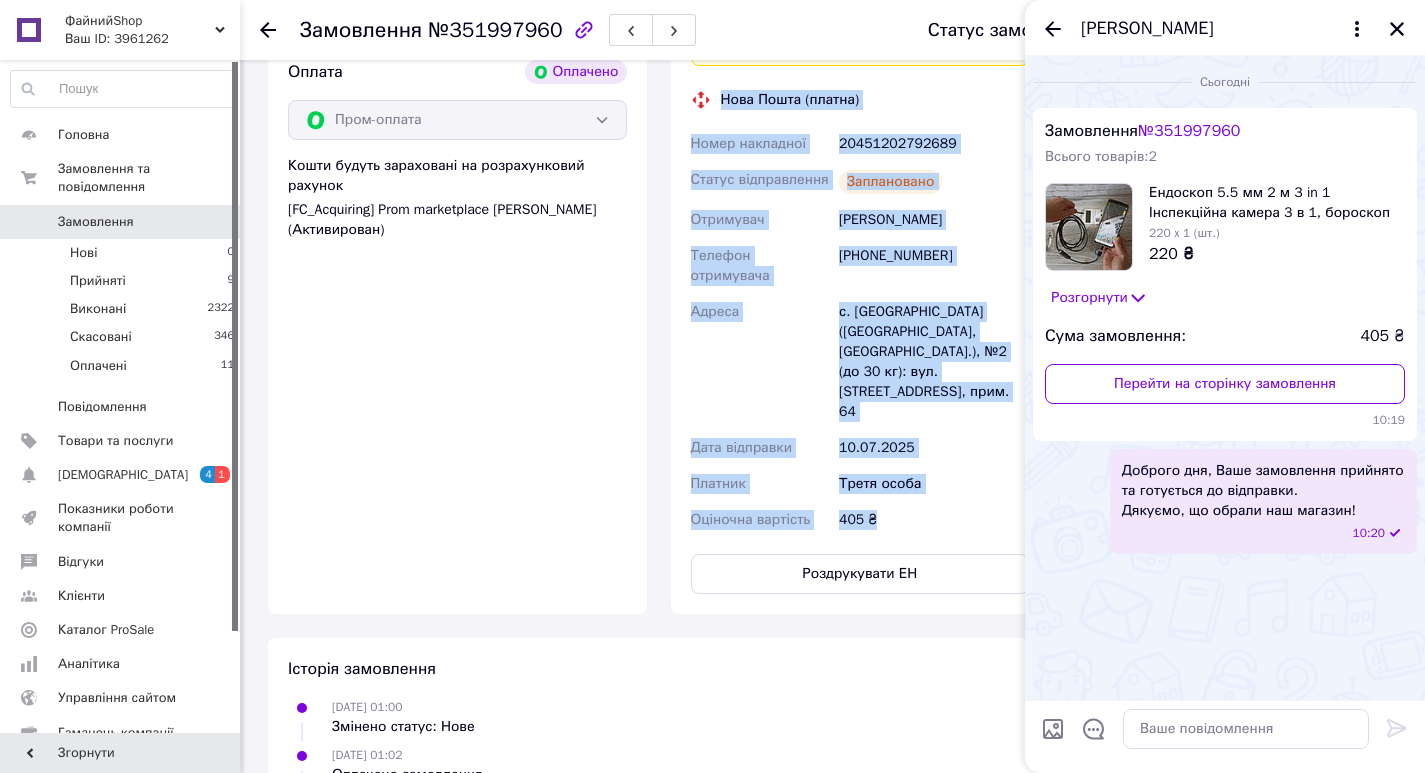 drag, startPoint x: 886, startPoint y: 470, endPoint x: 723, endPoint y: 99, distance: 405.22833 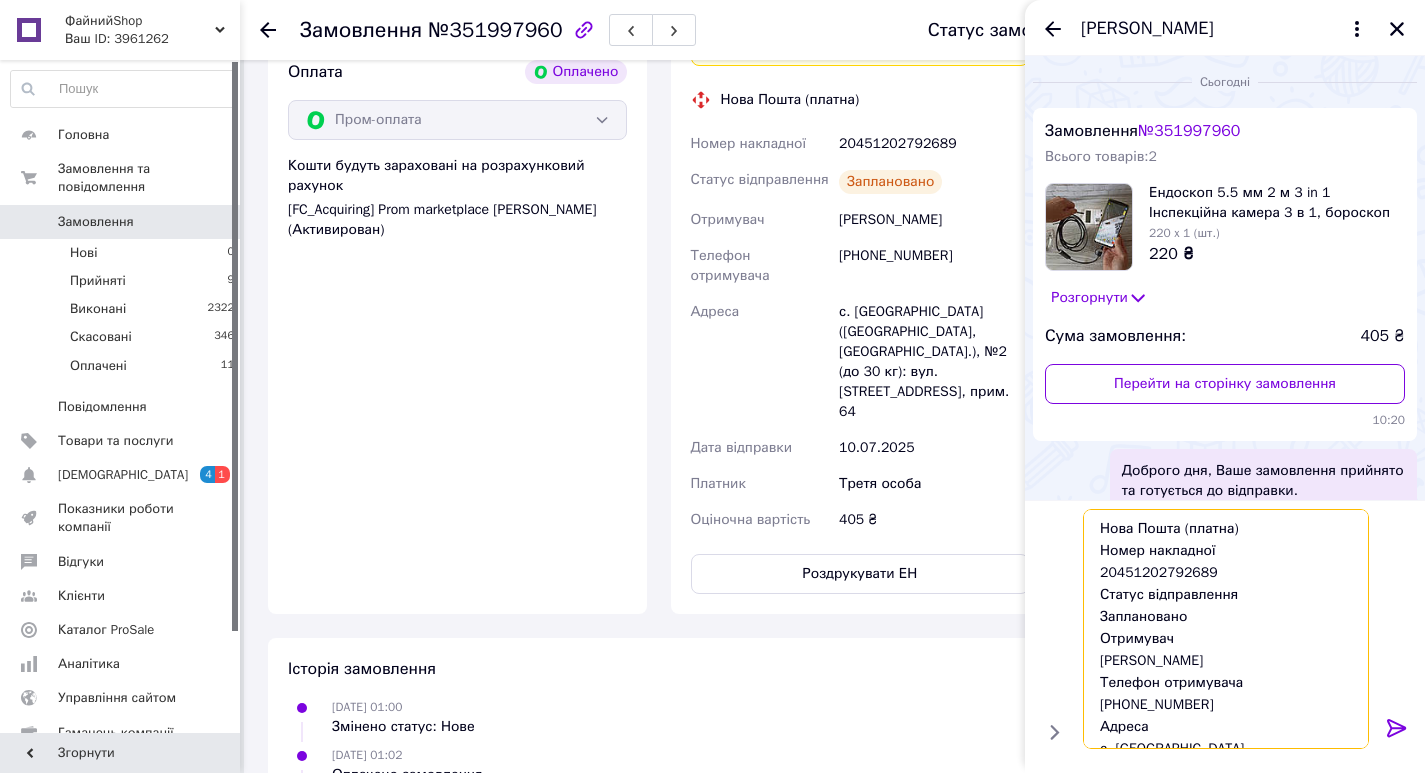 click on "Нова Пошта (платна)
Номер накладної
20451202792689
Статус відправлення
Заплановано
Отримувач
Наумець Олександр
Телефон отримувача
+380979717881
Адреса
с. Щасливе (Київська обл., Бориспільський р-н.), №2 (до 30 кг): вул. Героїв Майдану, 11, прим. 64
Дата відправки
10.07.2025
Платник
Третя особа
Оціночна вартість
405 ₴" at bounding box center (1226, 629) 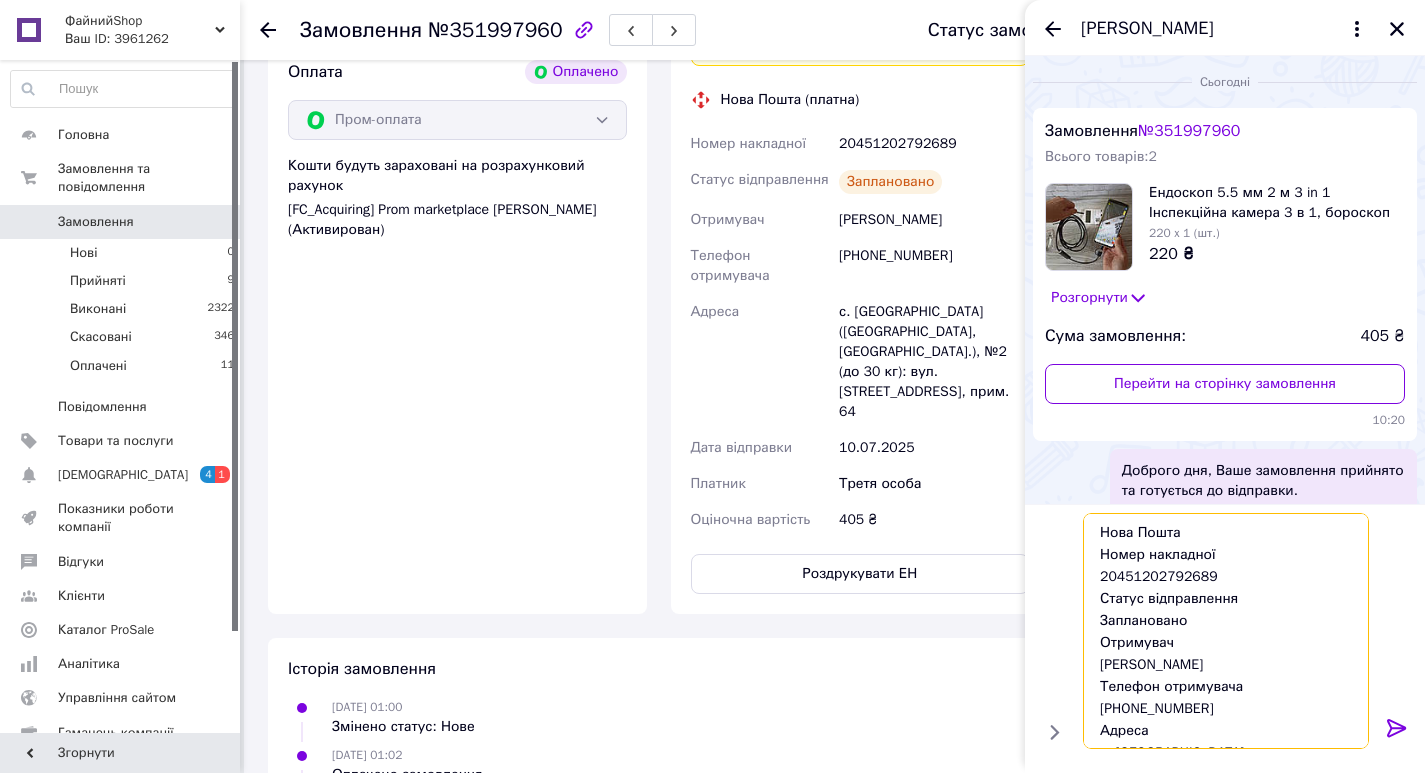 drag, startPoint x: 1197, startPoint y: 626, endPoint x: 1086, endPoint y: 597, distance: 114.72576 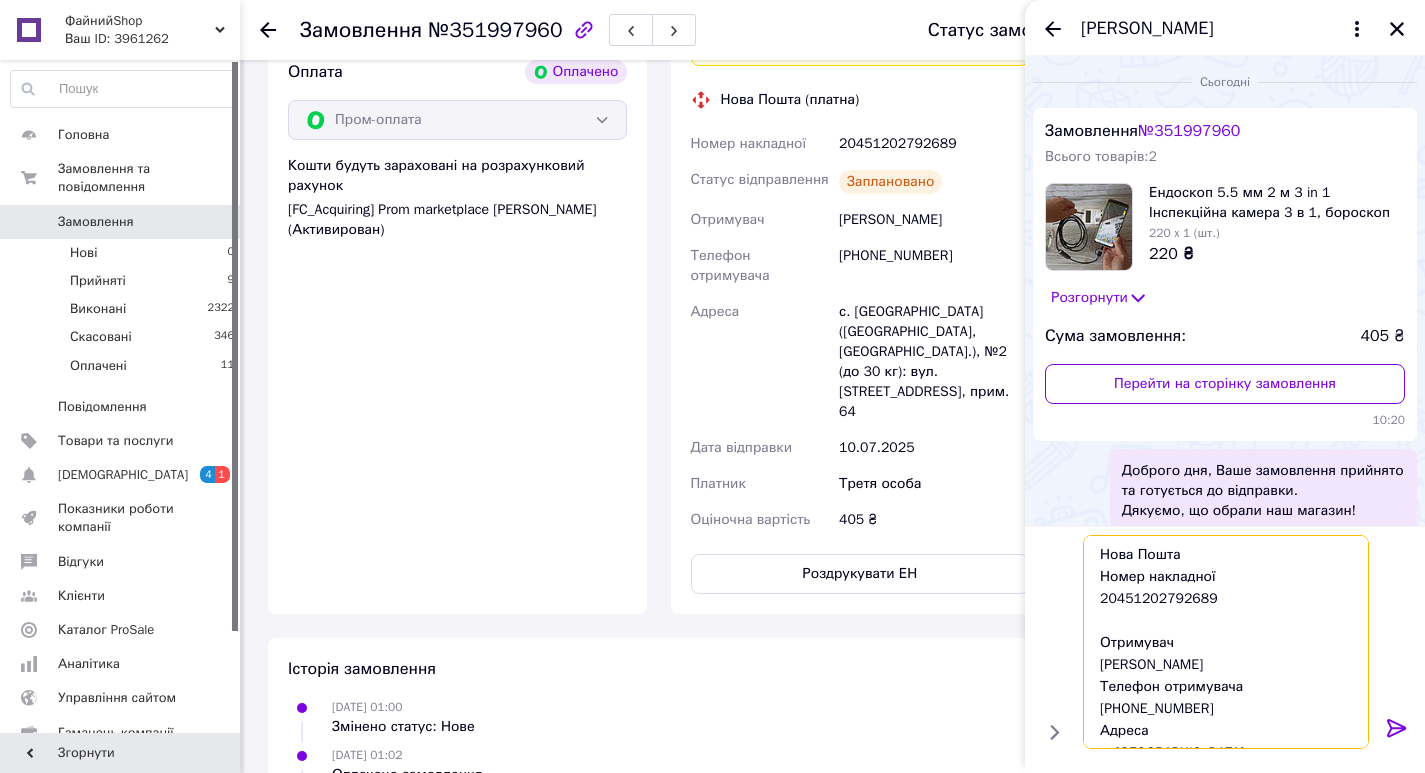 type on "Нова Пошта
Номер накладної
20451202792689
Отримувач
Наумець Олександр
Телефон отримувача
+380979717881
Адреса
с. Щасливе (Київська обл., Бориспільський р-н.), №2 (до 30 кг): вул. Героїв Майдану, 11, прим. 64
Дата відправки
10.07.2025
Платник
Третя особа
Оціночна вартість
405 ₴" 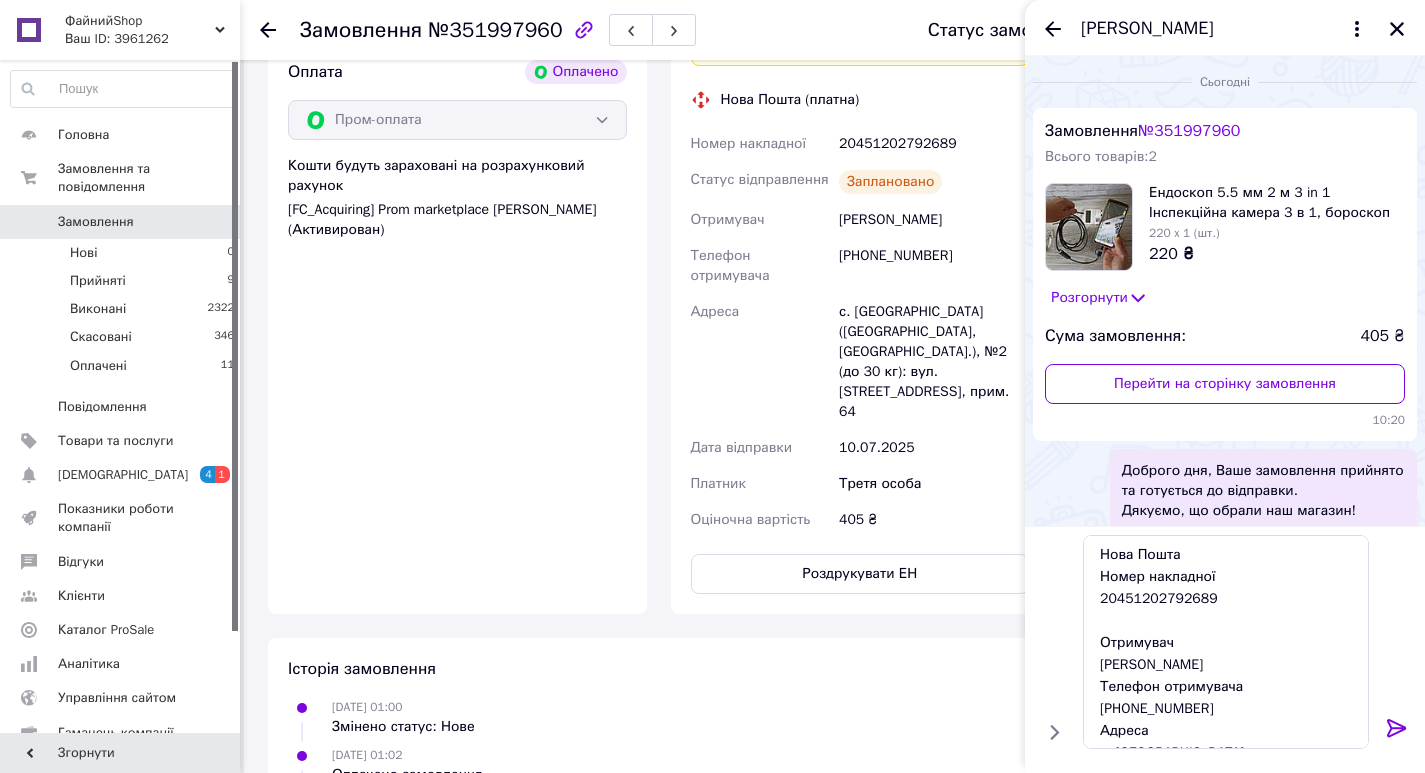 click 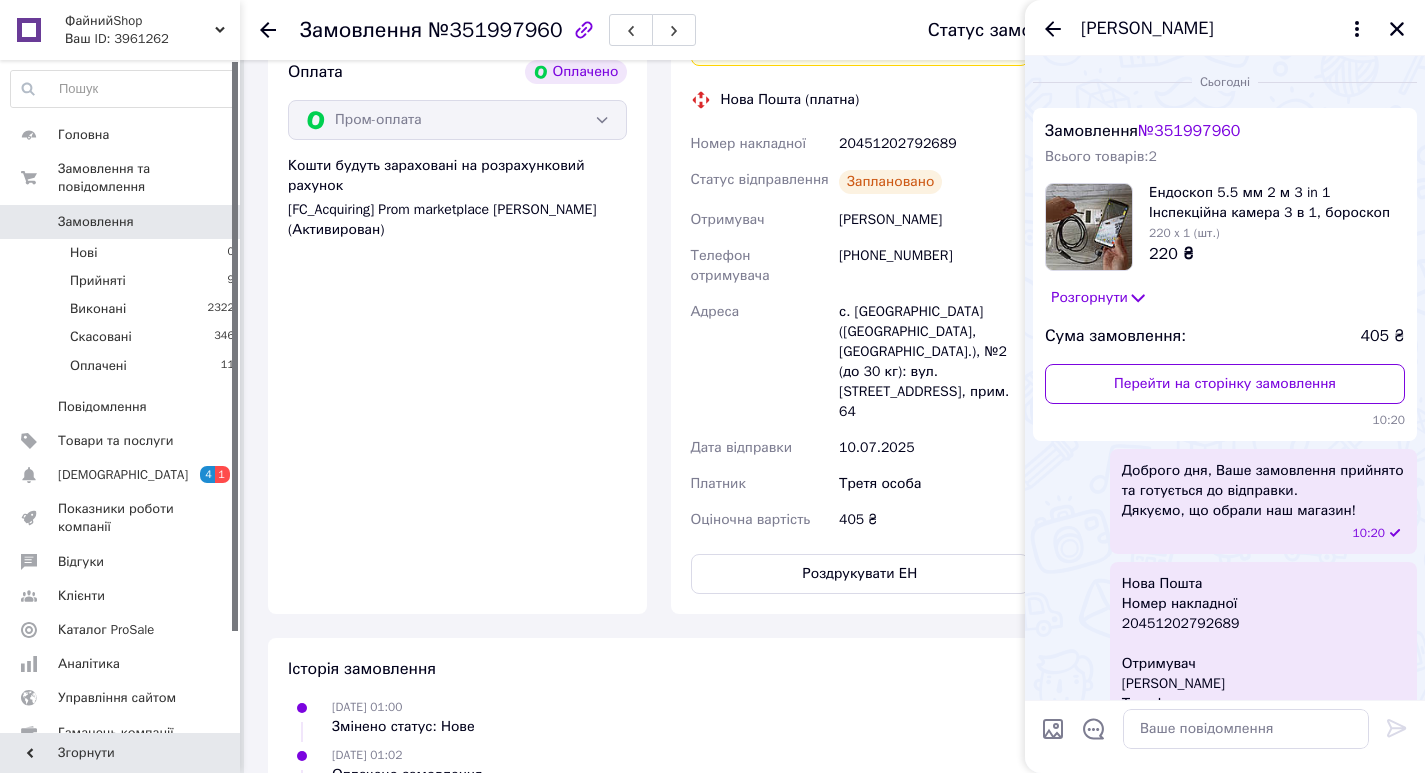 scroll, scrollTop: 275, scrollLeft: 0, axis: vertical 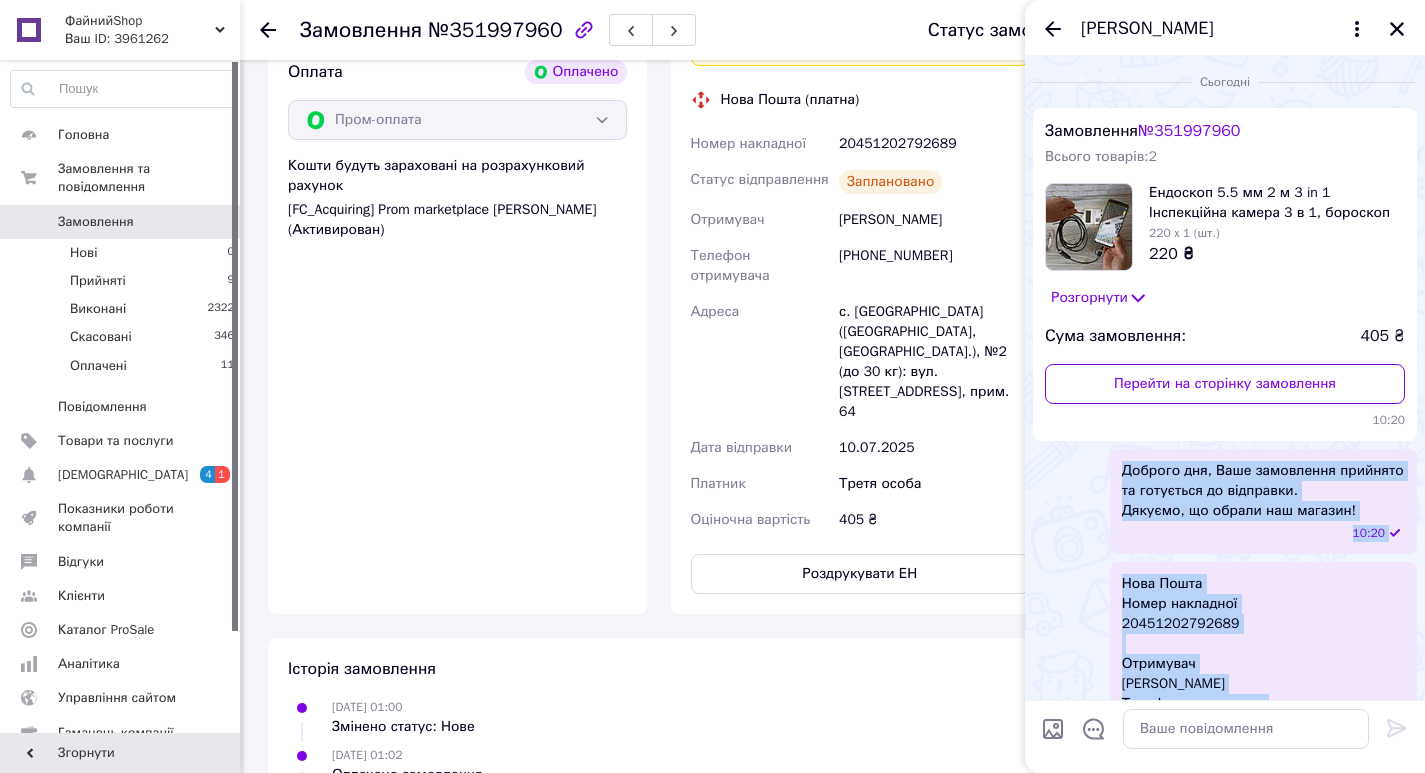 drag, startPoint x: 1180, startPoint y: 673, endPoint x: 1124, endPoint y: 478, distance: 202.88174 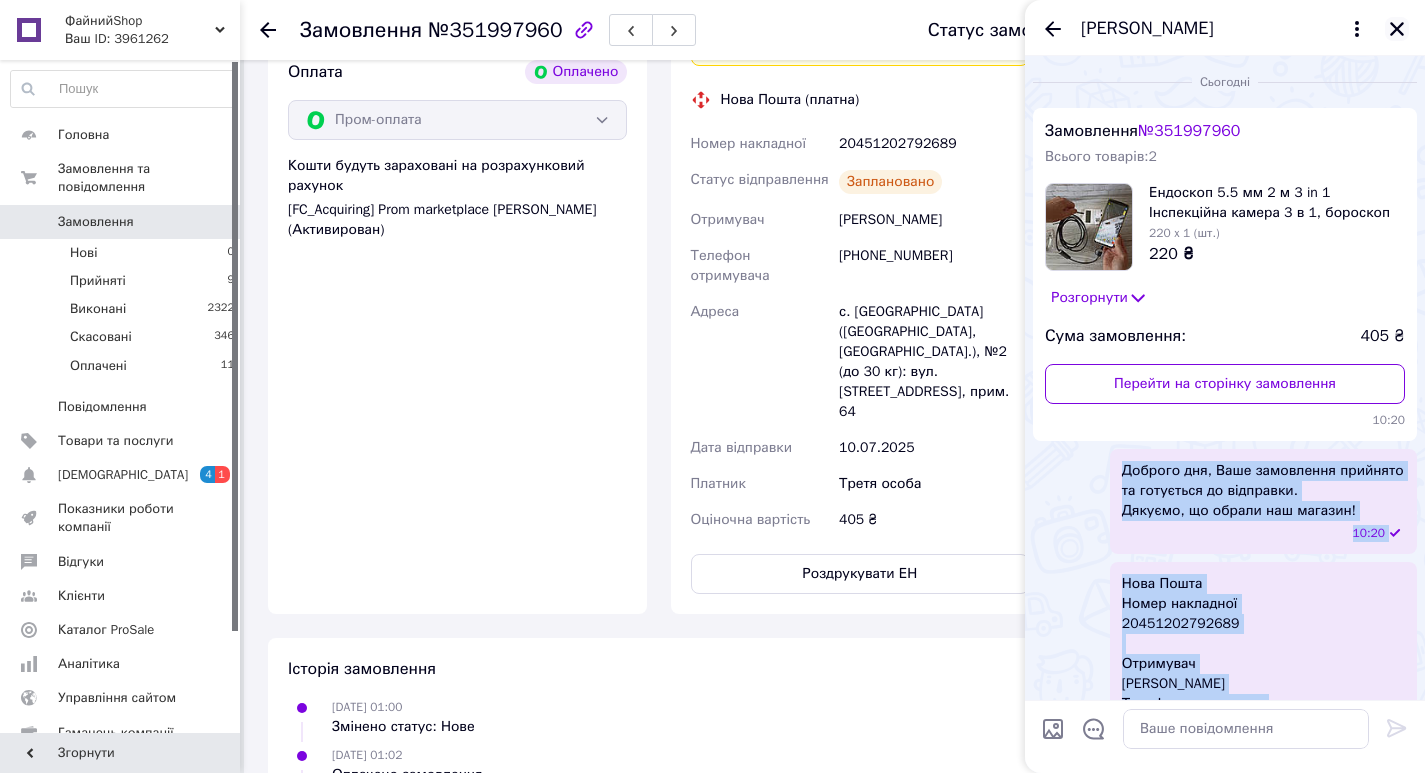 click 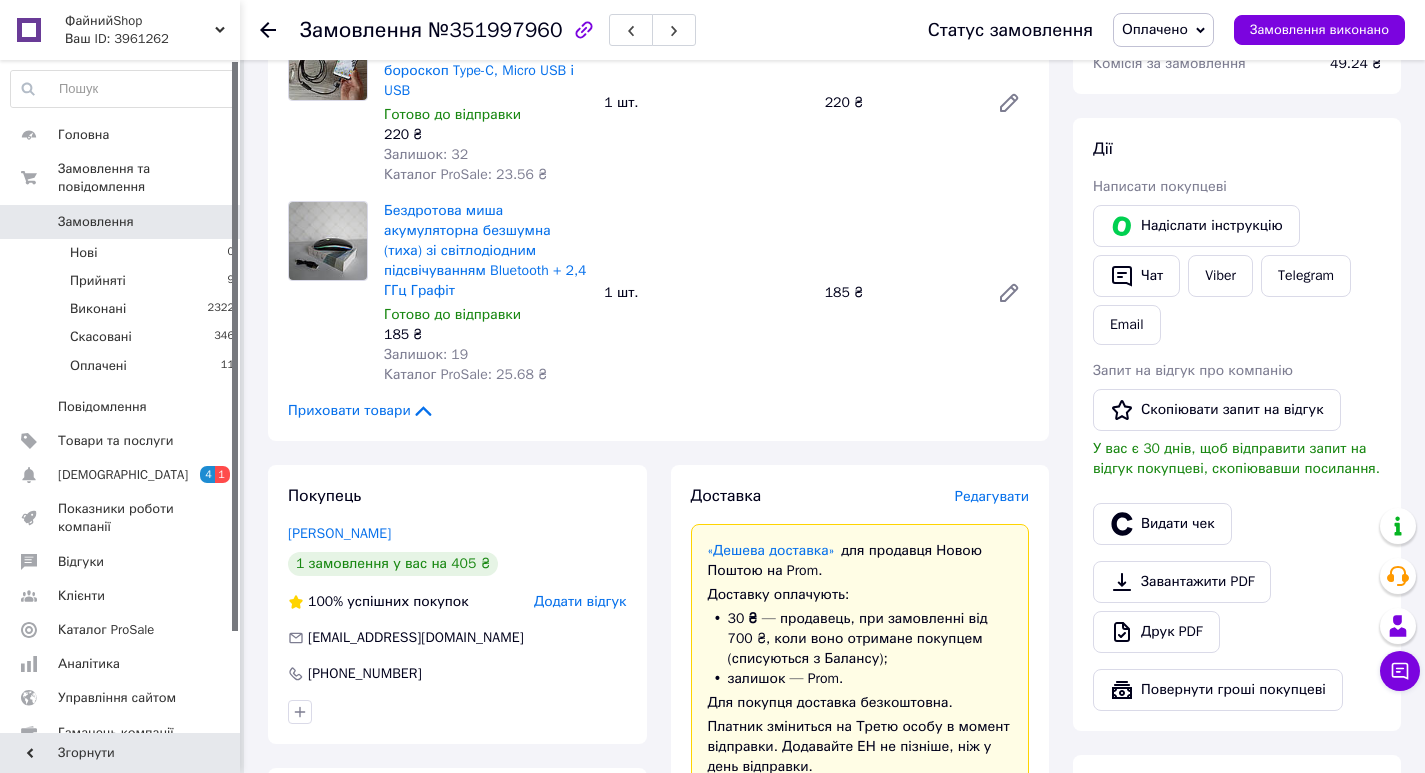 scroll, scrollTop: 100, scrollLeft: 0, axis: vertical 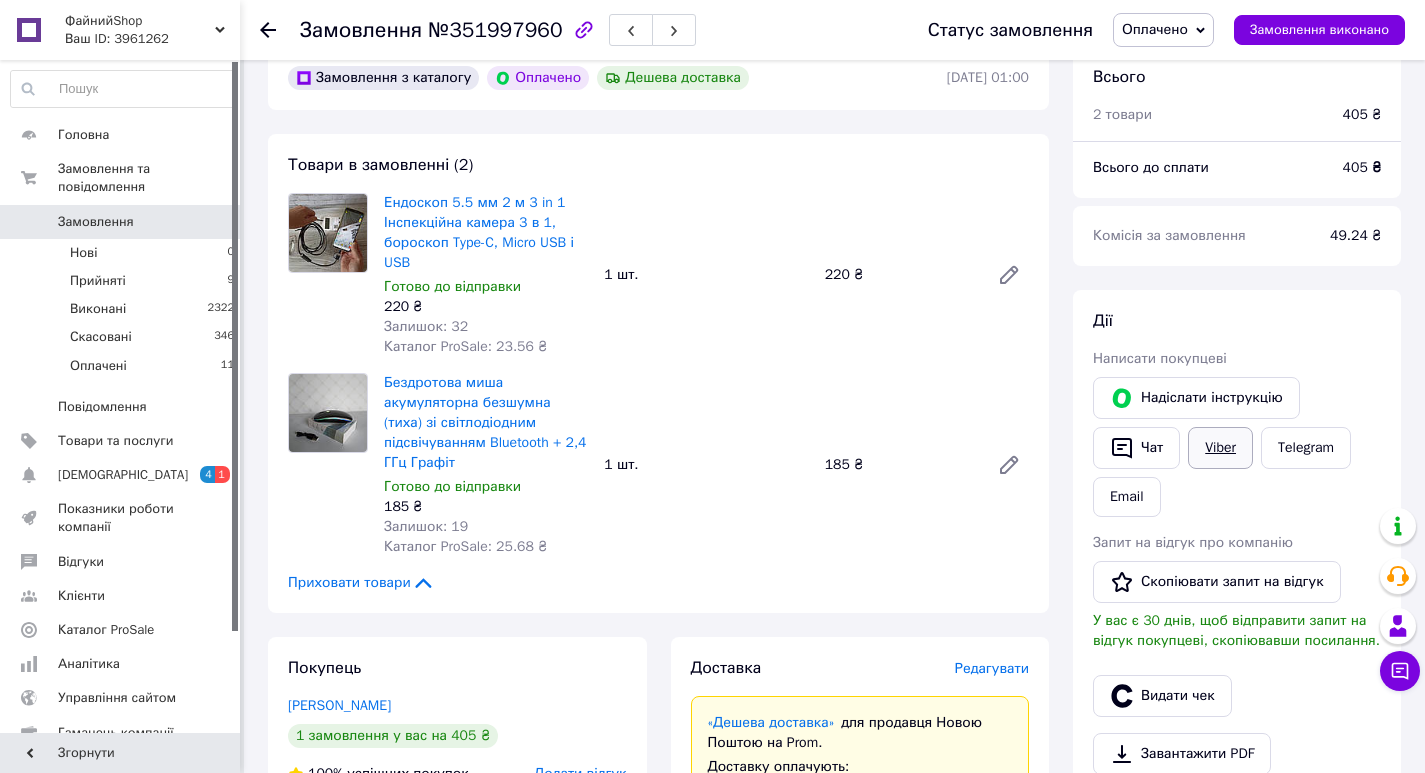 click on "Viber" at bounding box center (1220, 448) 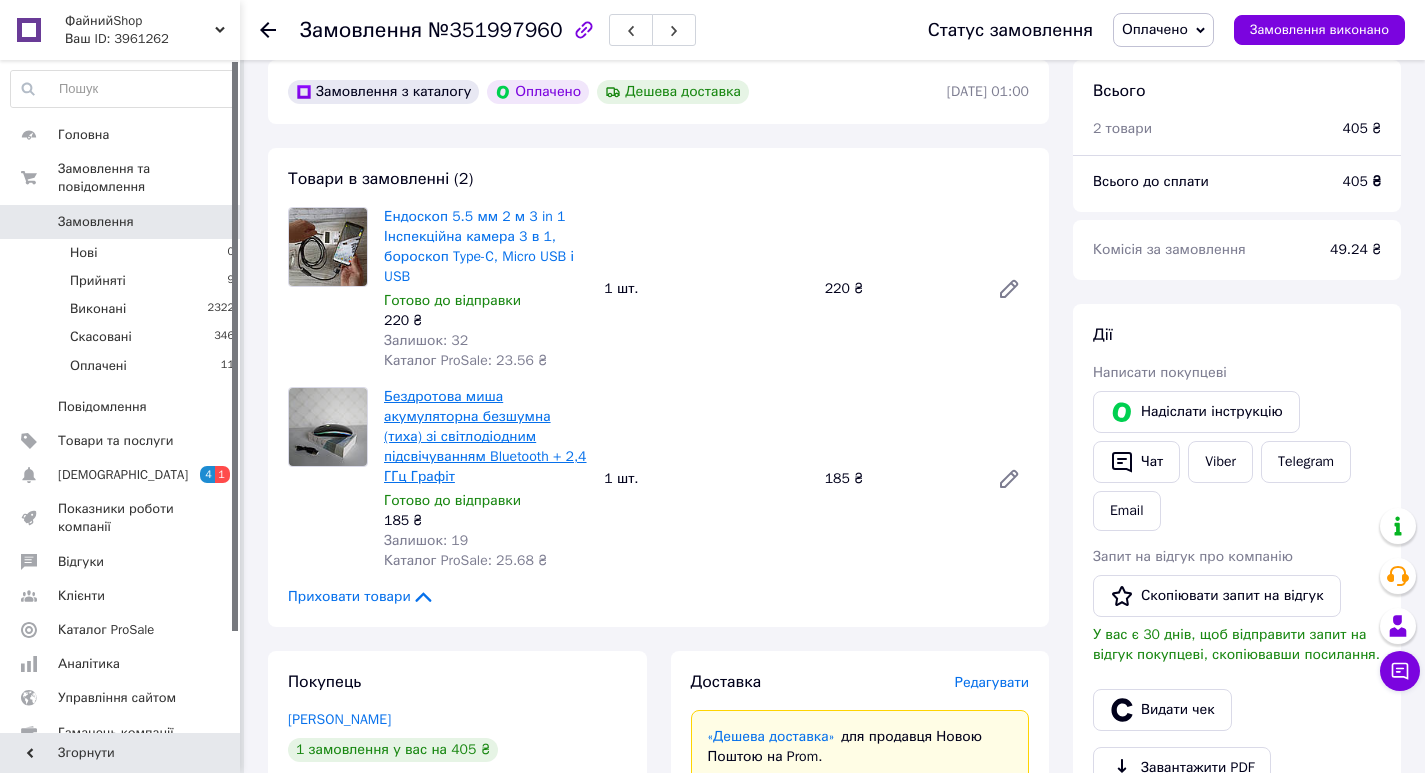 scroll, scrollTop: 0, scrollLeft: 0, axis: both 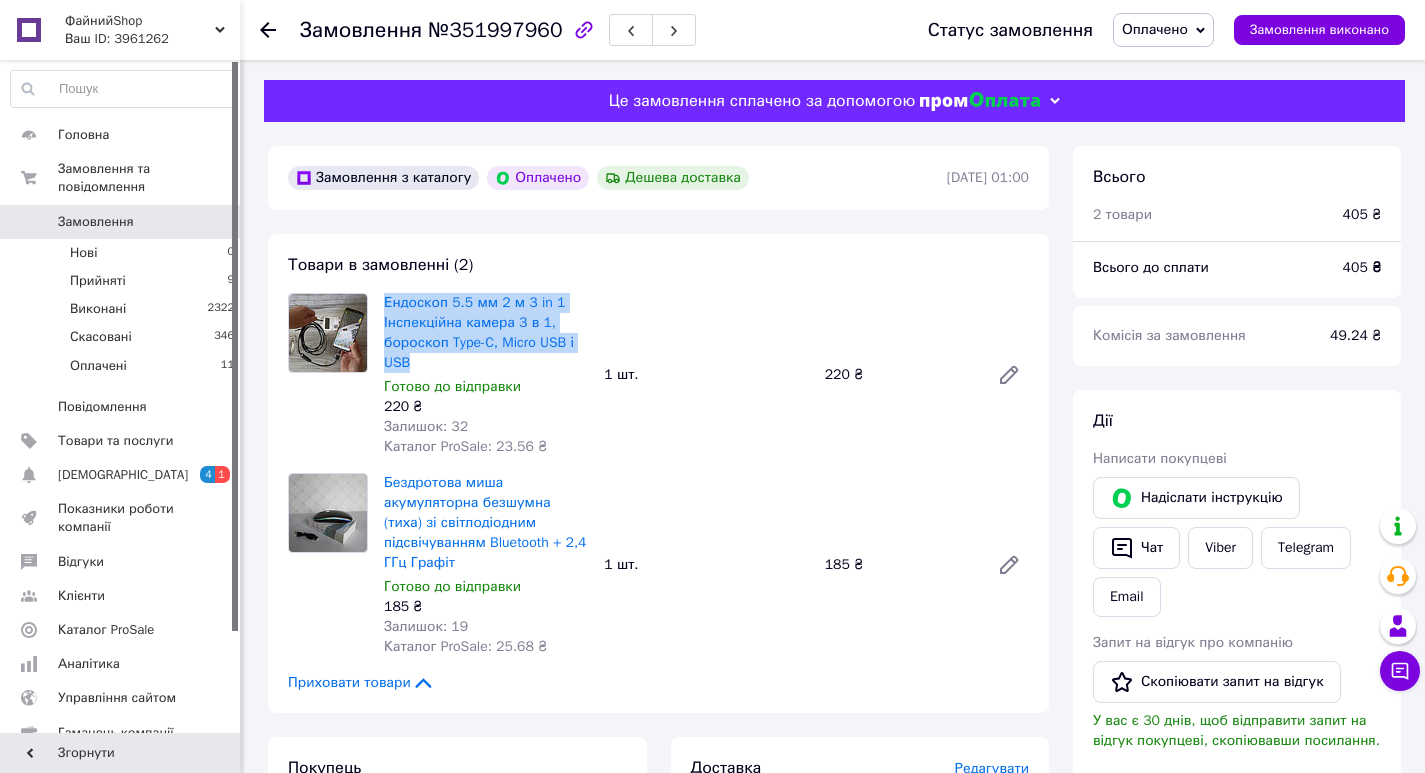 drag, startPoint x: 377, startPoint y: 299, endPoint x: 417, endPoint y: 362, distance: 74.62573 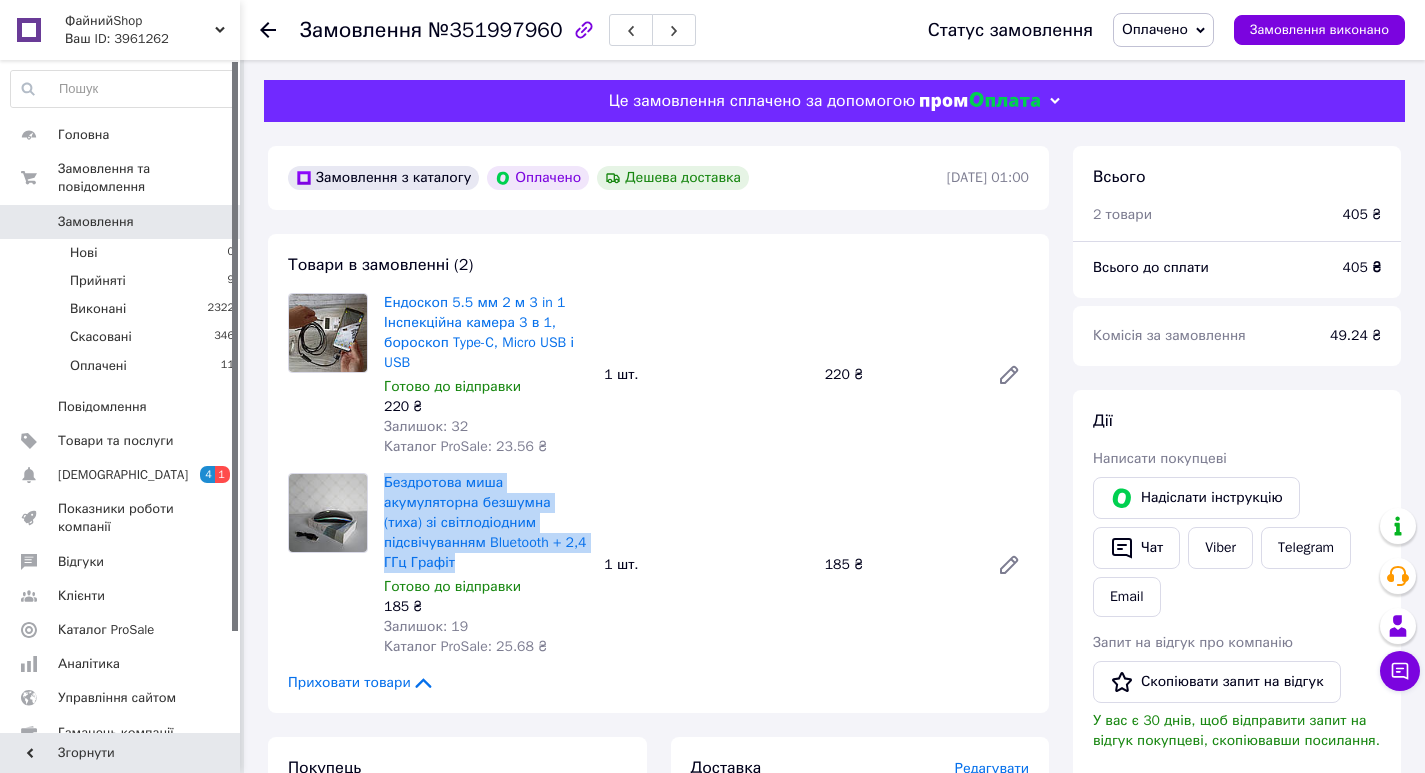 drag, startPoint x: 382, startPoint y: 482, endPoint x: 454, endPoint y: 563, distance: 108.37435 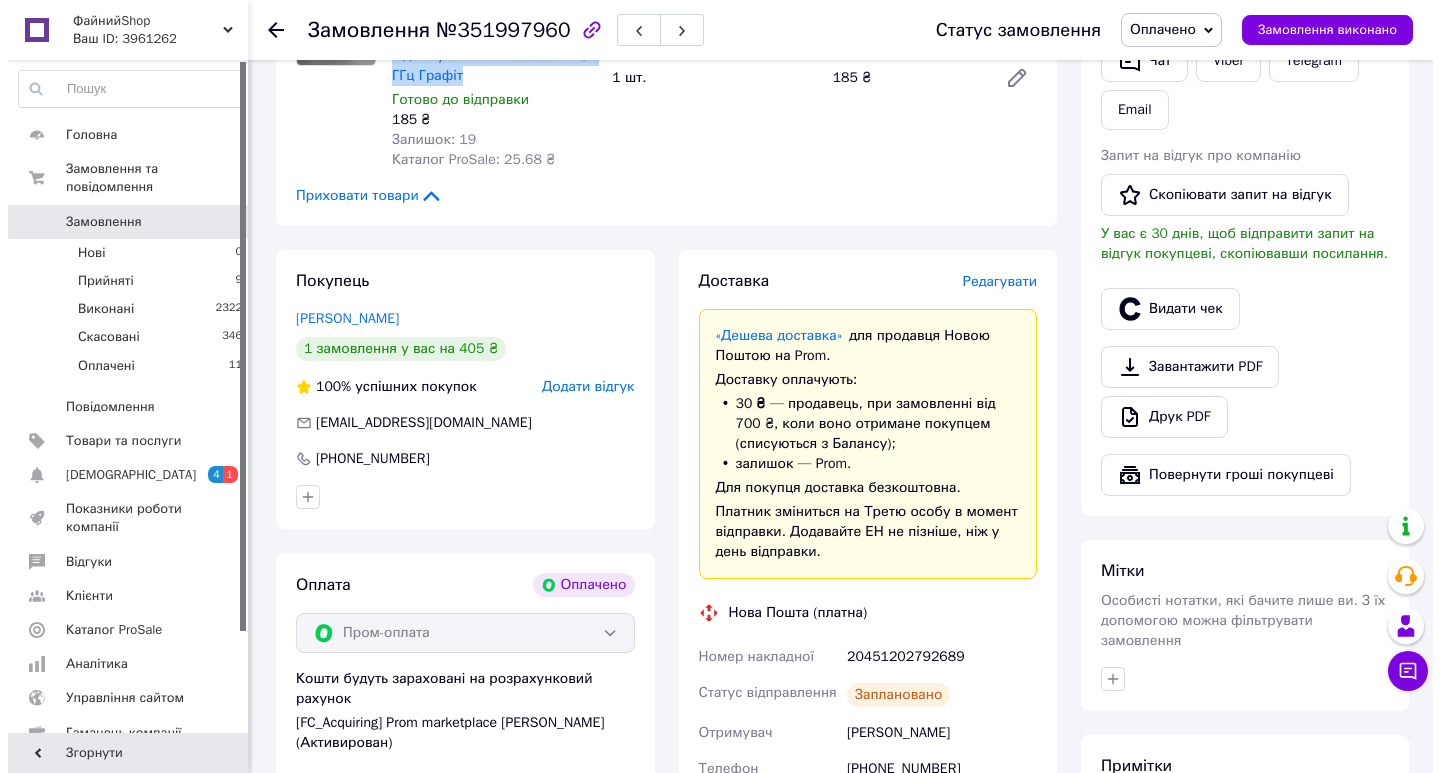 scroll, scrollTop: 500, scrollLeft: 0, axis: vertical 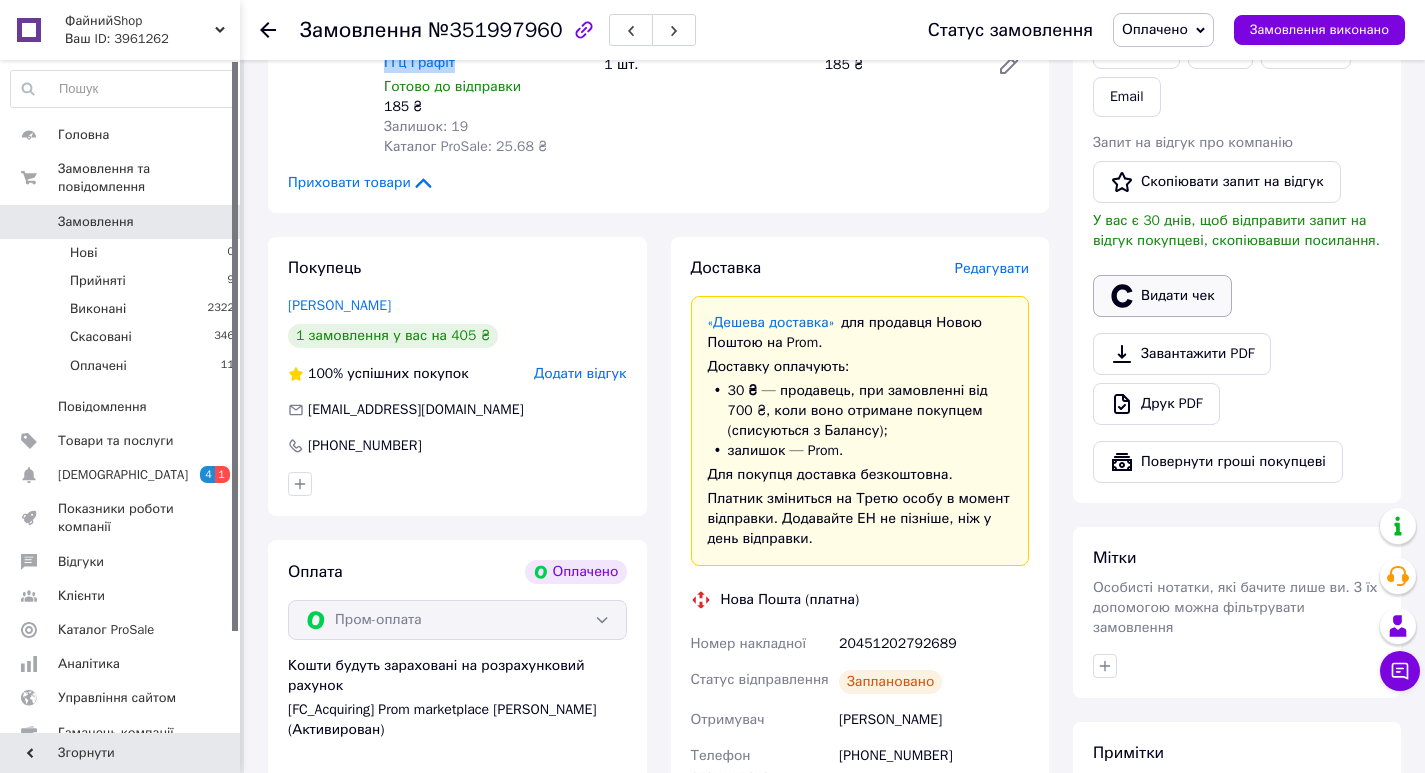 click on "Видати чек" at bounding box center (1162, 296) 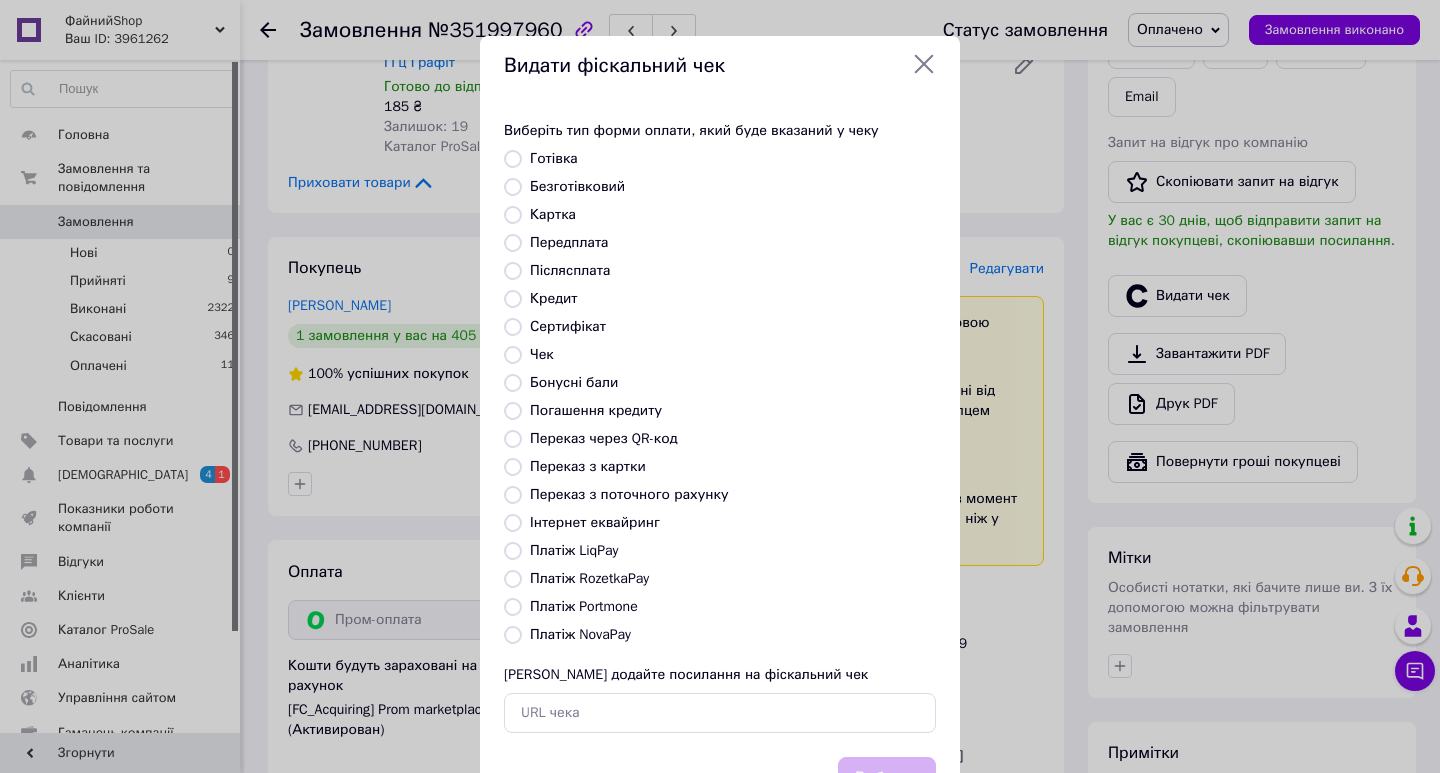 click on "Платіж RozetkaPay" at bounding box center (589, 578) 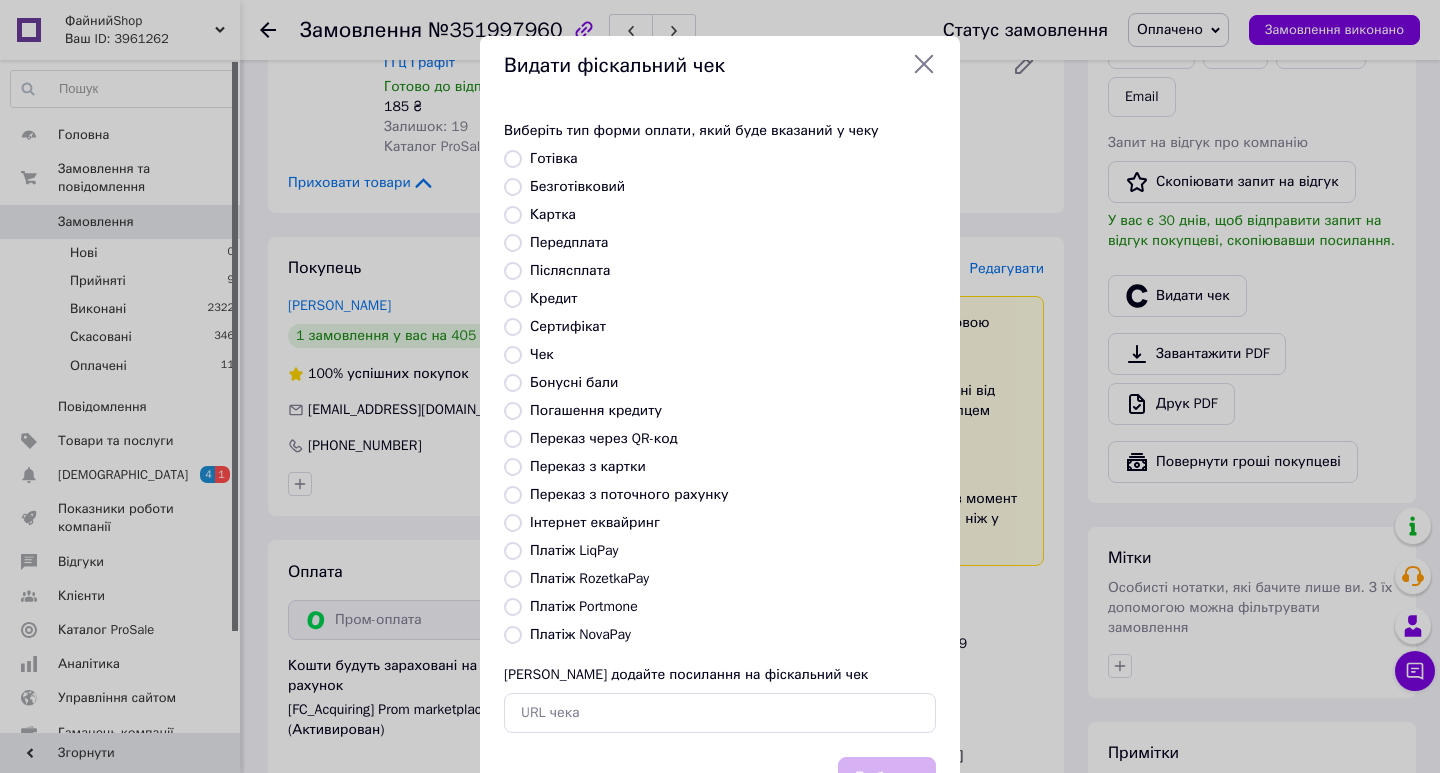 radio on "true" 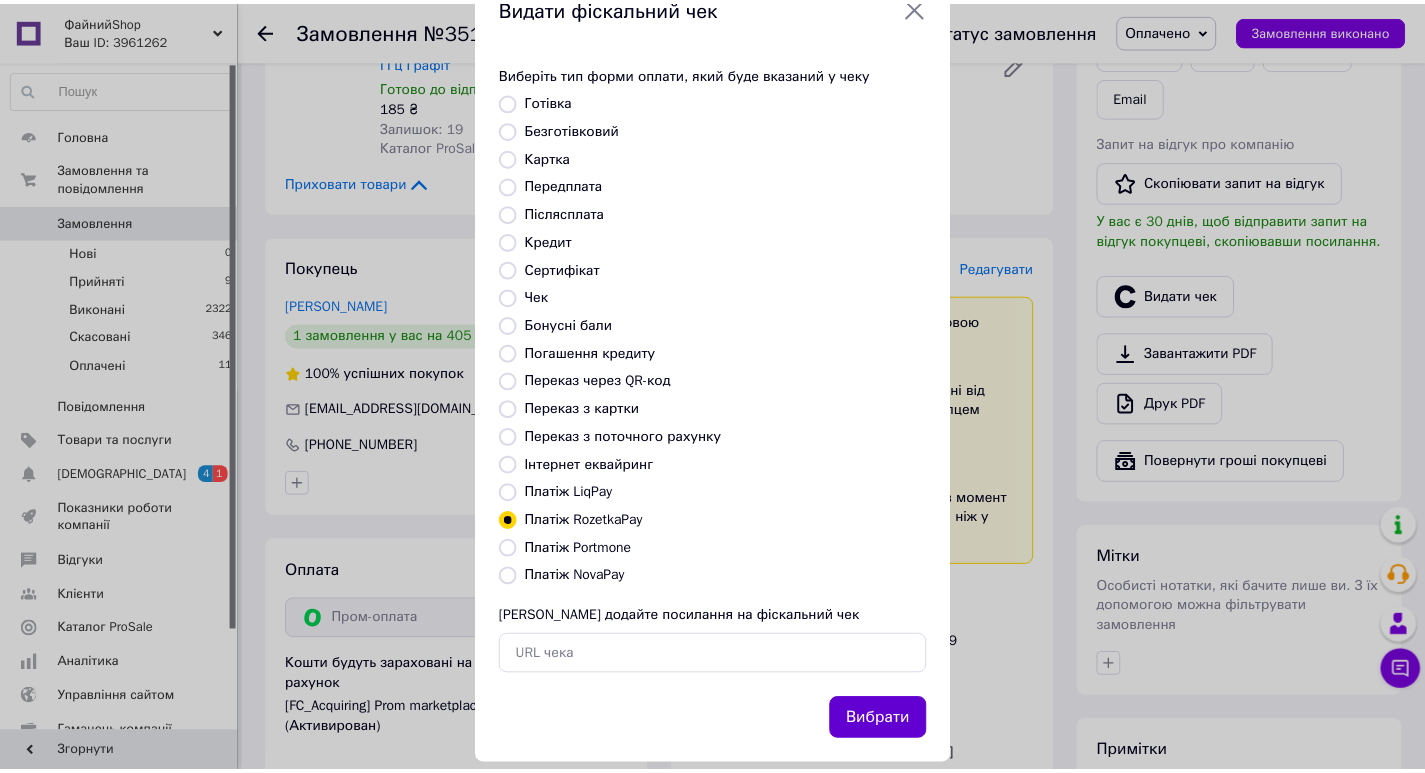 scroll, scrollTop: 86, scrollLeft: 0, axis: vertical 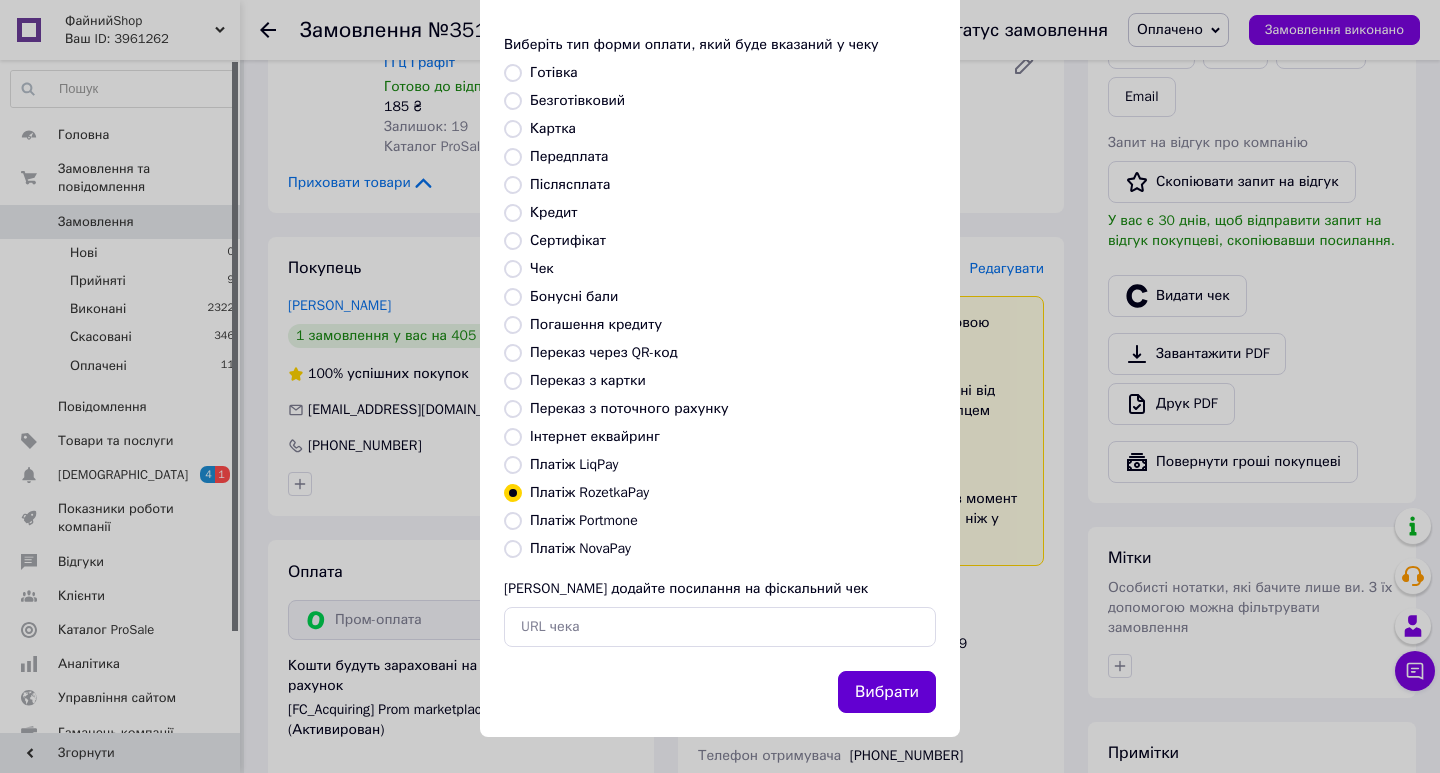 click on "Вибрати" at bounding box center [887, 692] 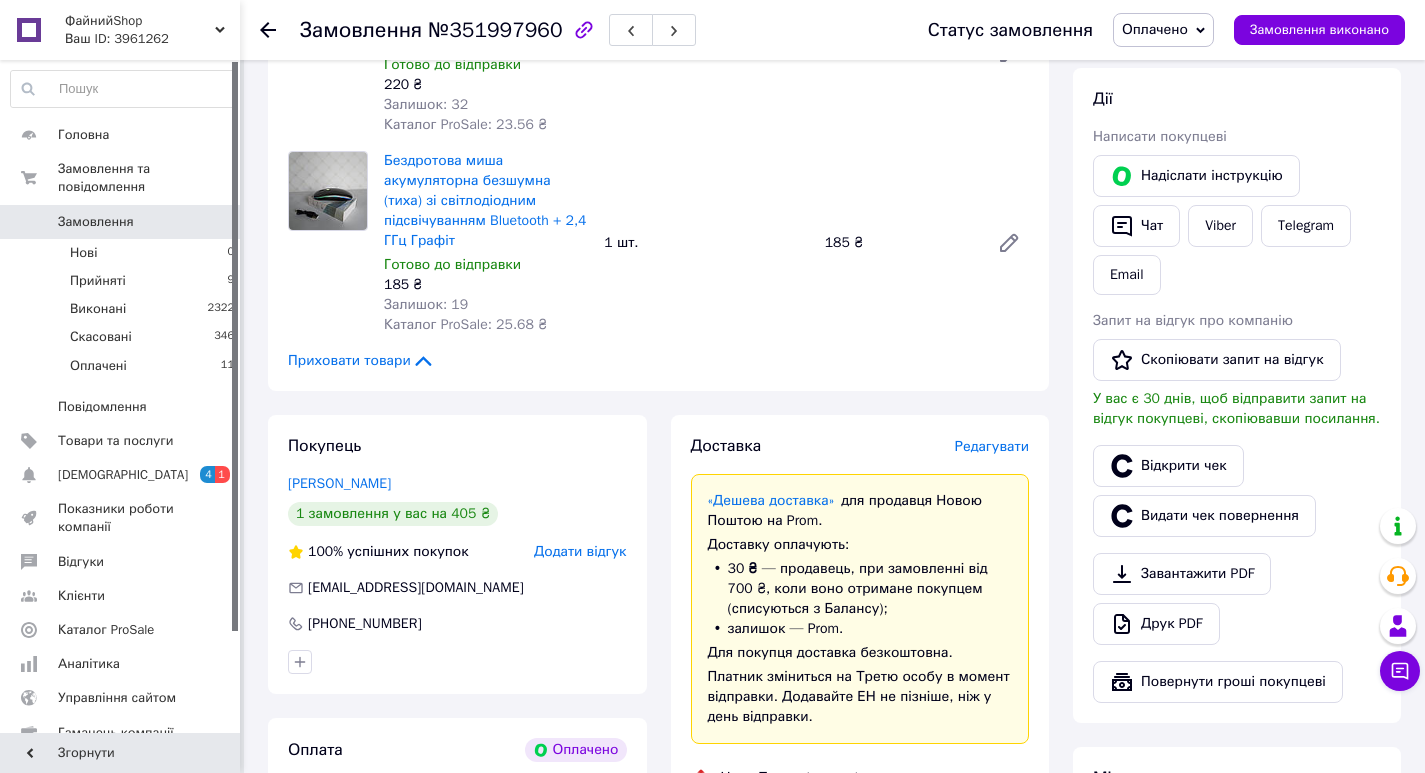 scroll, scrollTop: 500, scrollLeft: 0, axis: vertical 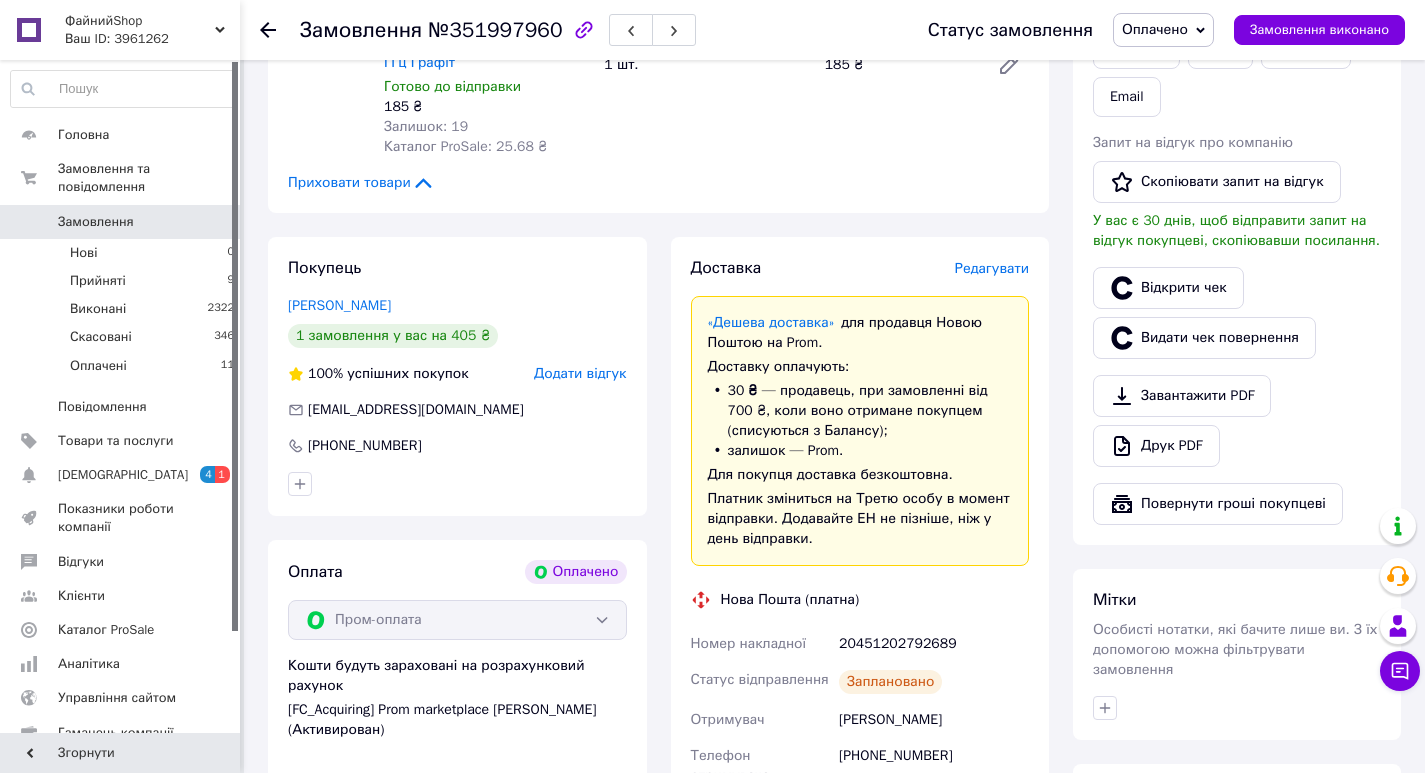 click 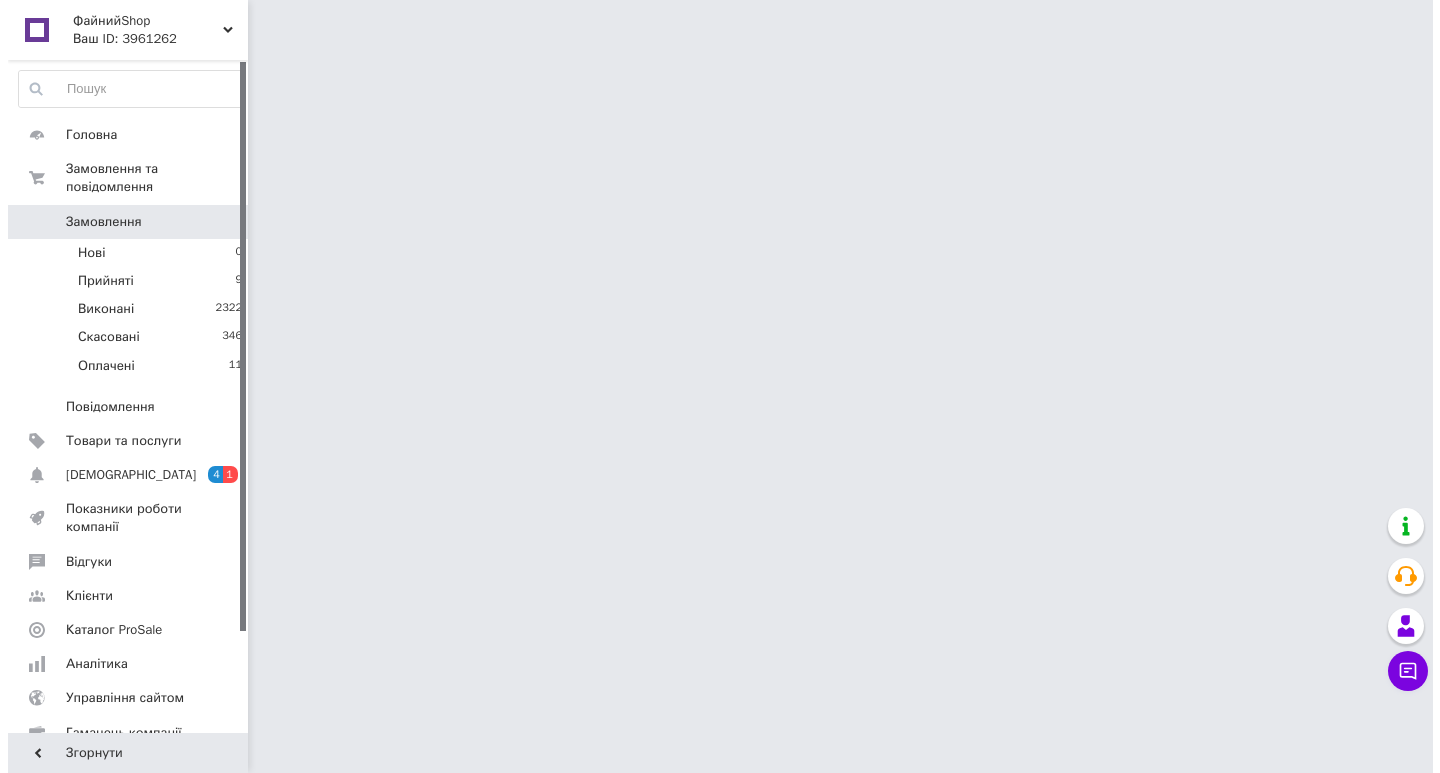 scroll, scrollTop: 0, scrollLeft: 0, axis: both 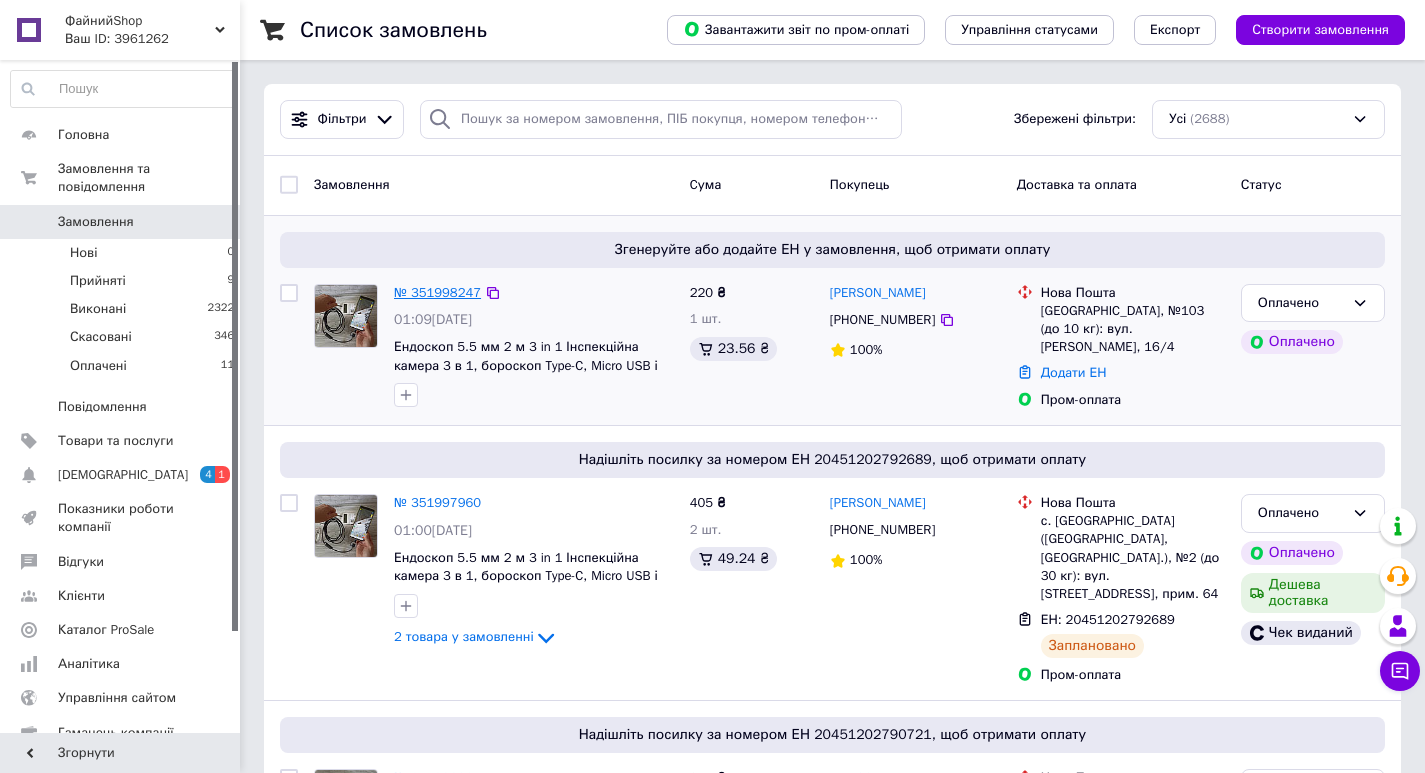 click on "№ 351998247" at bounding box center [437, 292] 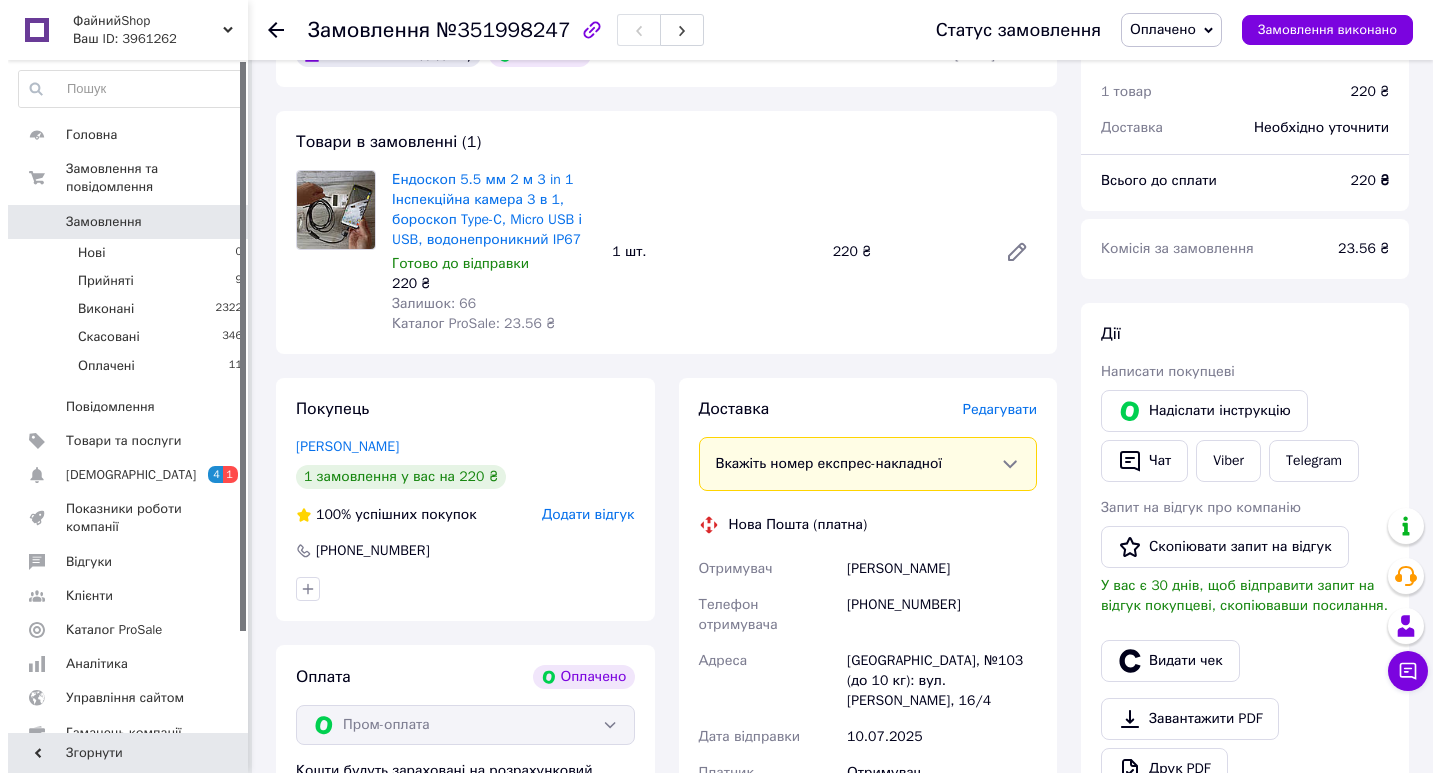 scroll, scrollTop: 300, scrollLeft: 0, axis: vertical 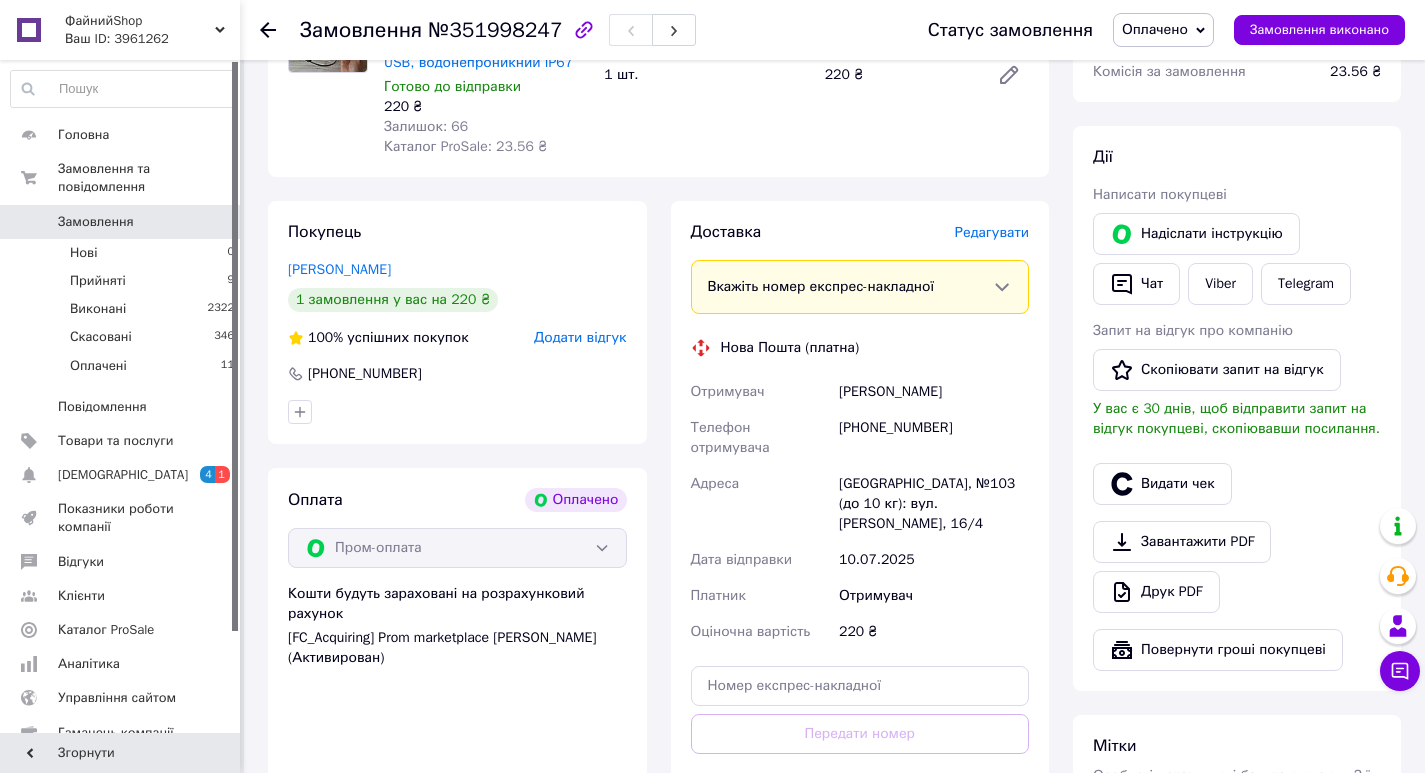 click on "Редагувати" at bounding box center (992, 232) 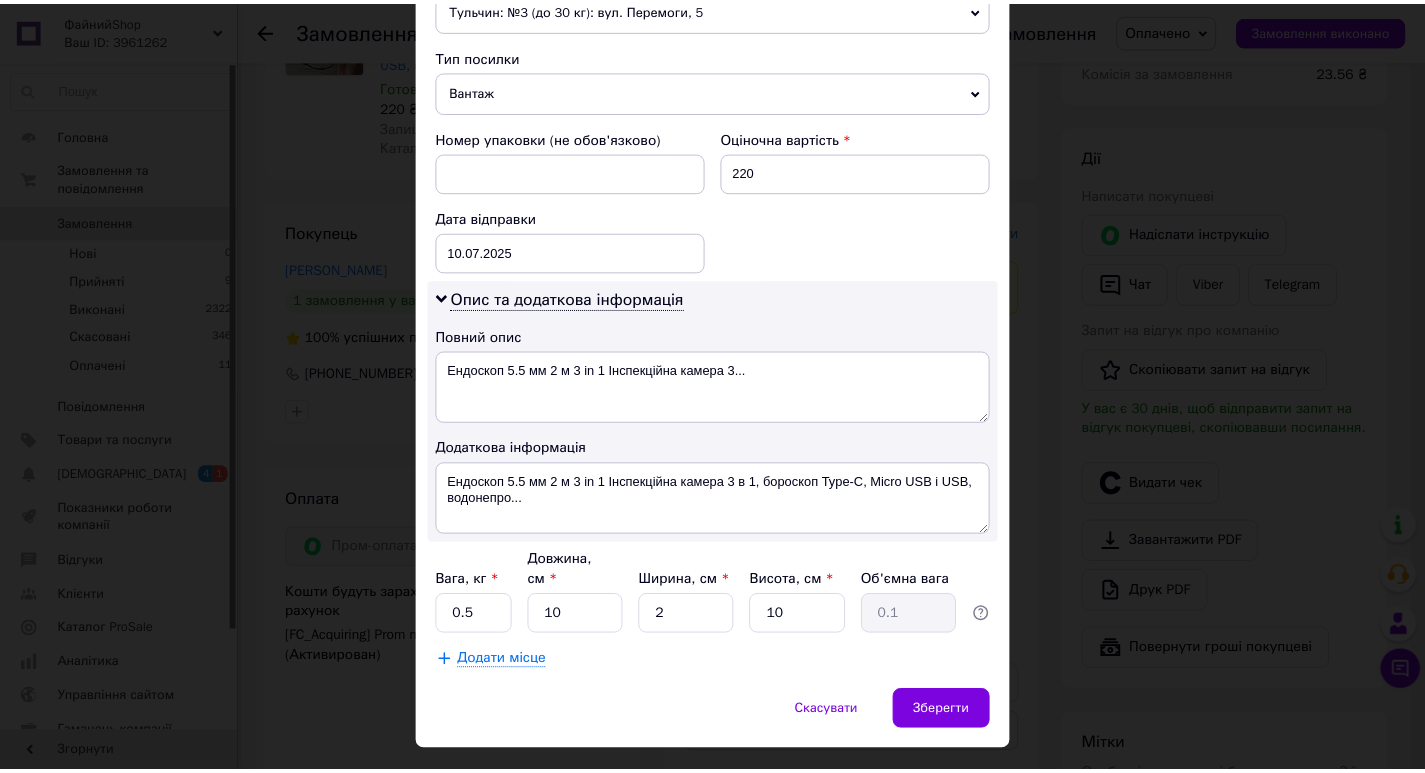 scroll, scrollTop: 779, scrollLeft: 0, axis: vertical 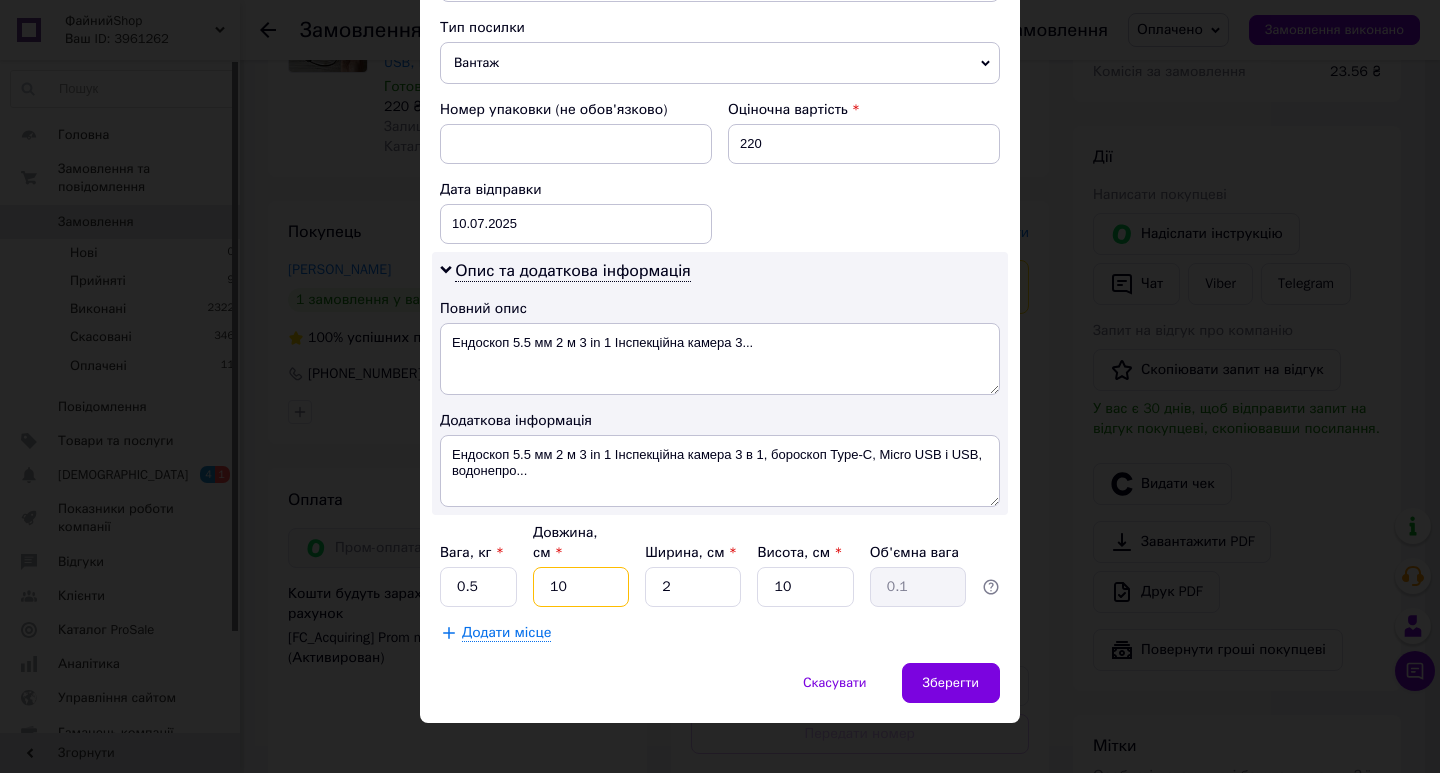 click on "10" at bounding box center (581, 587) 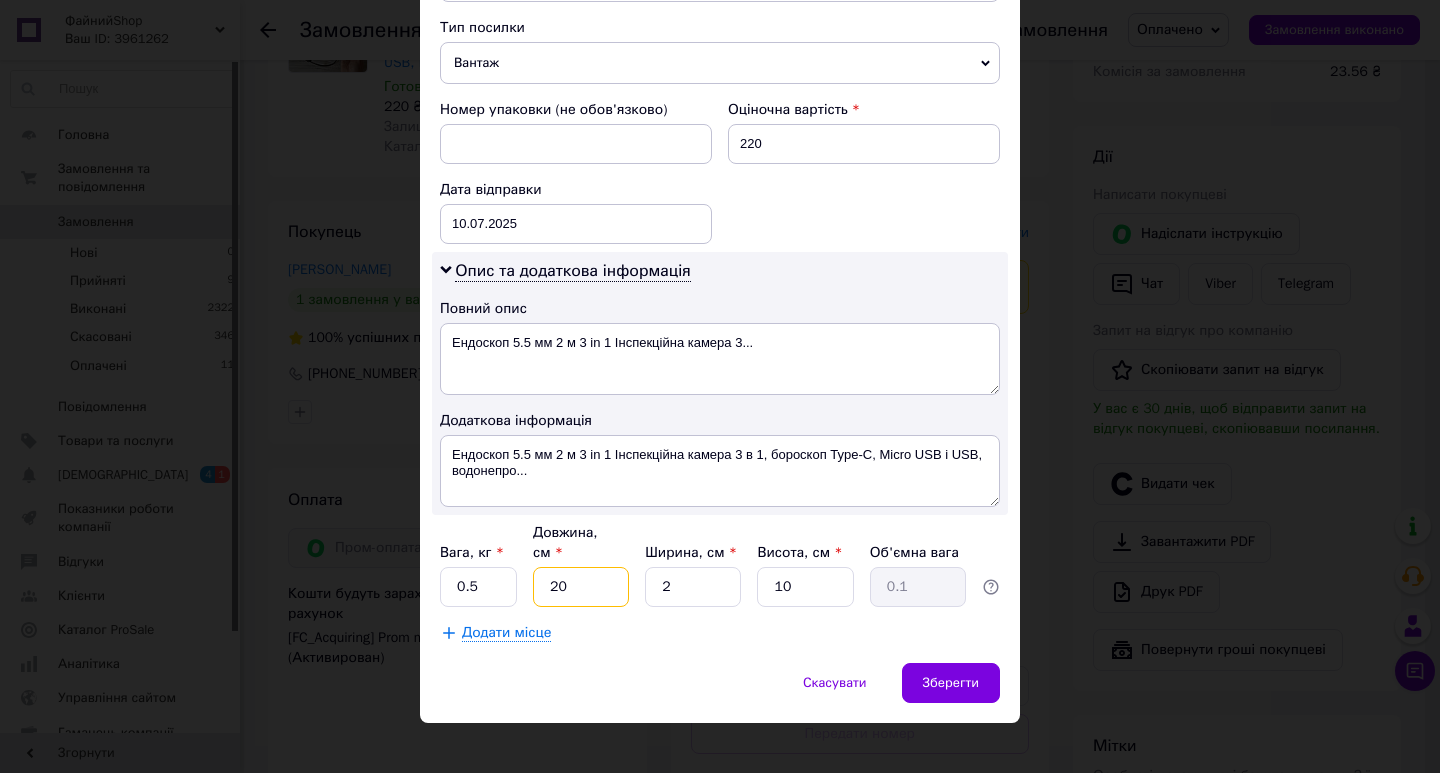 type on "20" 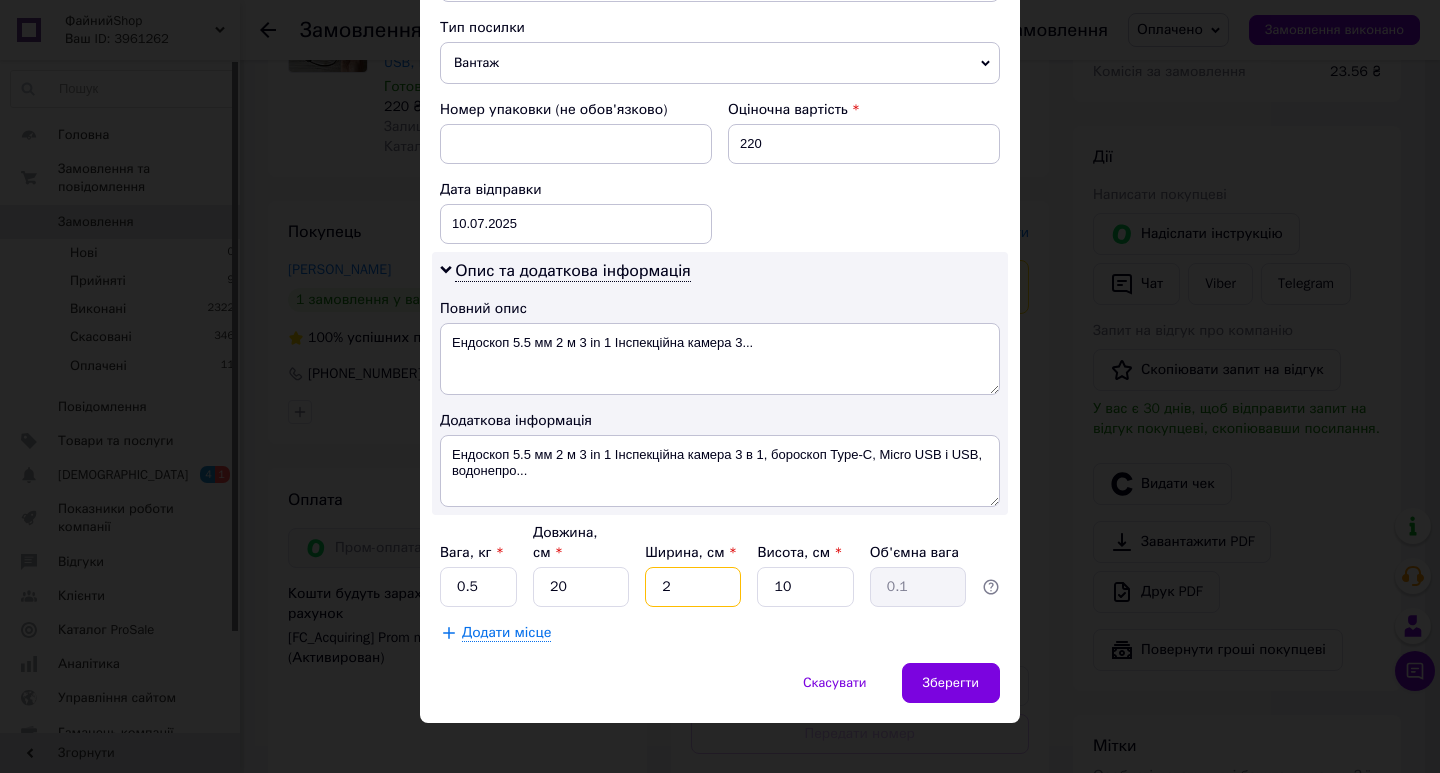 drag, startPoint x: 672, startPoint y: 569, endPoint x: 640, endPoint y: 568, distance: 32.01562 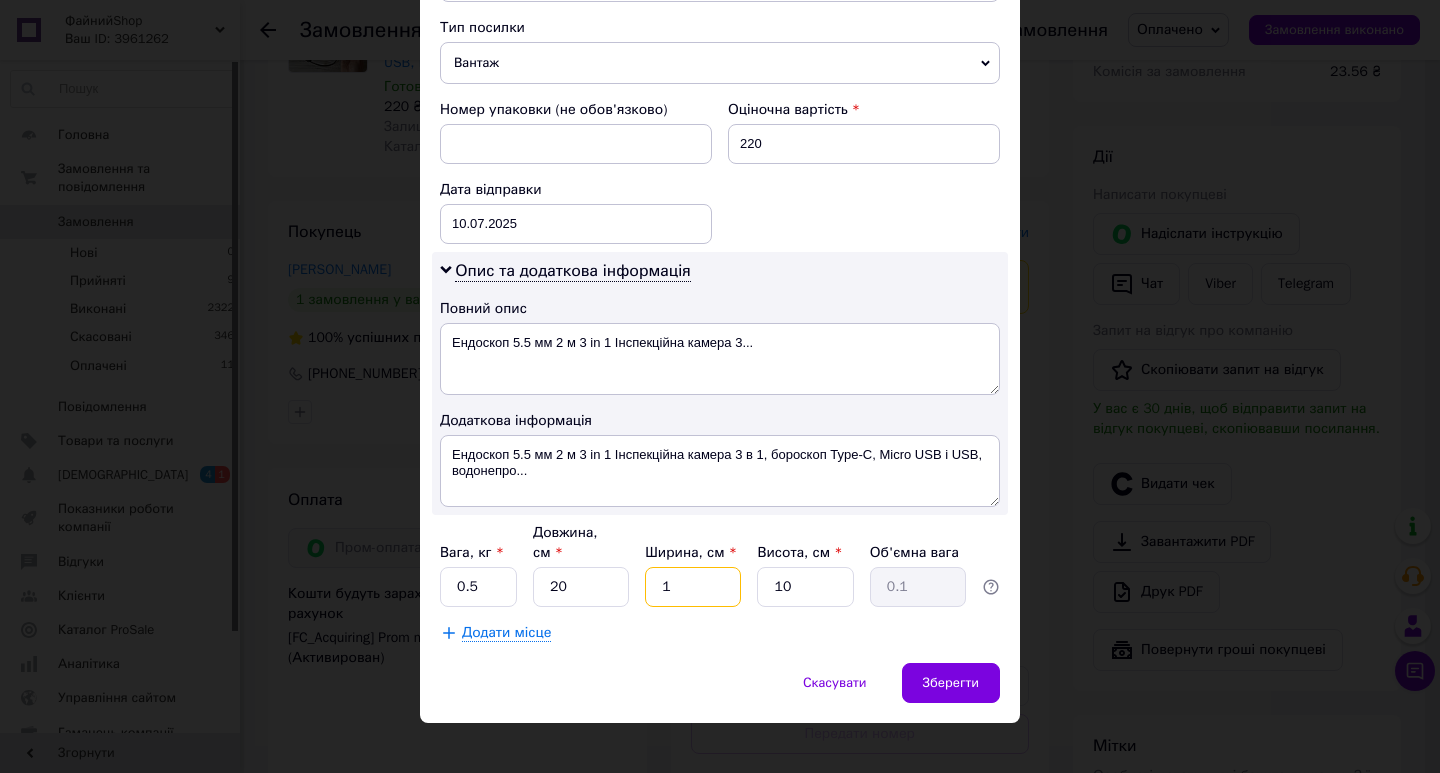 type on "10" 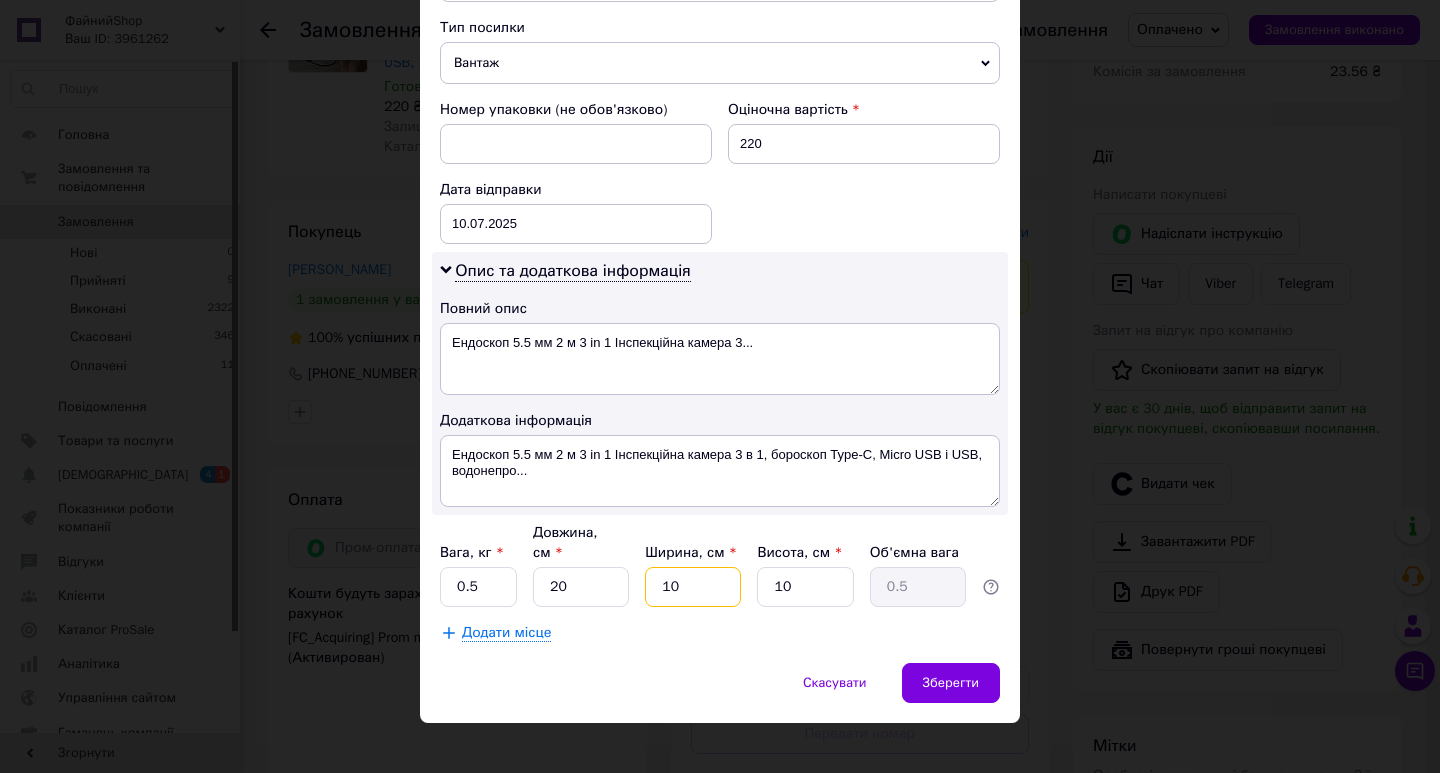 type on "10" 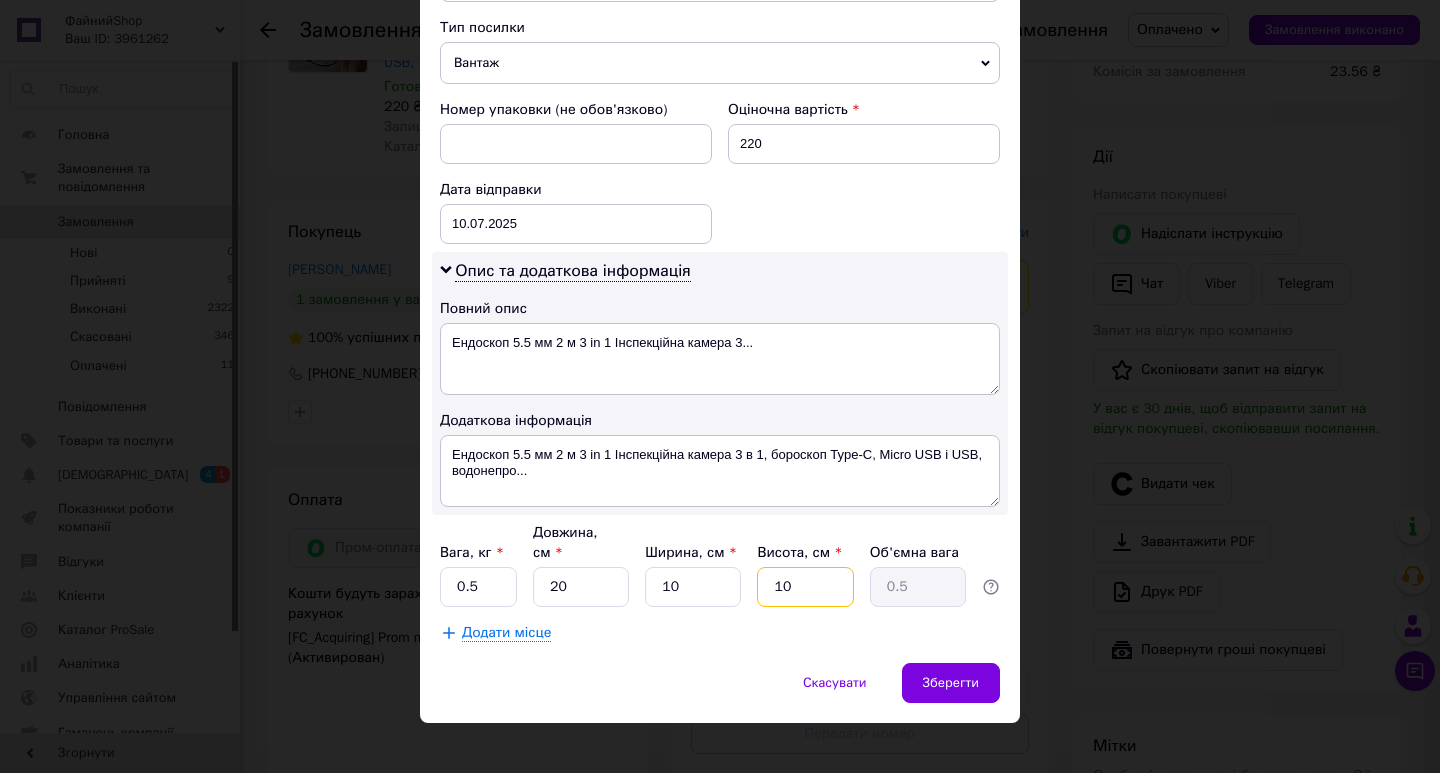 click on "10" at bounding box center [805, 587] 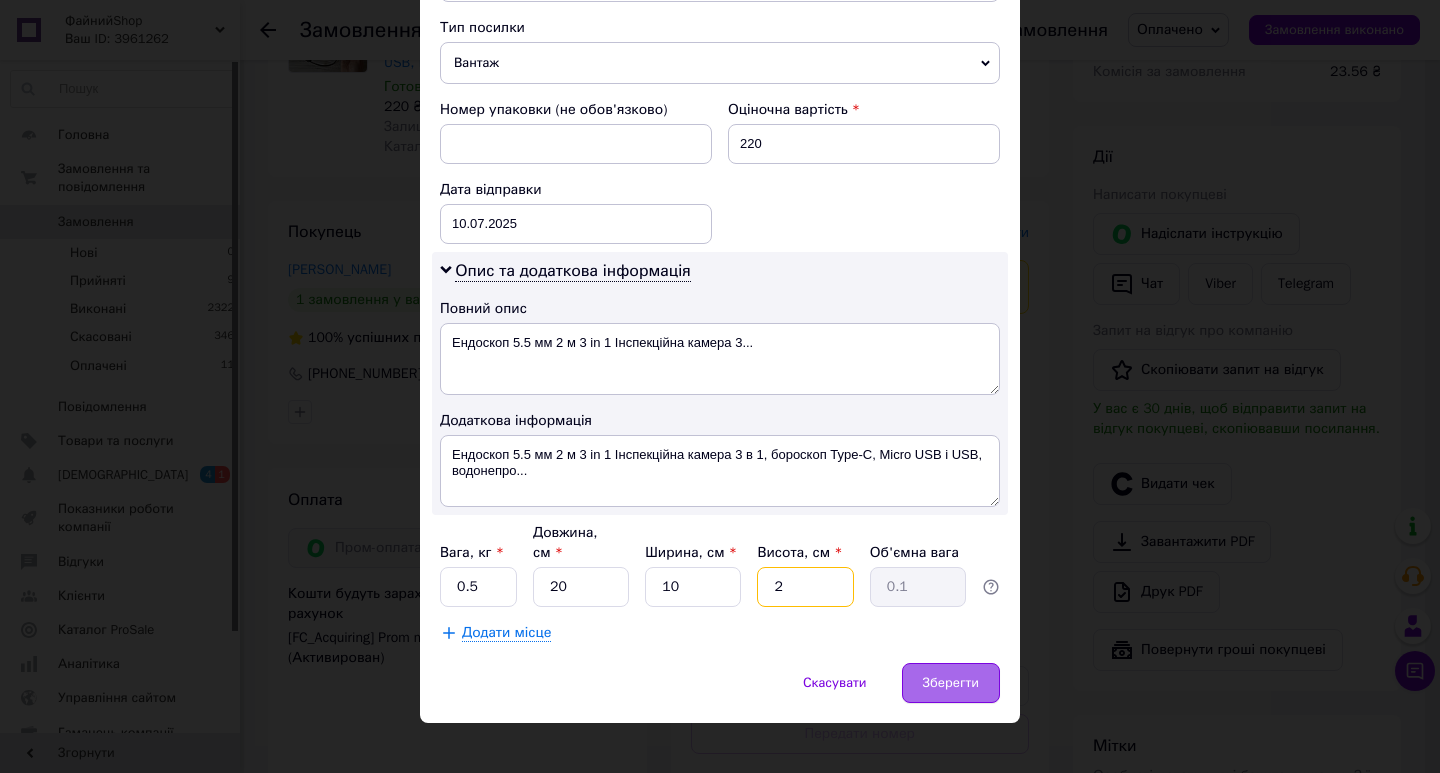 type on "2" 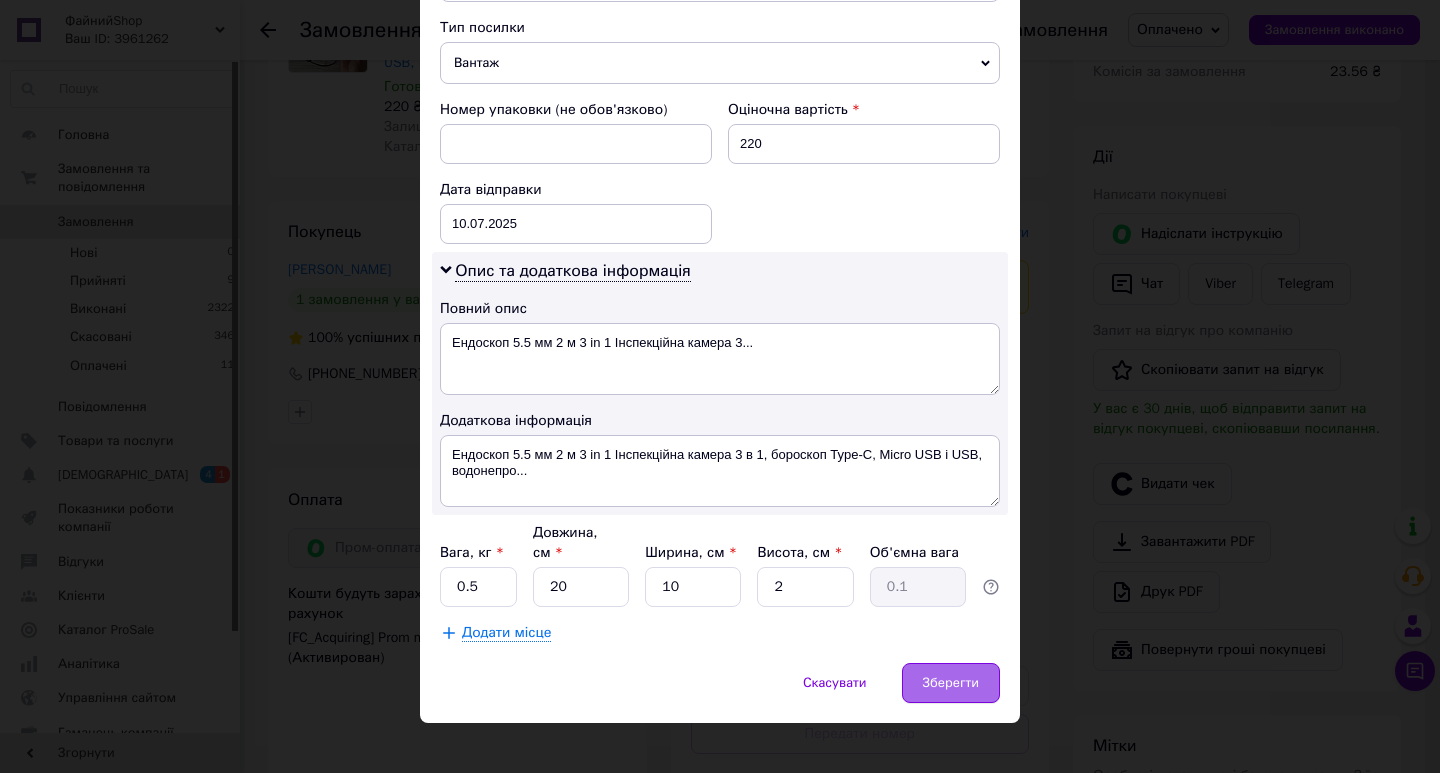 click on "Зберегти" at bounding box center [951, 683] 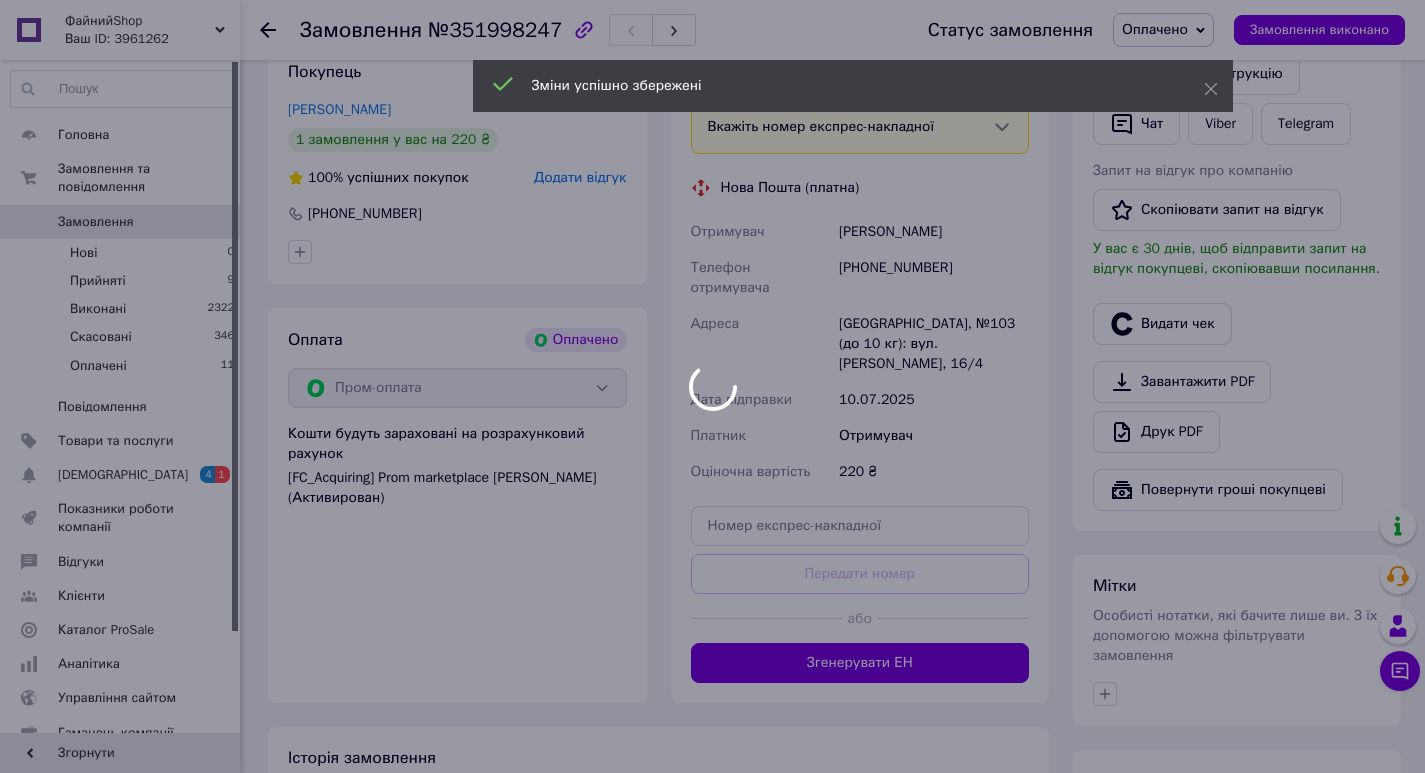 scroll, scrollTop: 500, scrollLeft: 0, axis: vertical 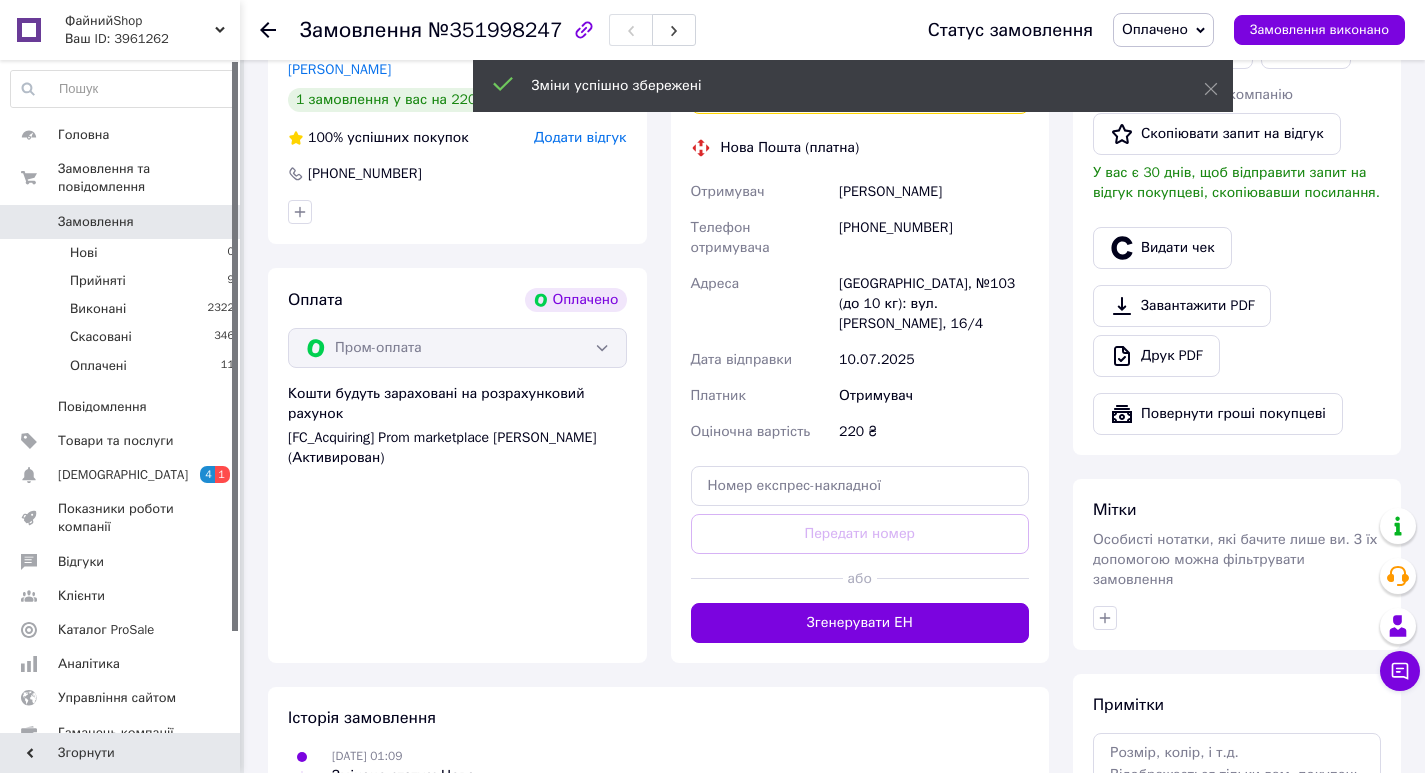 click on "Згенерувати ЕН" at bounding box center [860, 623] 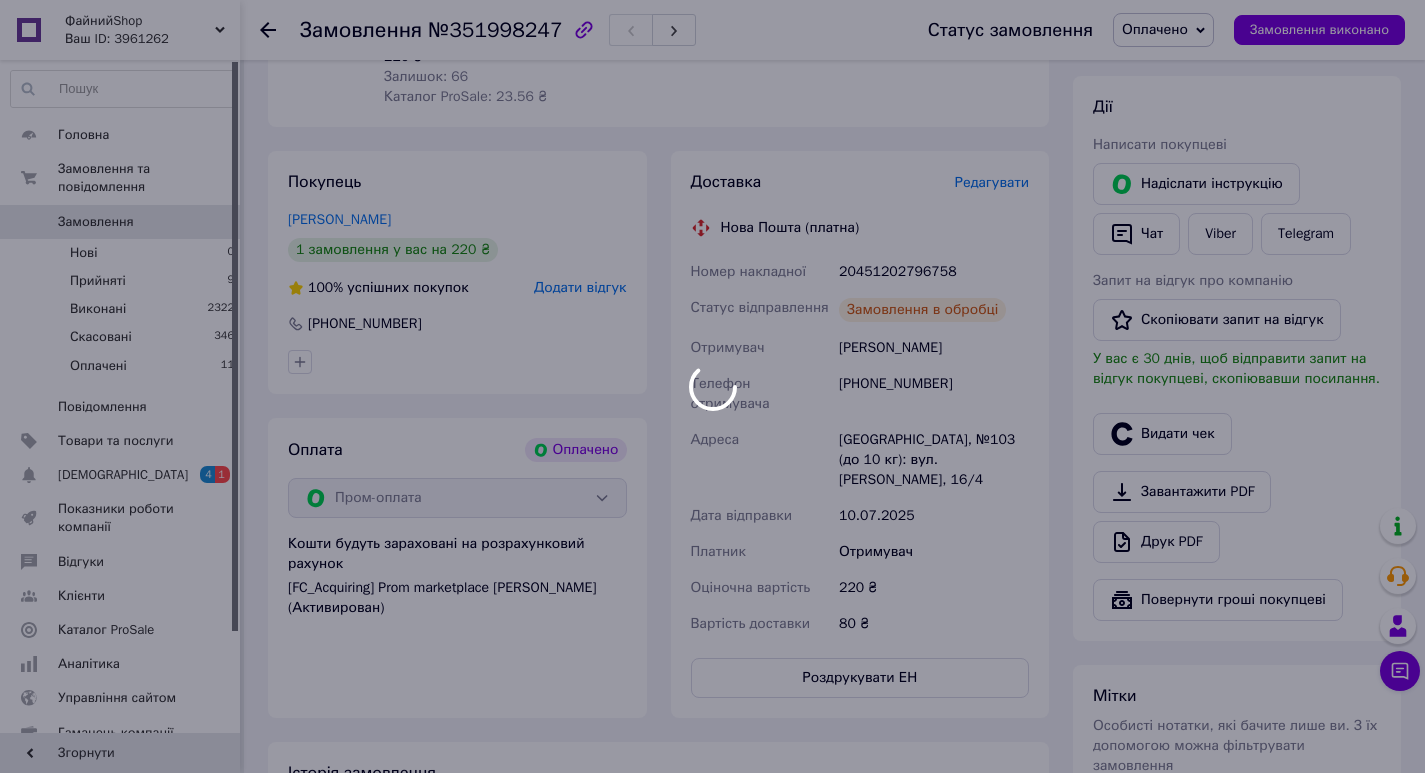 scroll, scrollTop: 300, scrollLeft: 0, axis: vertical 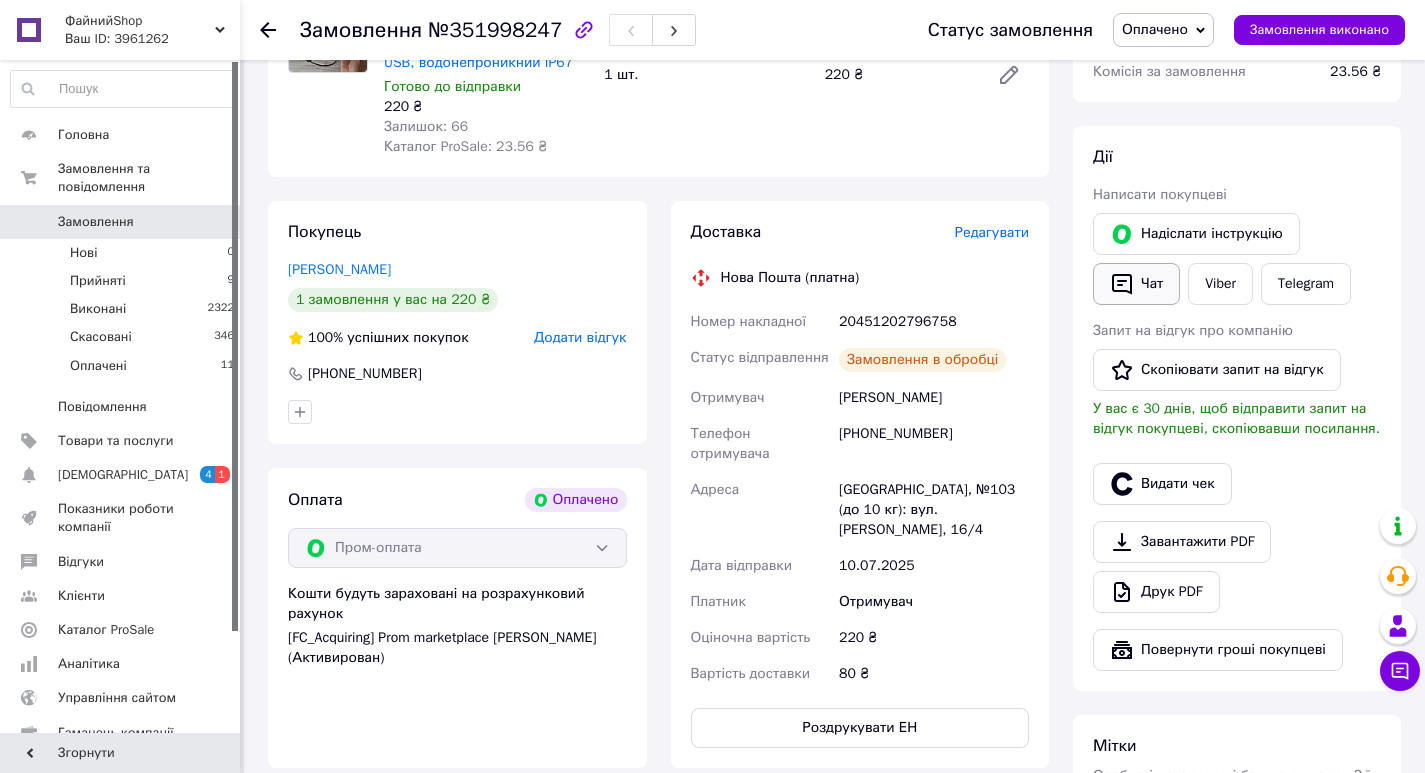 click on "Чат" at bounding box center [1136, 284] 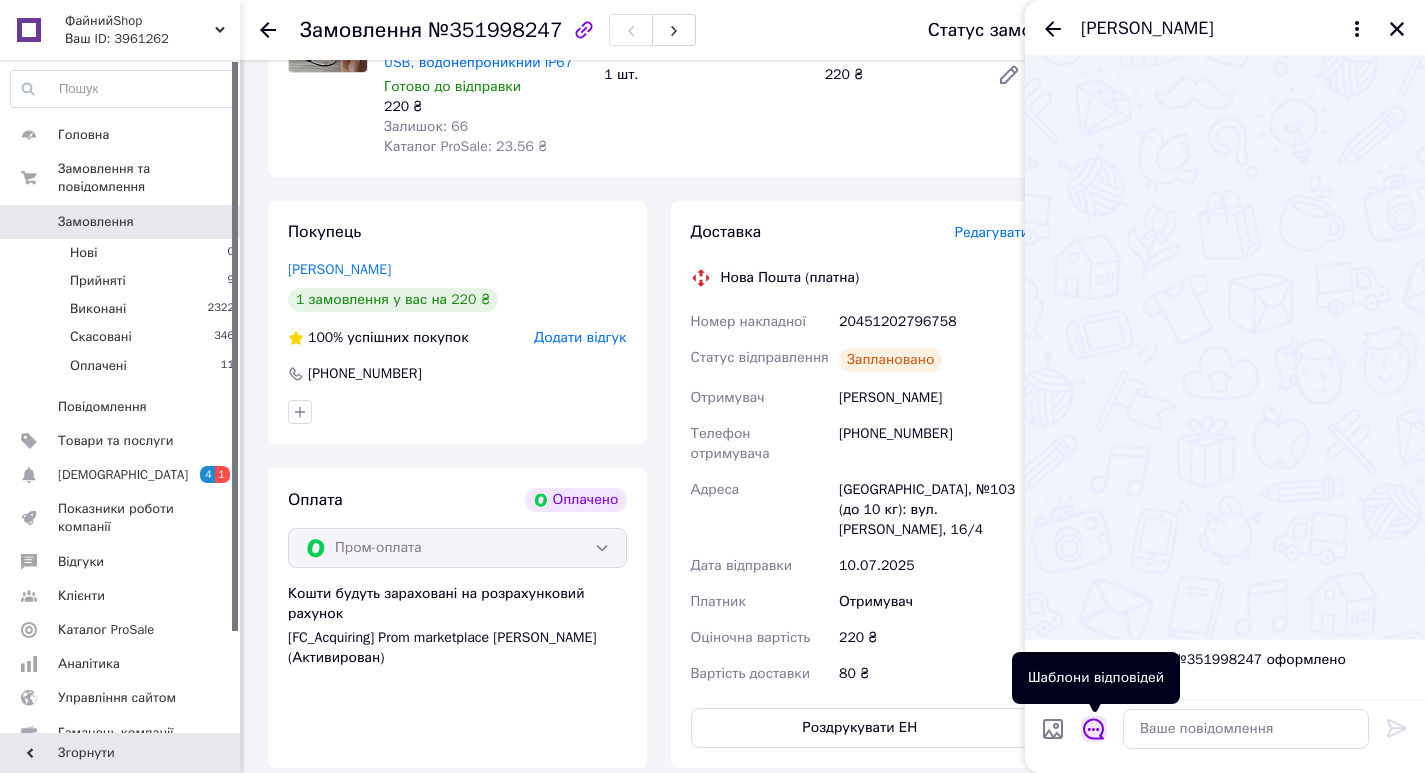 click 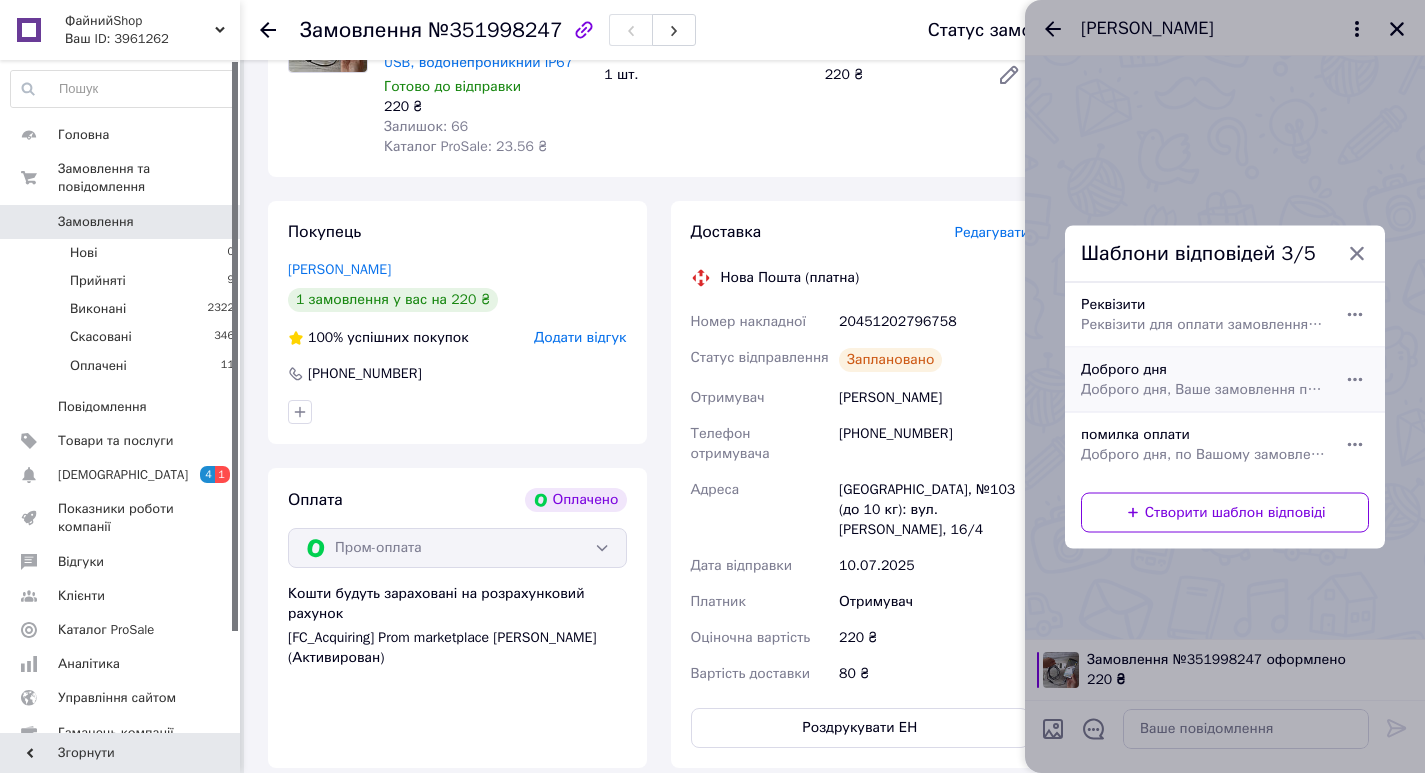 click on "Доброго дня Доброго дня, Ваше замовлення прийнято та готується до відправки.
Дякуємо, що обрали наш магазин!" at bounding box center [1203, 379] 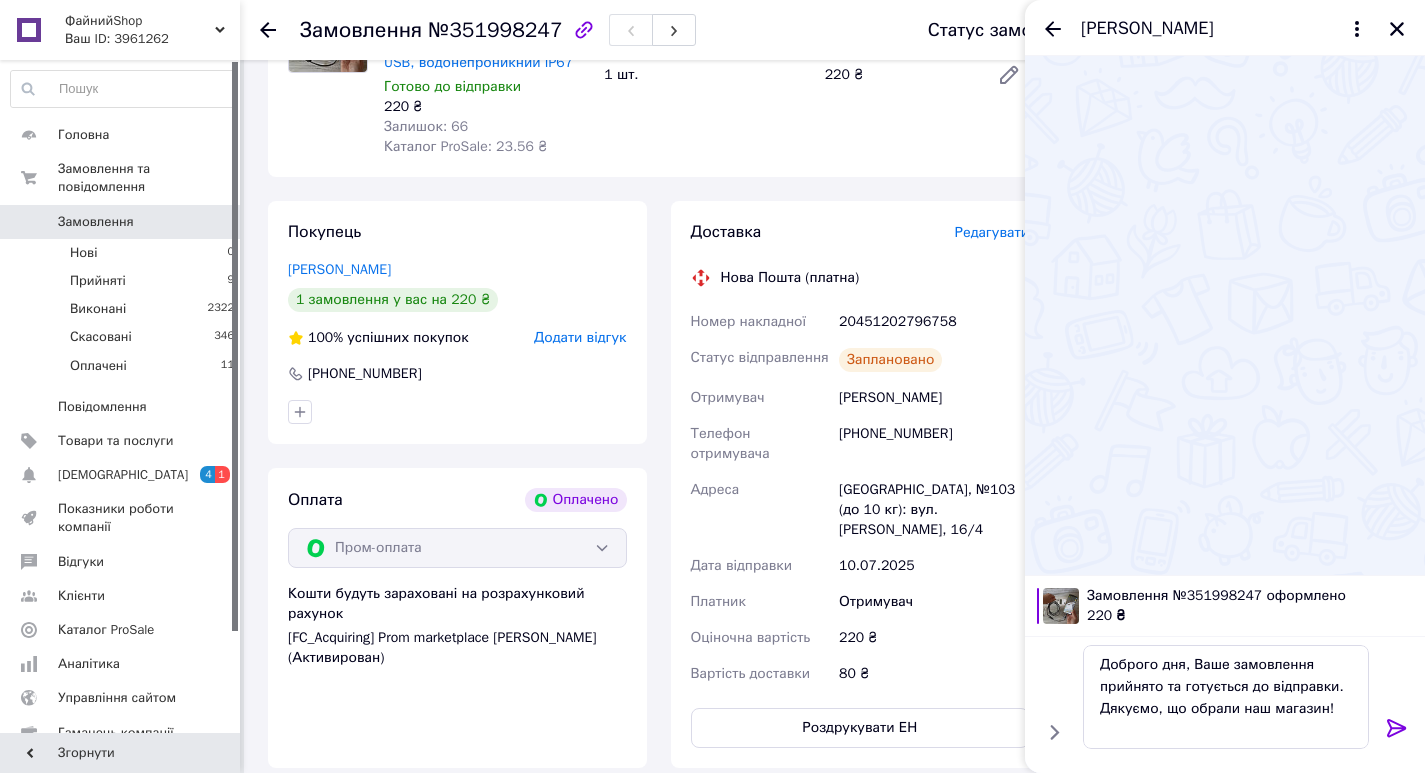 click 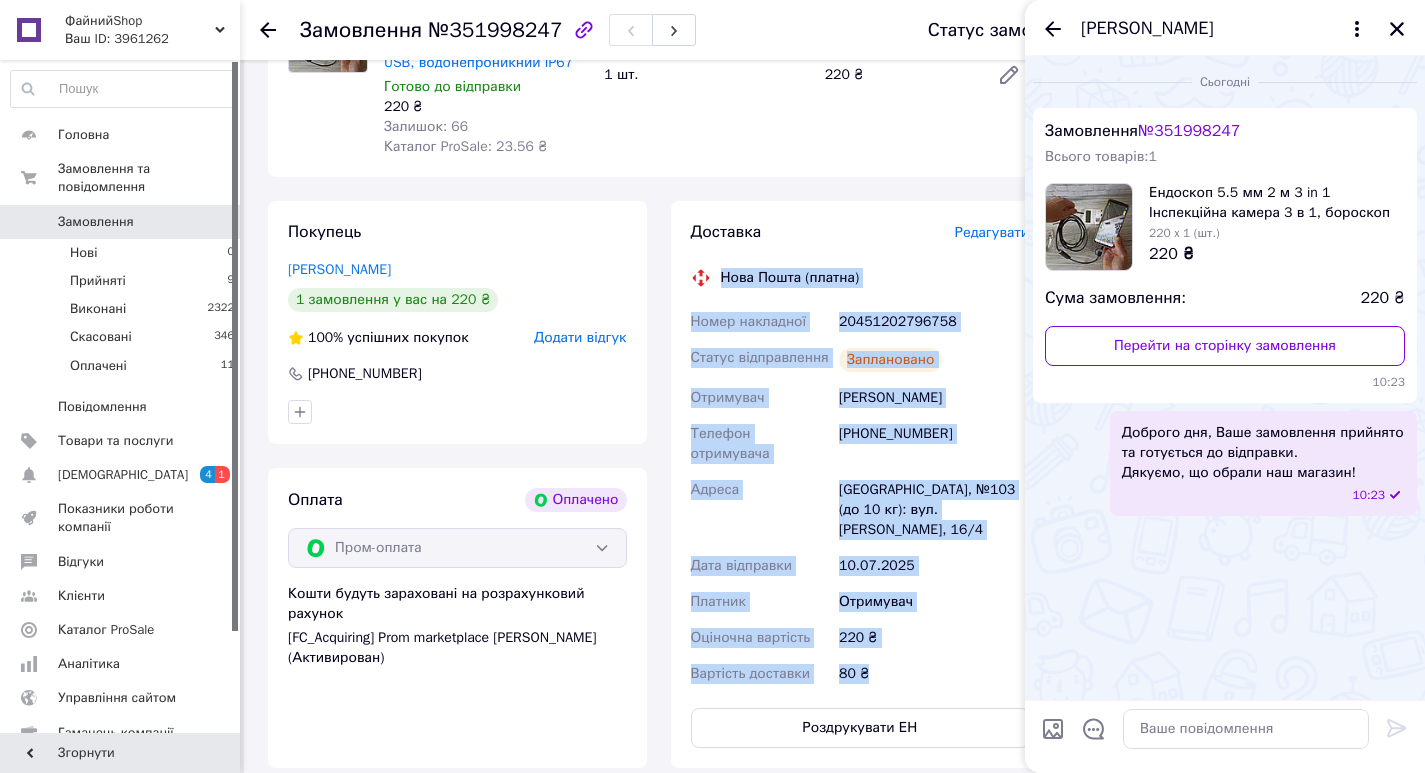 drag, startPoint x: 888, startPoint y: 648, endPoint x: 697, endPoint y: 278, distance: 416.39044 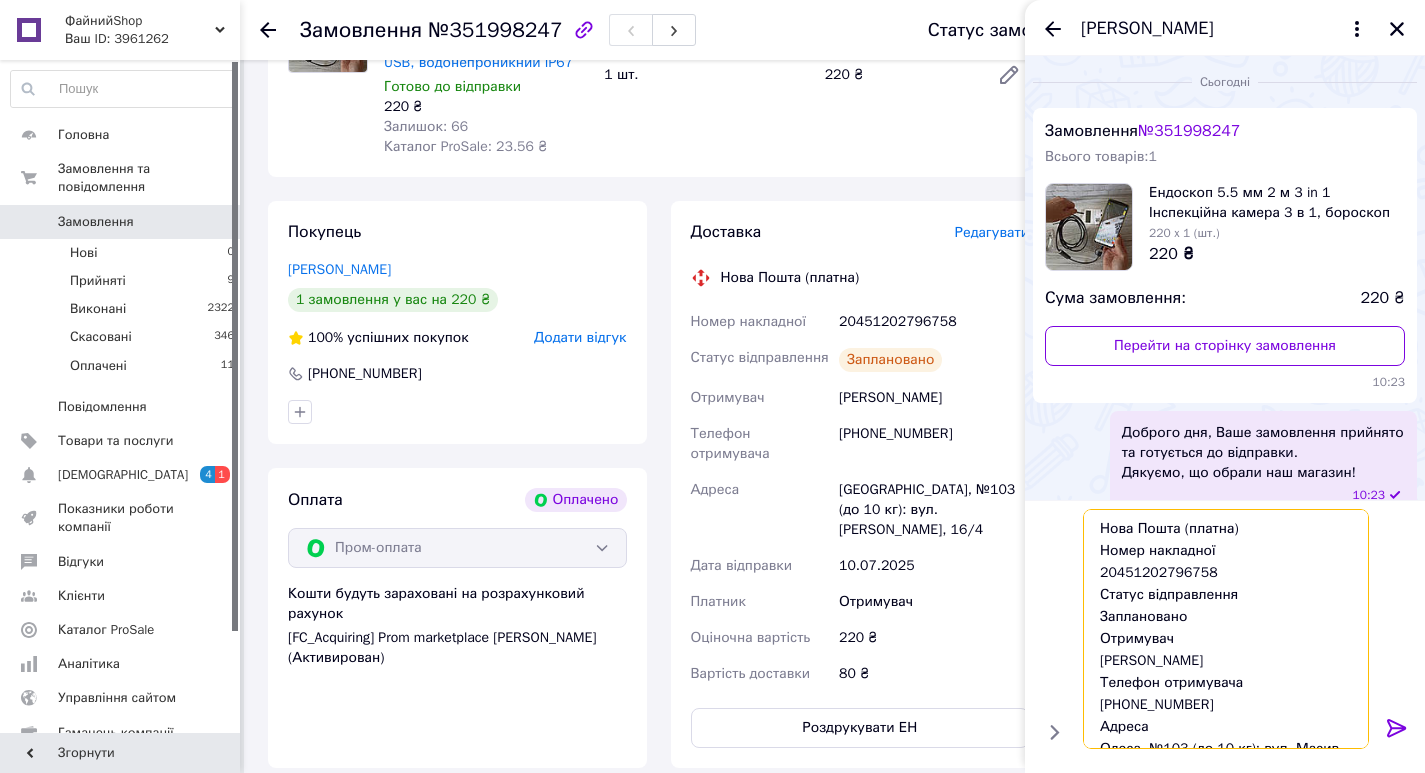 click on "Нова Пошта (платна)
Номер накладної
20451202796758
Статус відправлення
Заплановано
Отримувач
Крутоголов Олексій
Телефон отримувача
+380509504159
Адреса
Одеса, №103 (до 10 кг): вул. Масив Райдужний, 16/4
Дата відправки
10.07.2025
Платник
Отримувач
Оціночна вартість
220 ₴
Вартість доставки
80 ₴" at bounding box center (1226, 629) 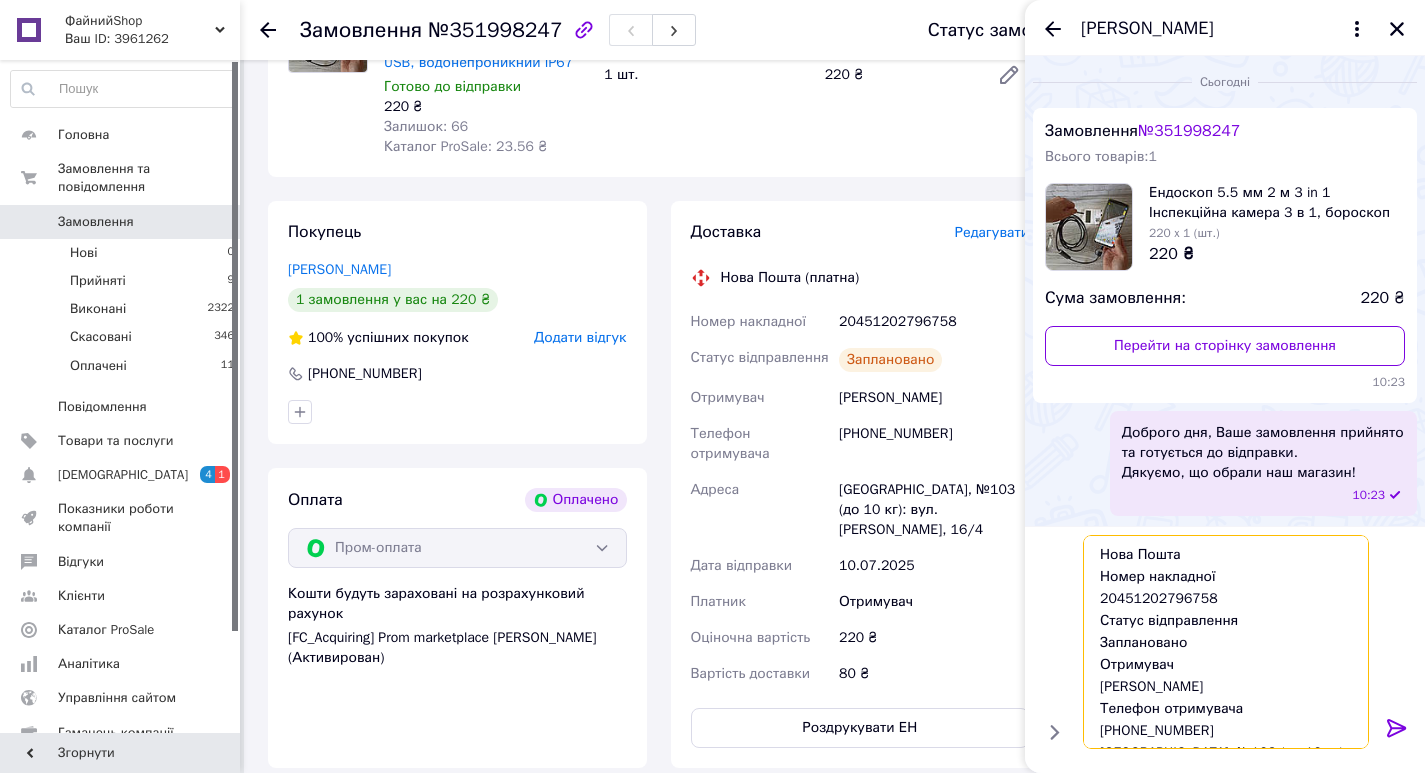 drag, startPoint x: 1170, startPoint y: 647, endPoint x: 1094, endPoint y: 627, distance: 78.58753 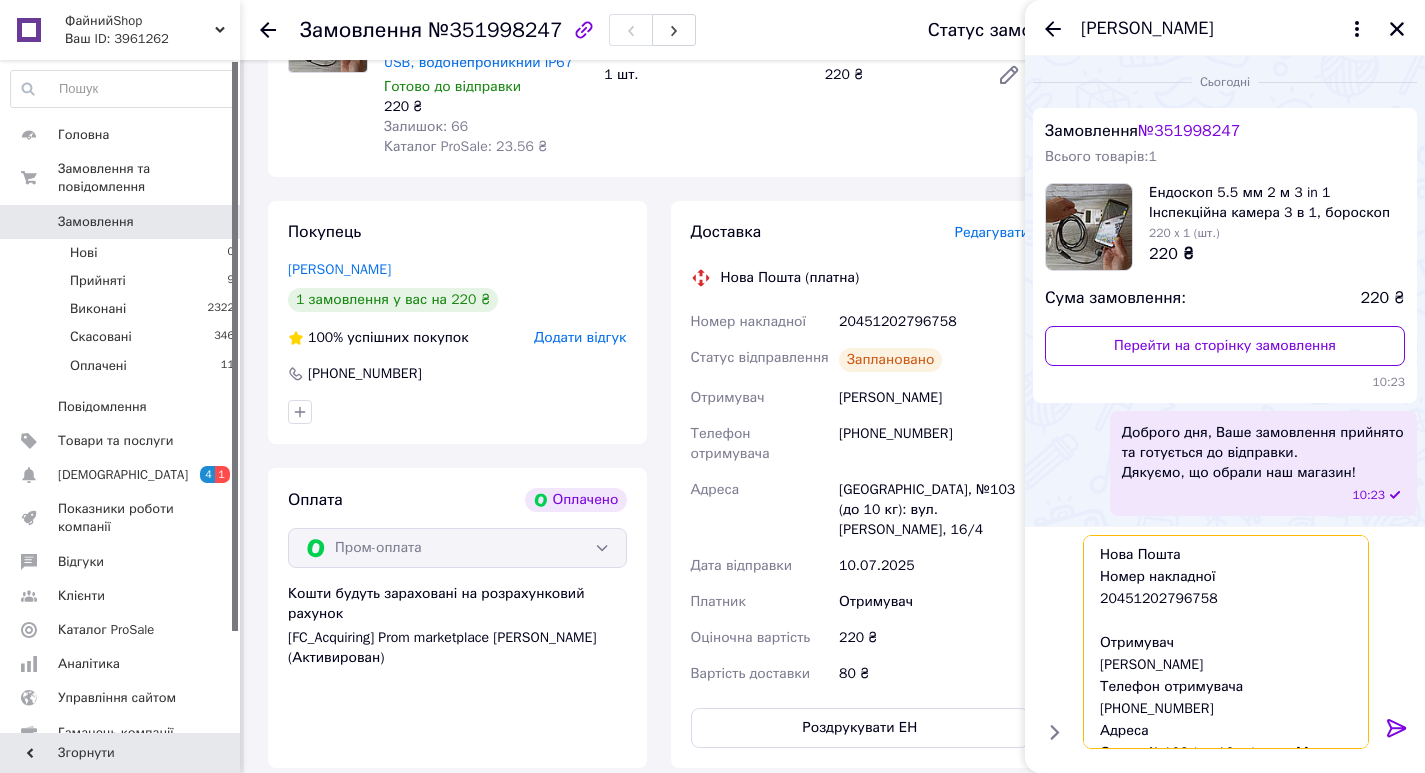 type on "Нова Пошта
Номер накладної
20451202796758
Отримувач
Крутоголов Олексій
Телефон отримувача
+380509504159
Адреса
Одеса, №103 (до 10 кг): вул. Масив Райдужний, 16/4
Дата відправки
10.07.2025
Платник
Отримувач
Оціночна вартість
220 ₴
Вартість доставки
80 ₴" 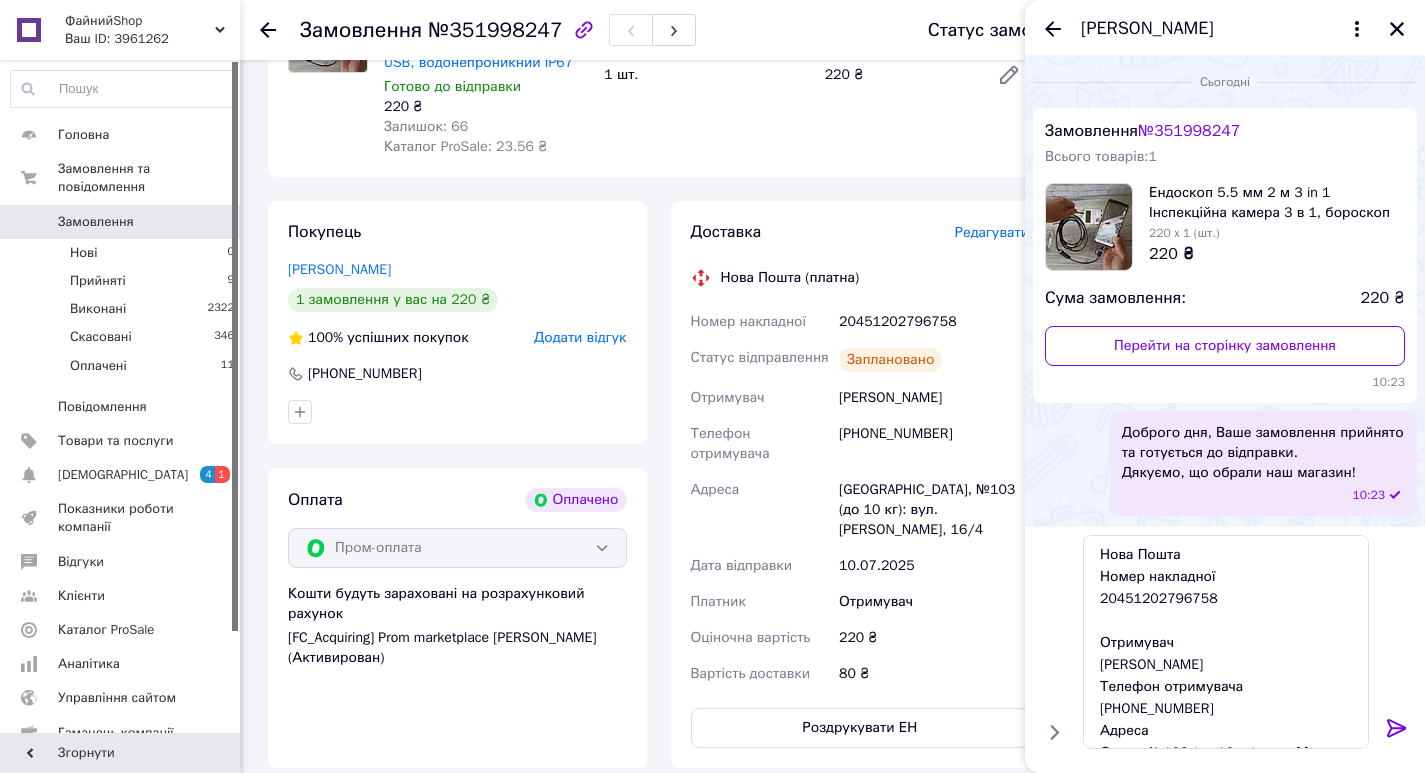 click 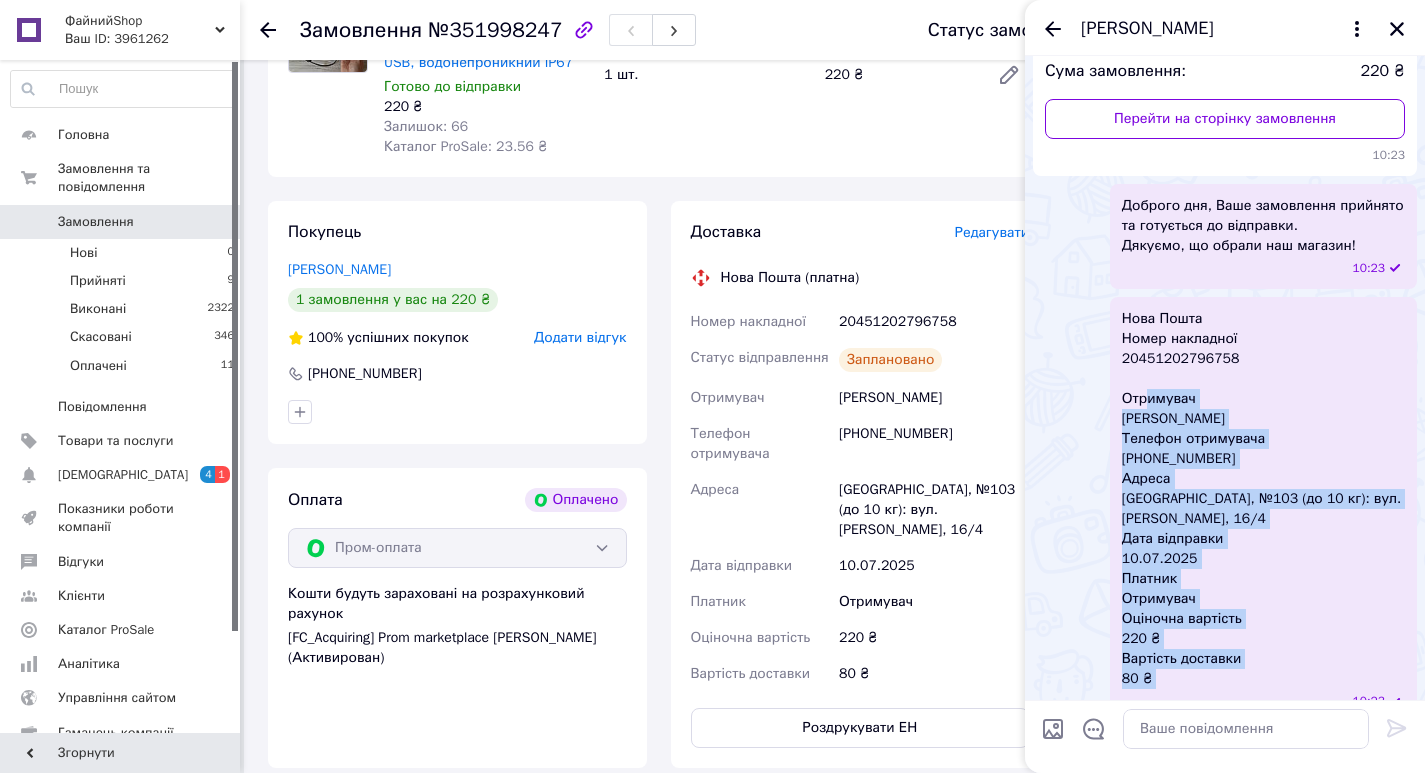 scroll, scrollTop: 0, scrollLeft: 0, axis: both 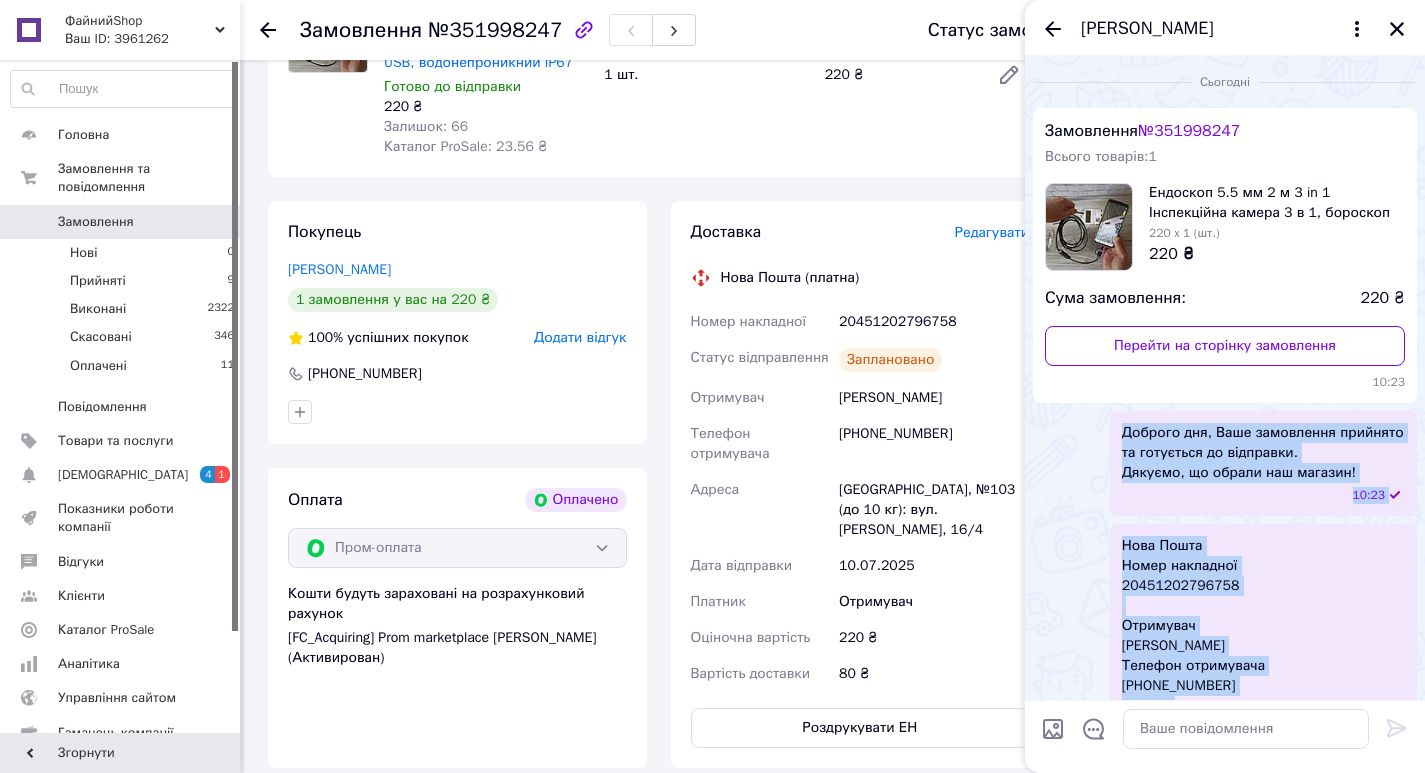 drag, startPoint x: 1171, startPoint y: 661, endPoint x: 1120, endPoint y: 424, distance: 242.42525 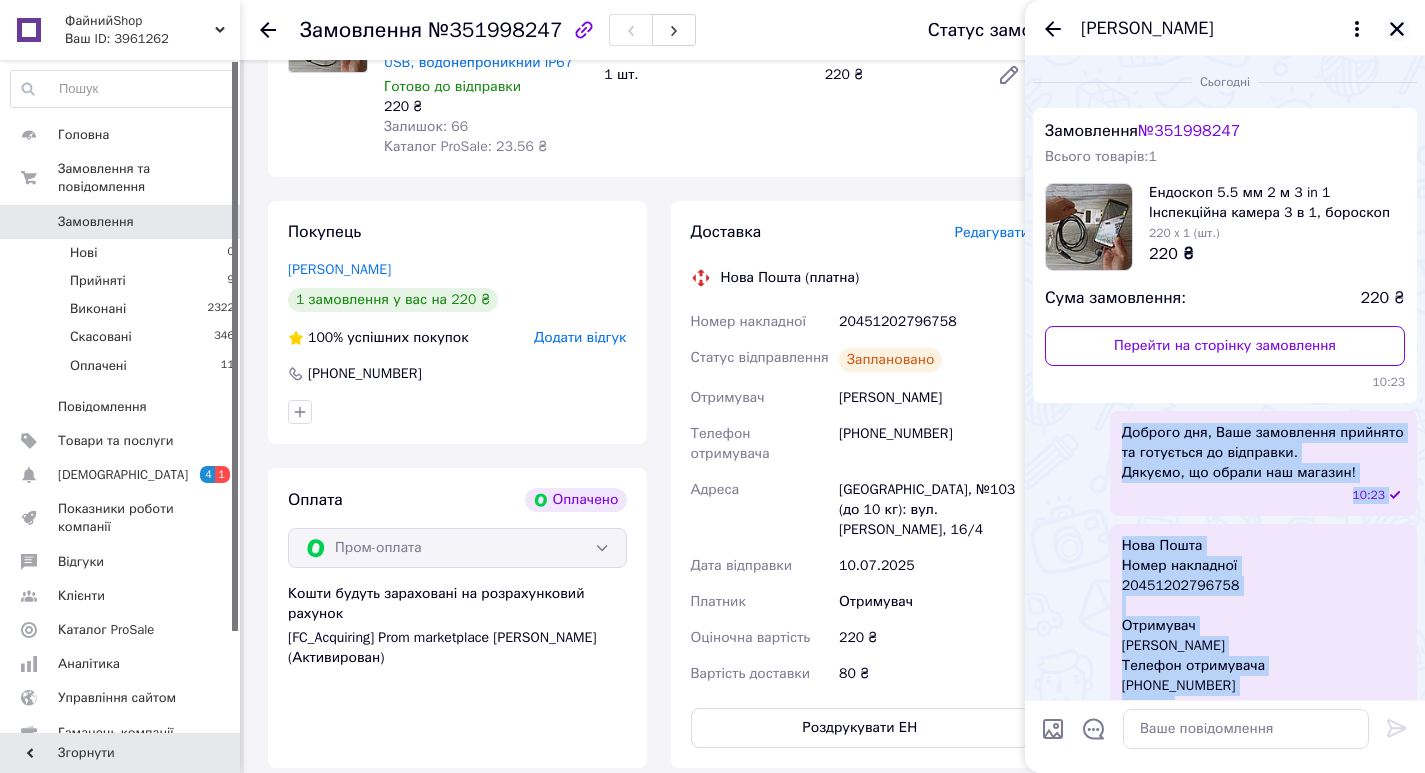 click 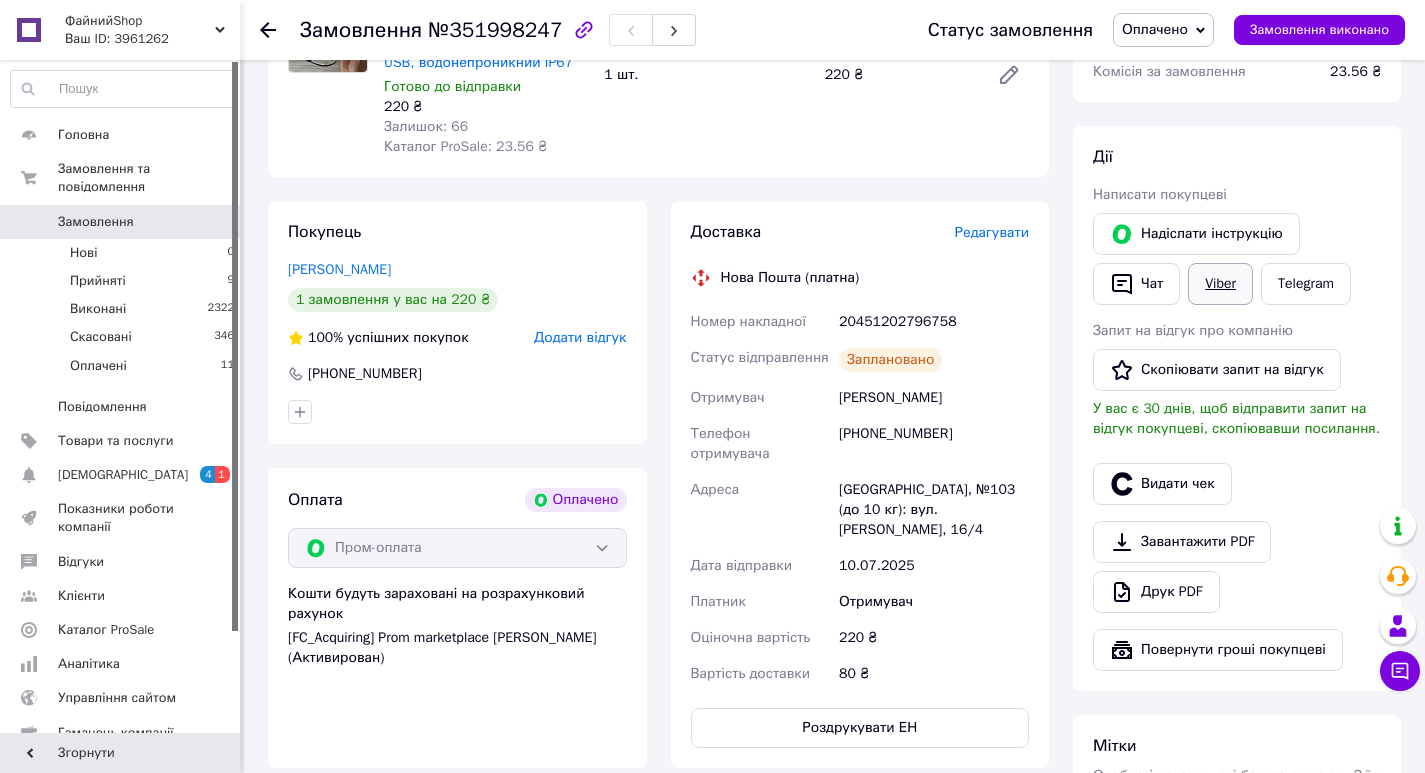 click on "Viber" at bounding box center [1220, 284] 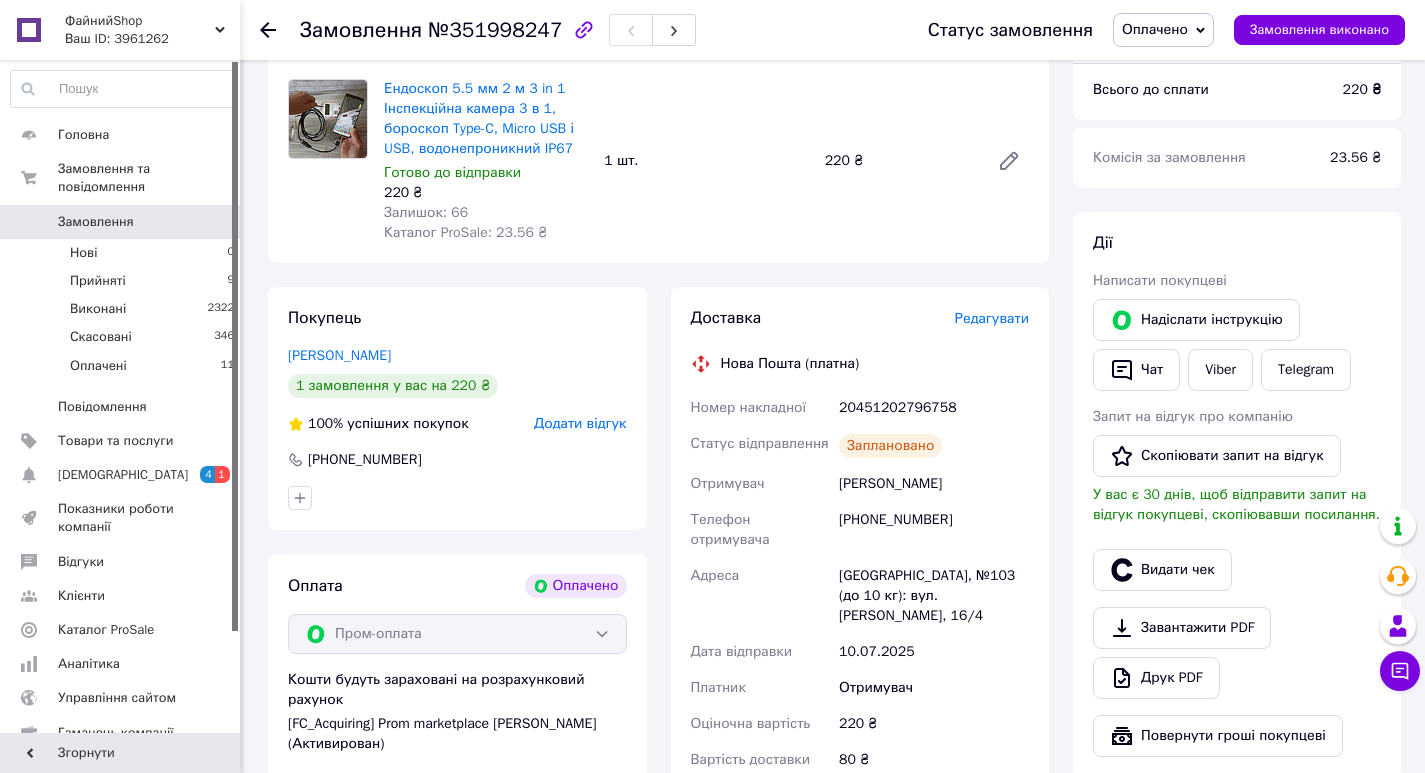 scroll, scrollTop: 100, scrollLeft: 0, axis: vertical 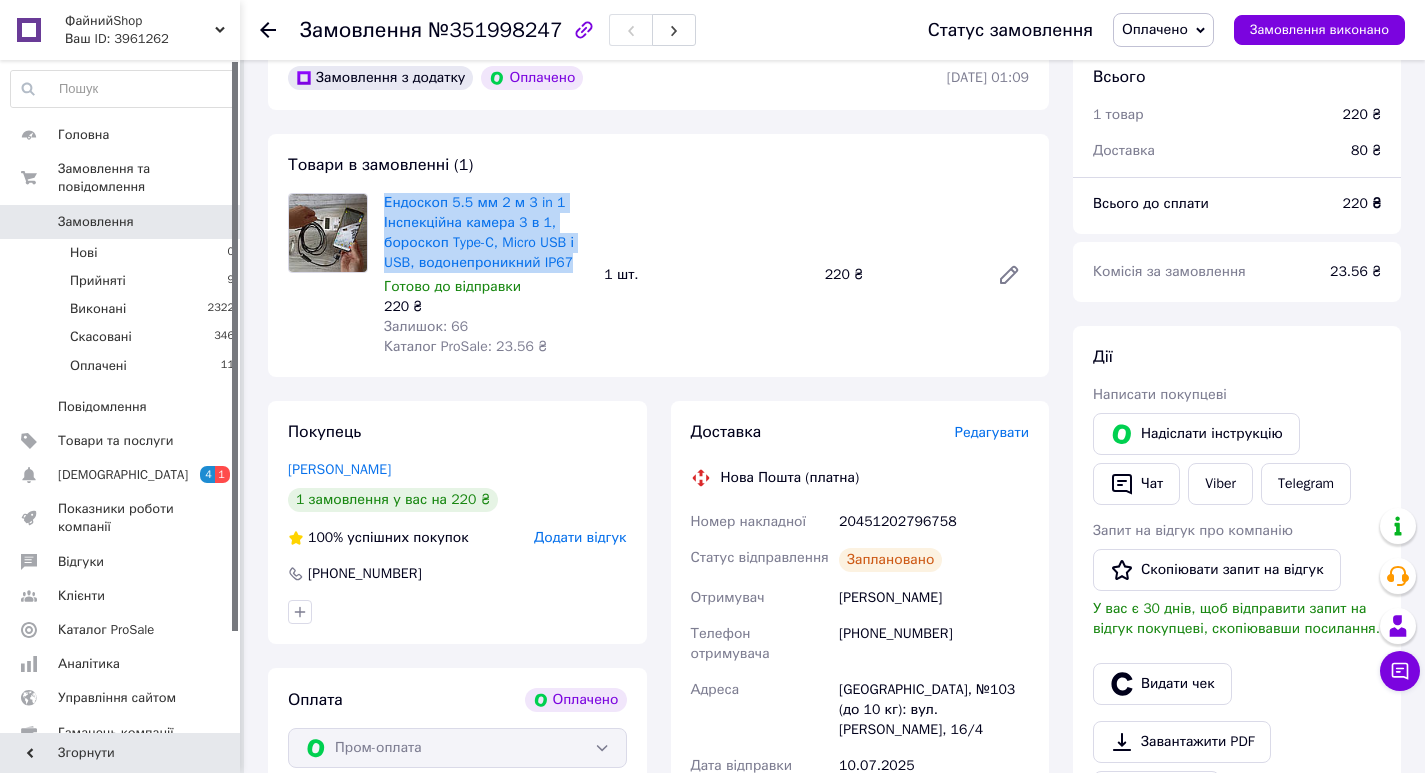 drag, startPoint x: 378, startPoint y: 201, endPoint x: 580, endPoint y: 257, distance: 209.6187 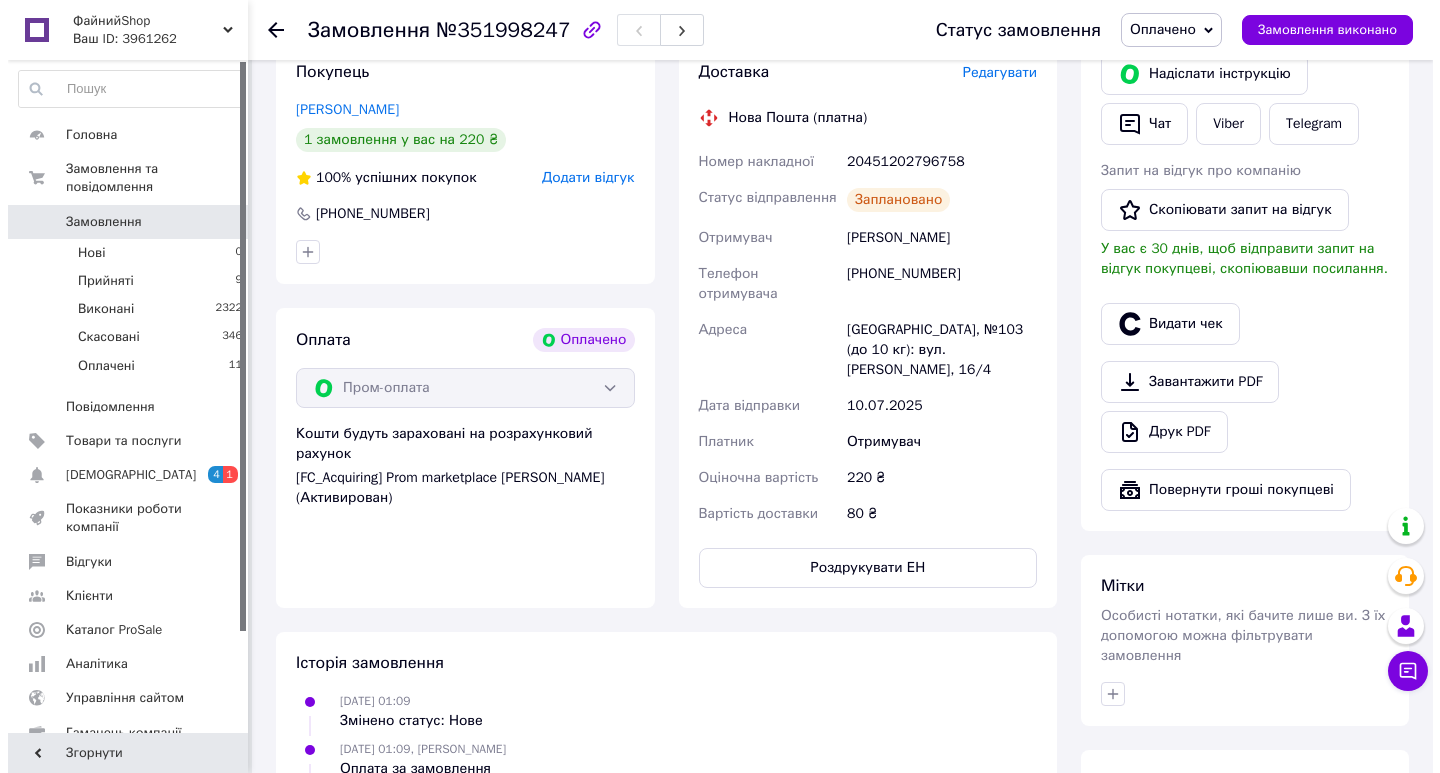 scroll, scrollTop: 600, scrollLeft: 0, axis: vertical 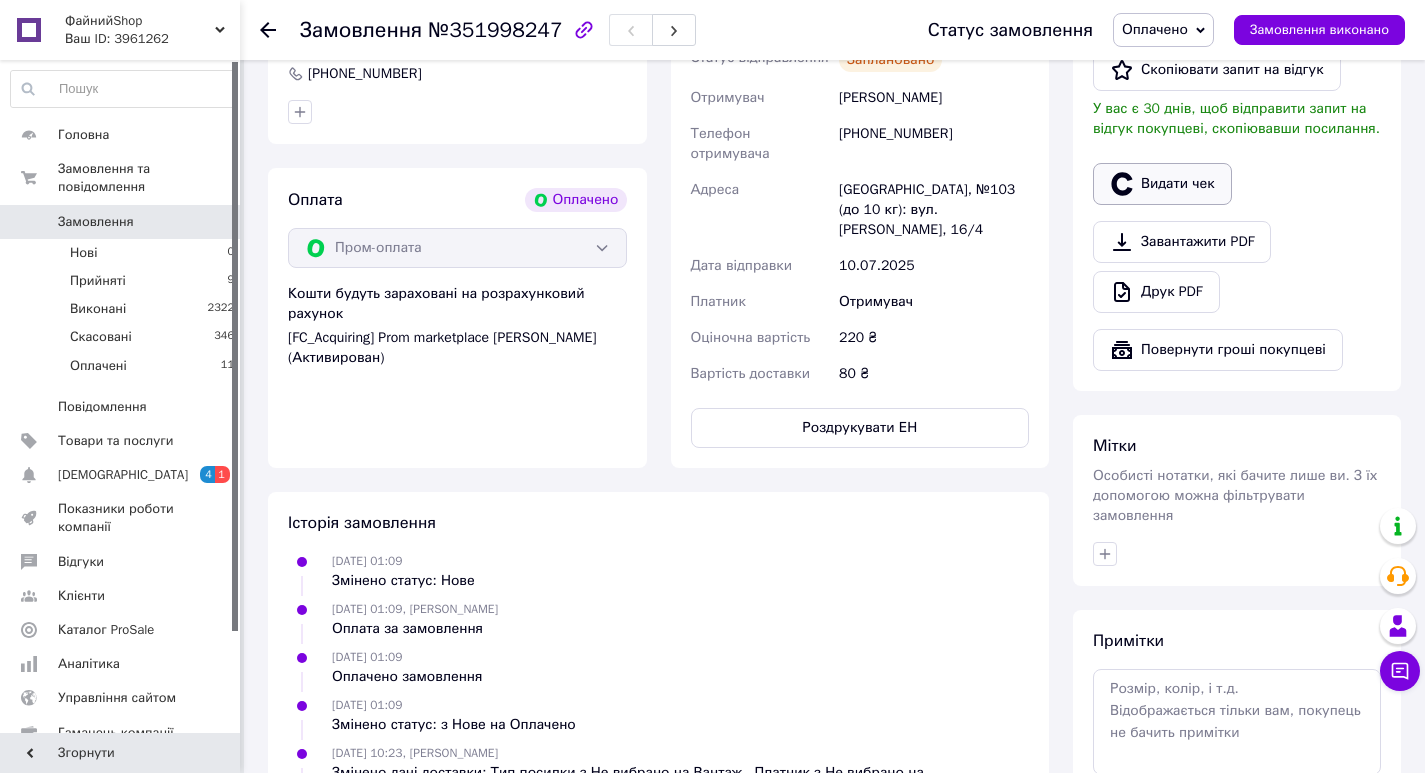 click on "Видати чек" at bounding box center (1162, 184) 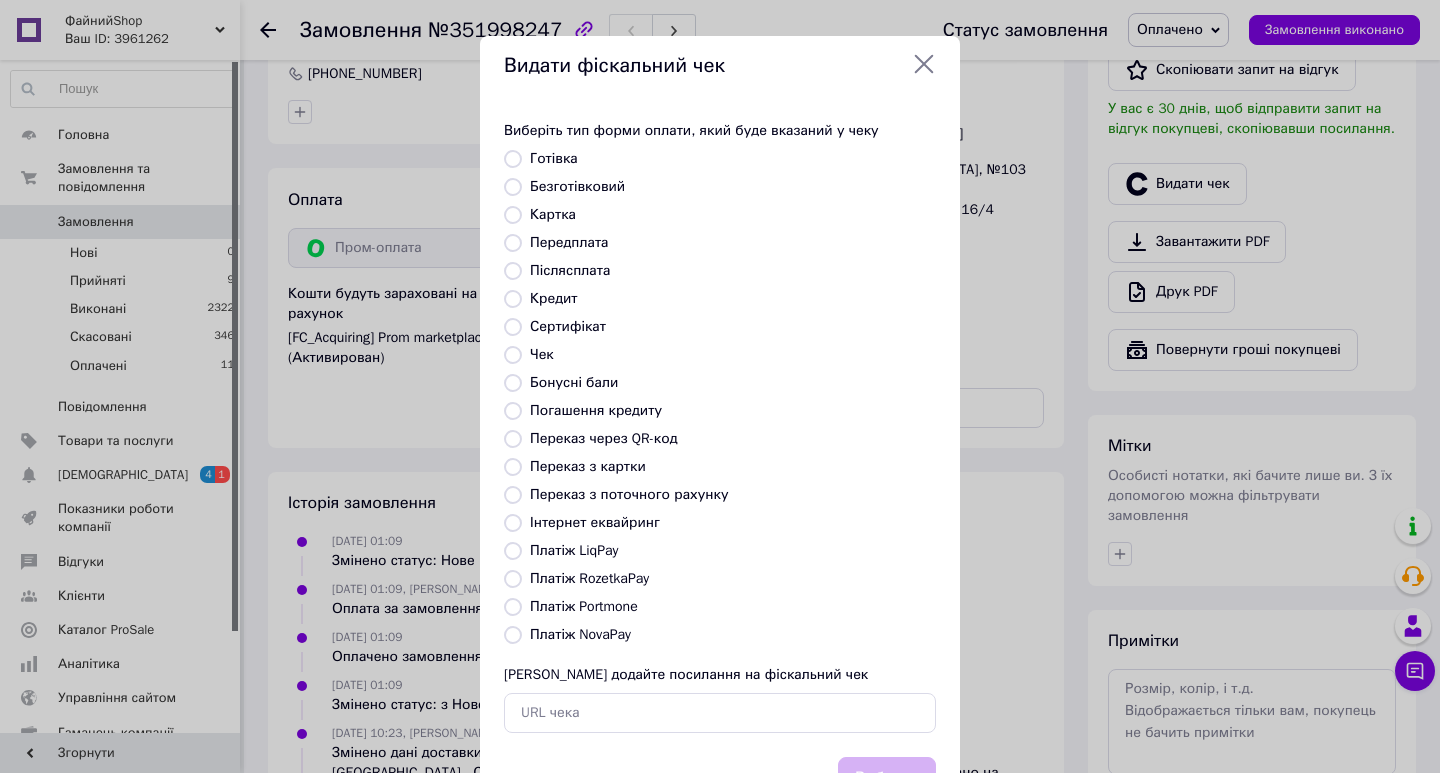 click on "Платіж RozetkaPay" at bounding box center (589, 578) 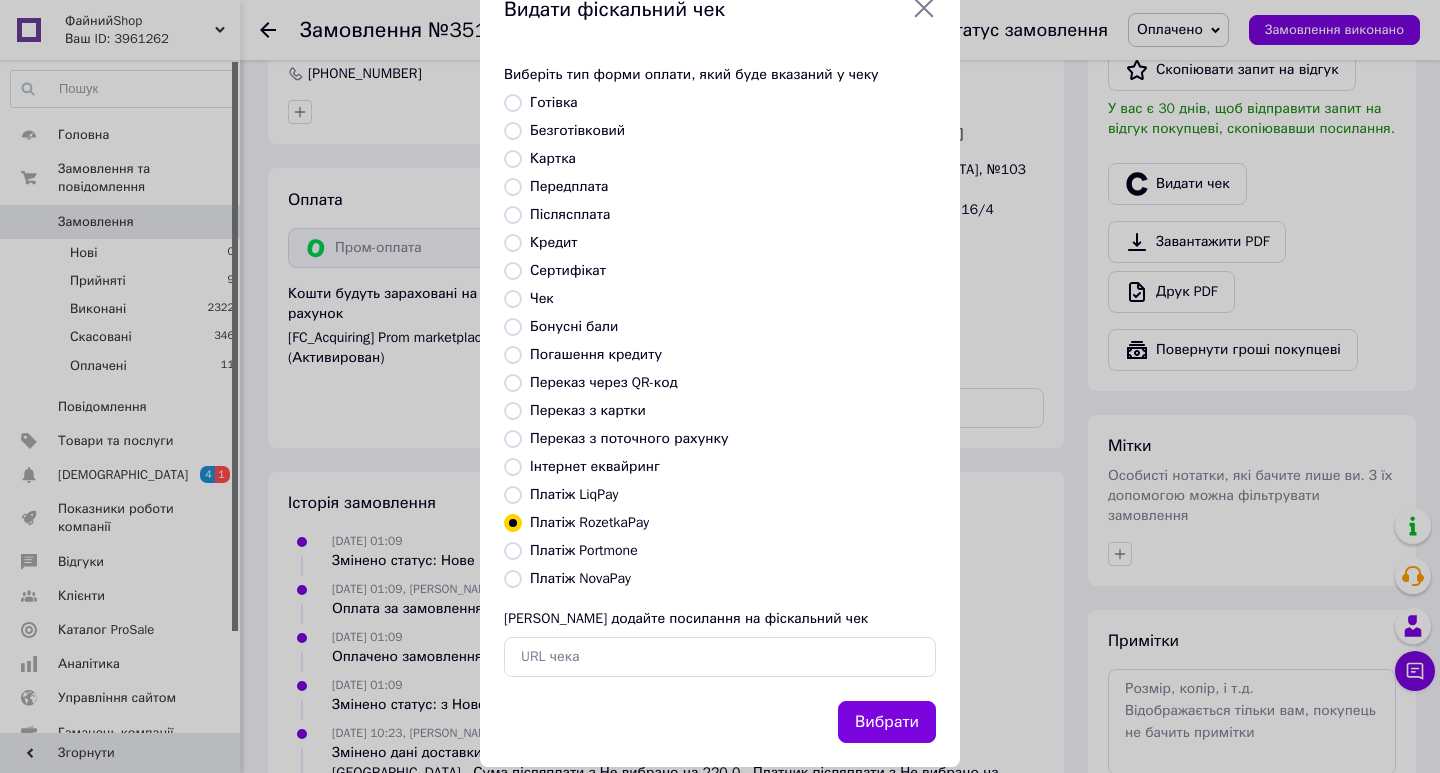 scroll, scrollTop: 86, scrollLeft: 0, axis: vertical 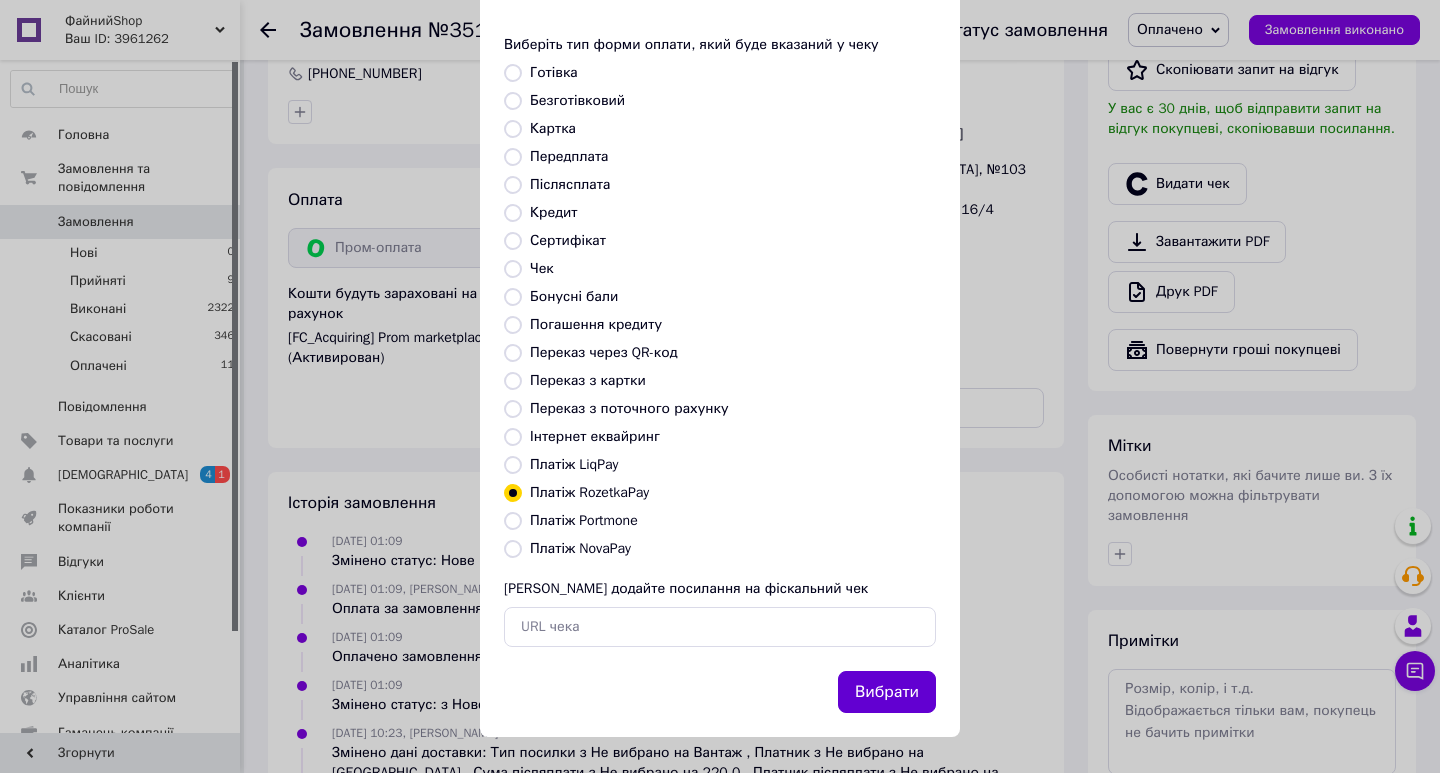 click on "Вибрати" at bounding box center [887, 692] 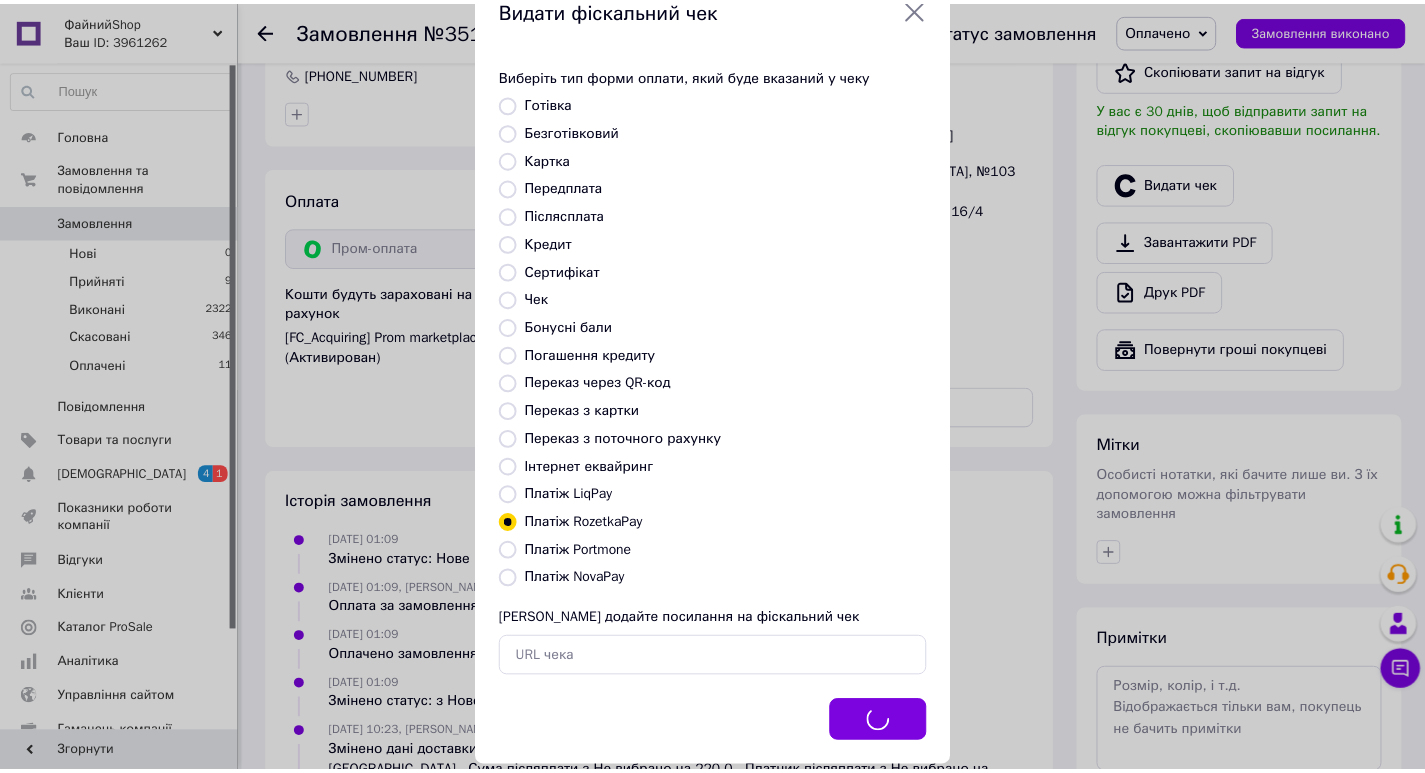 scroll, scrollTop: 86, scrollLeft: 0, axis: vertical 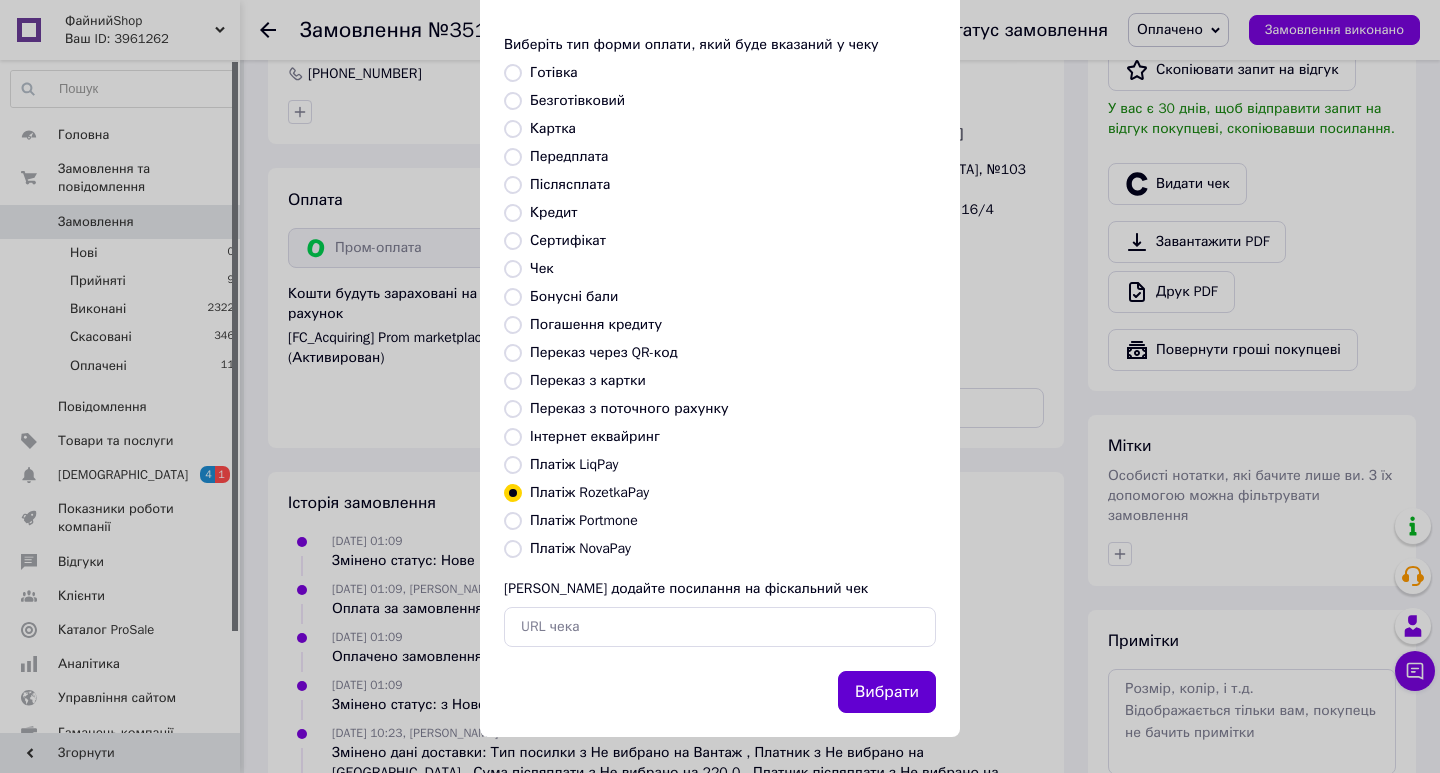 click on "Вибрати" at bounding box center (887, 692) 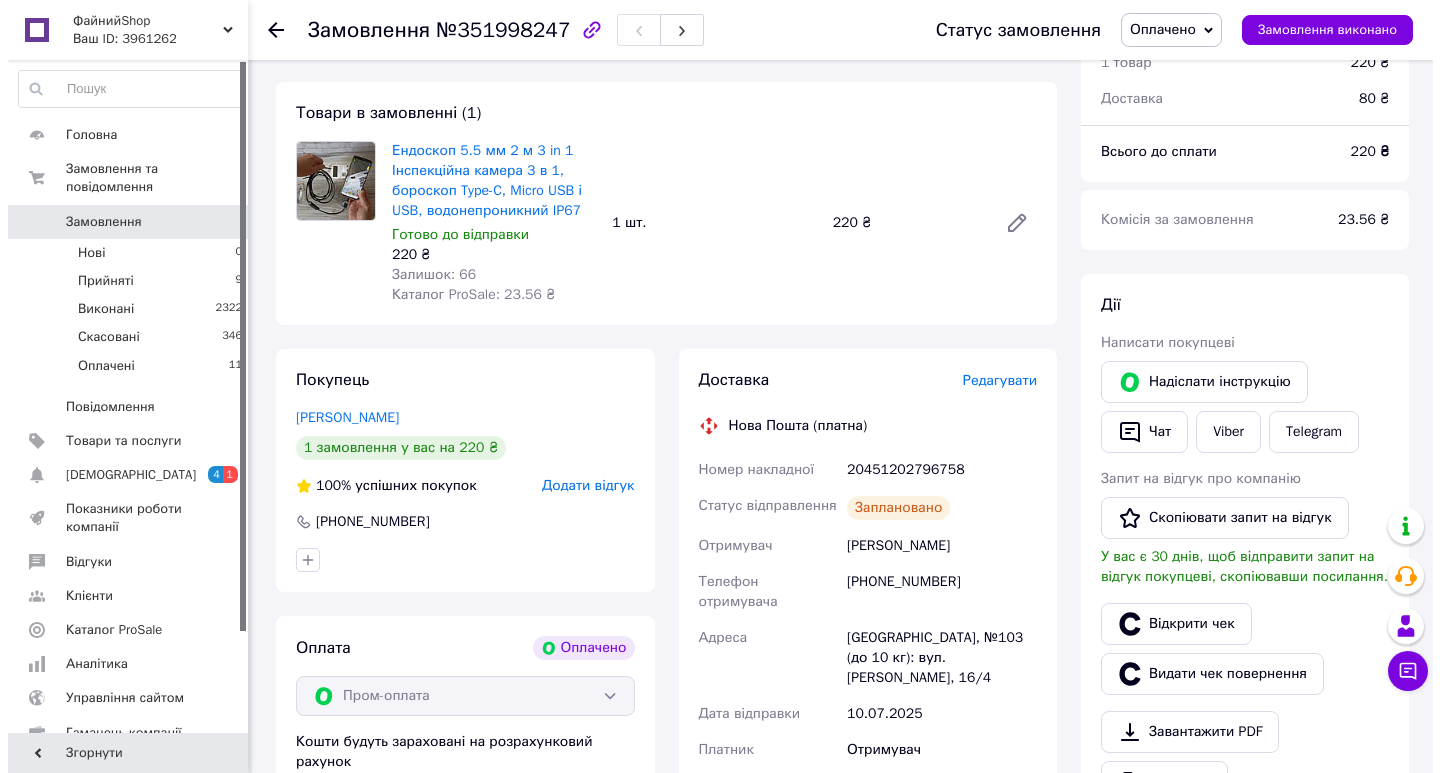 scroll, scrollTop: 0, scrollLeft: 0, axis: both 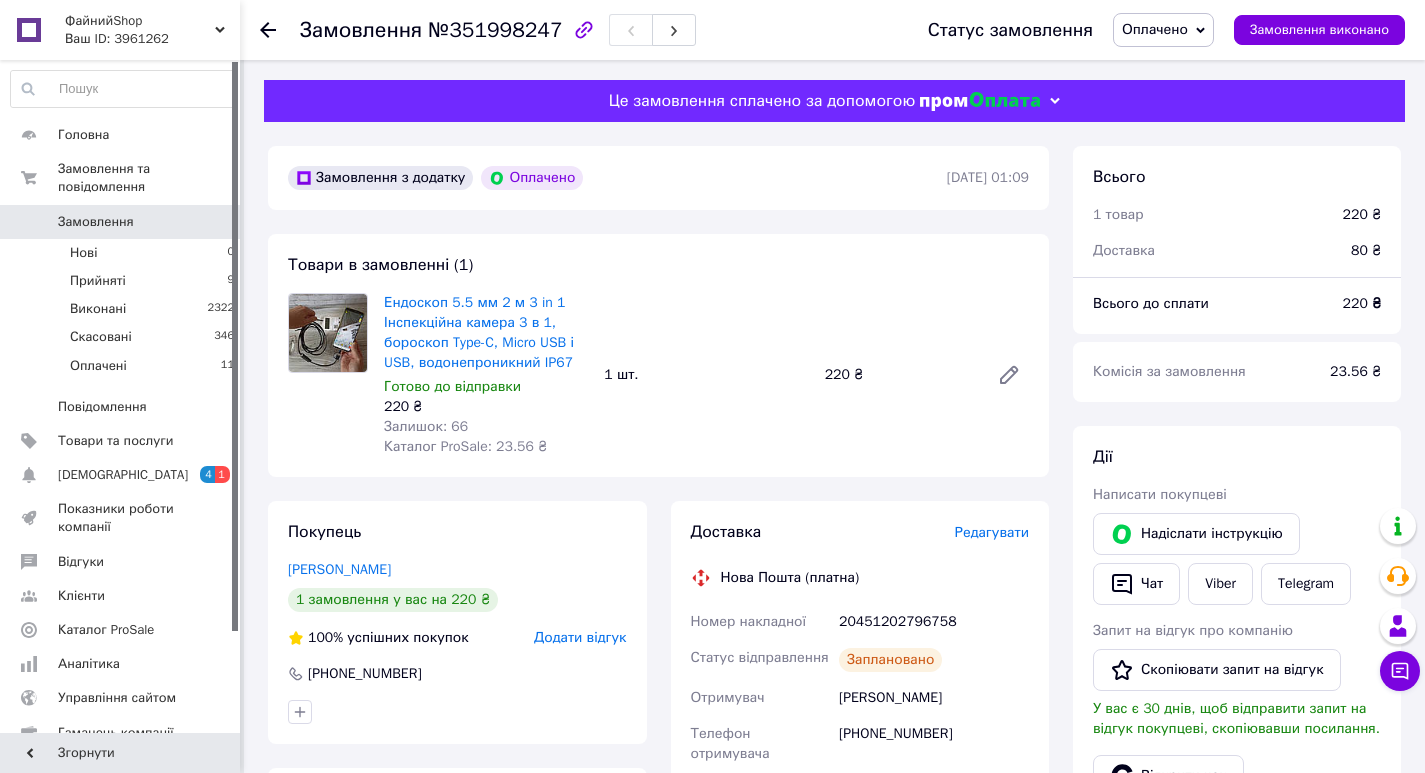 click 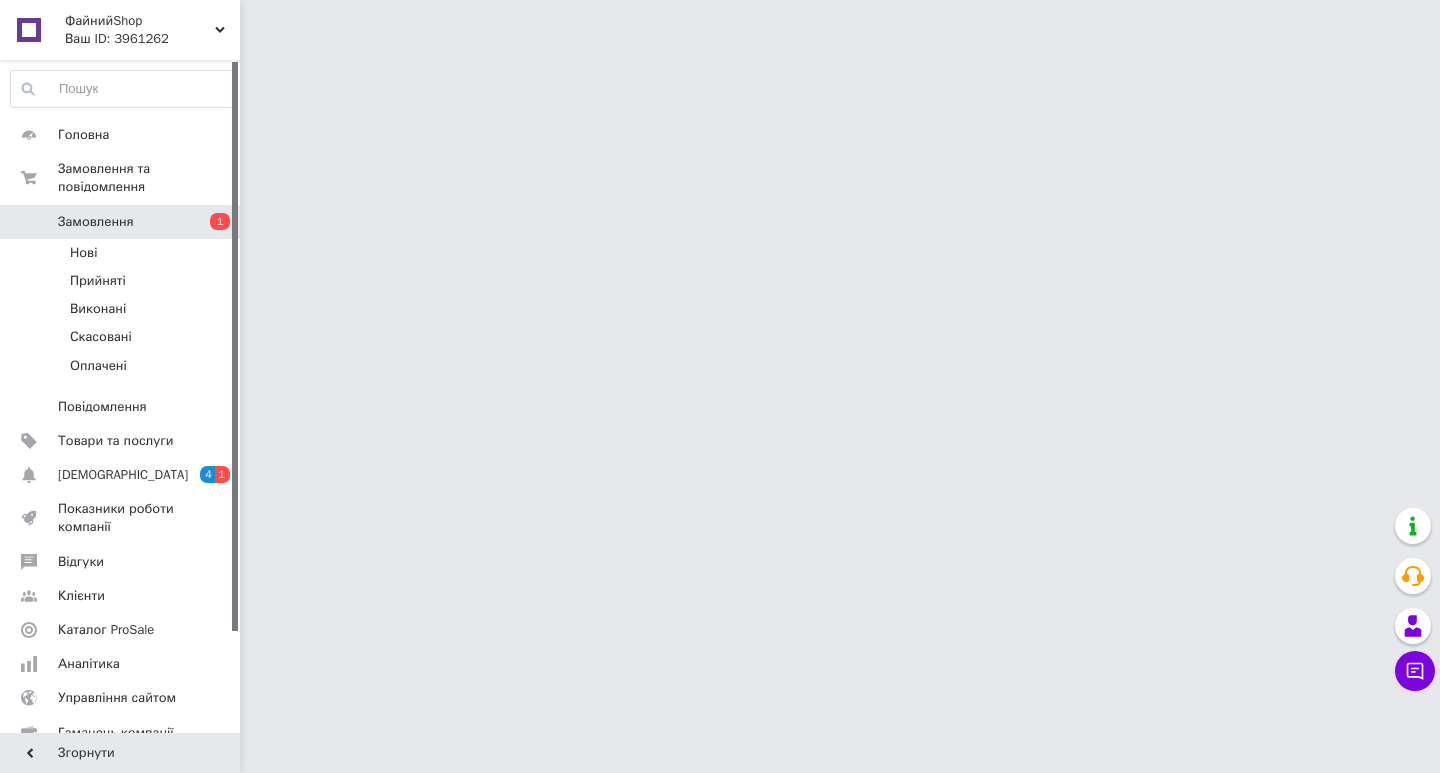 scroll, scrollTop: 0, scrollLeft: 0, axis: both 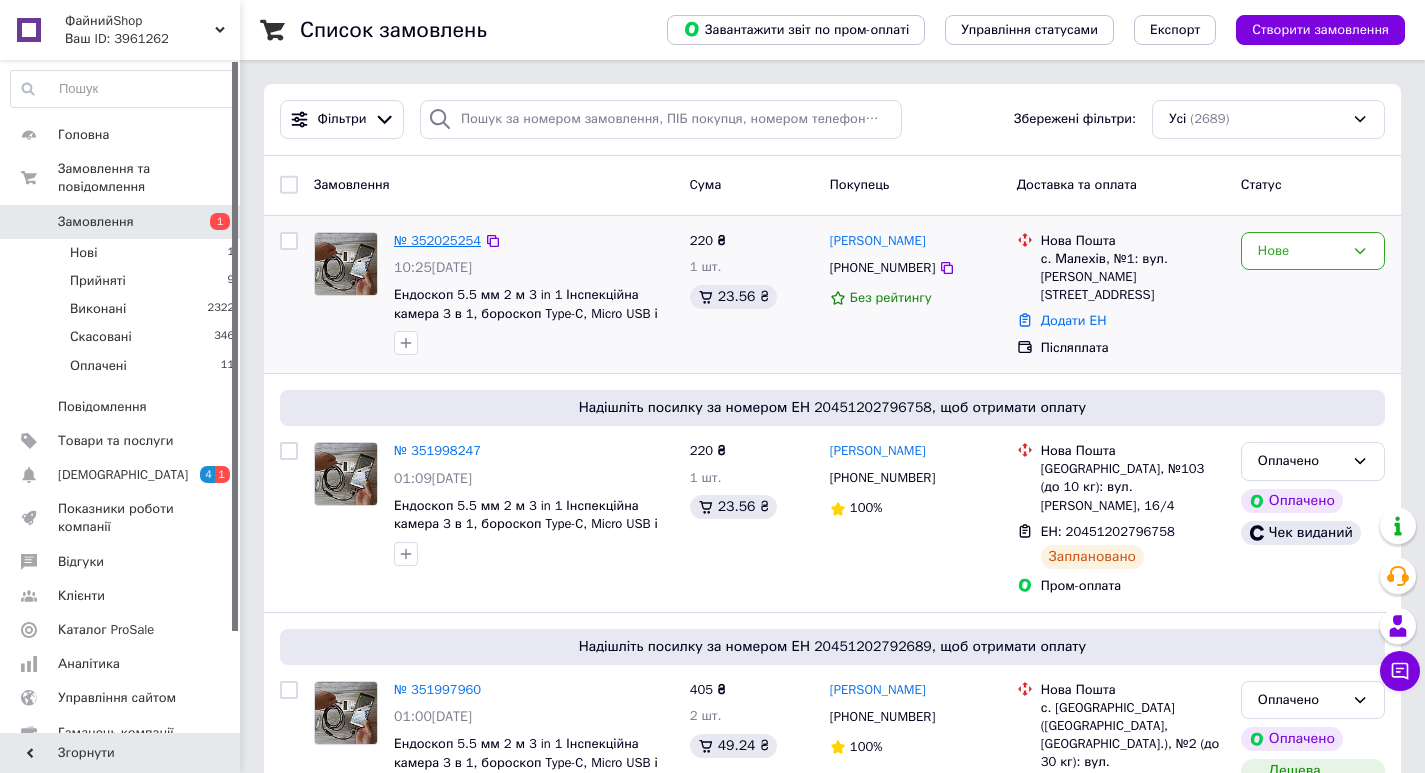 click on "№ 352025254" at bounding box center (437, 240) 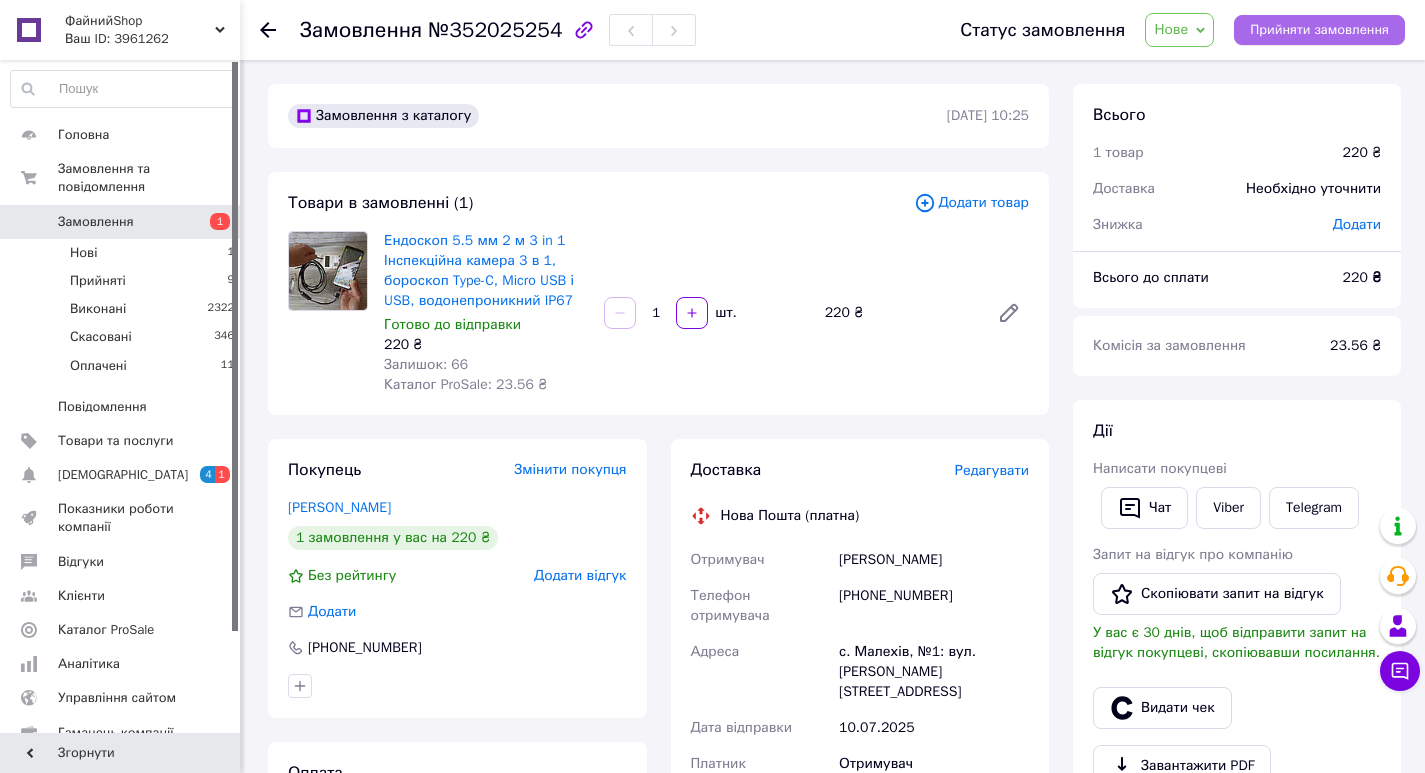 click on "Прийняти замовлення" at bounding box center [1319, 30] 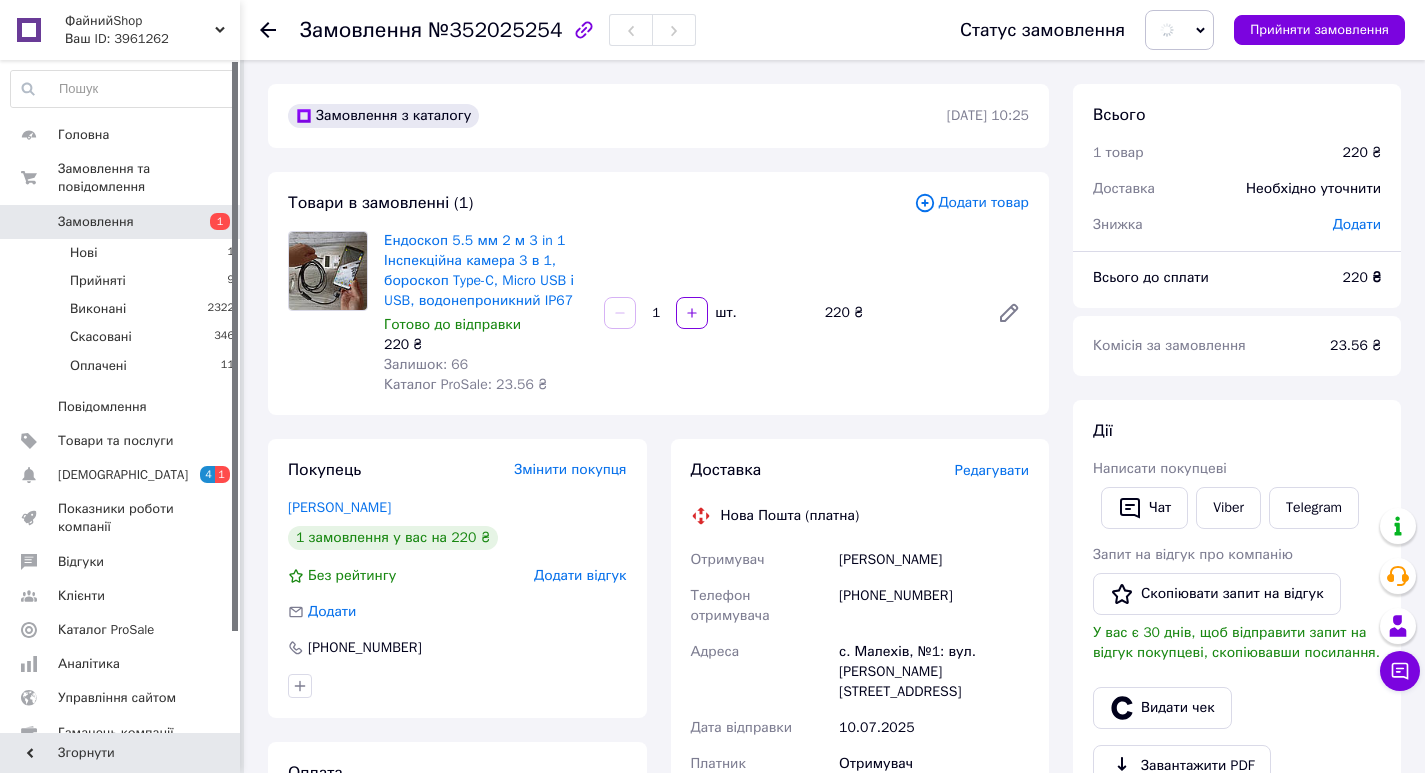 click on "Редагувати" at bounding box center [992, 470] 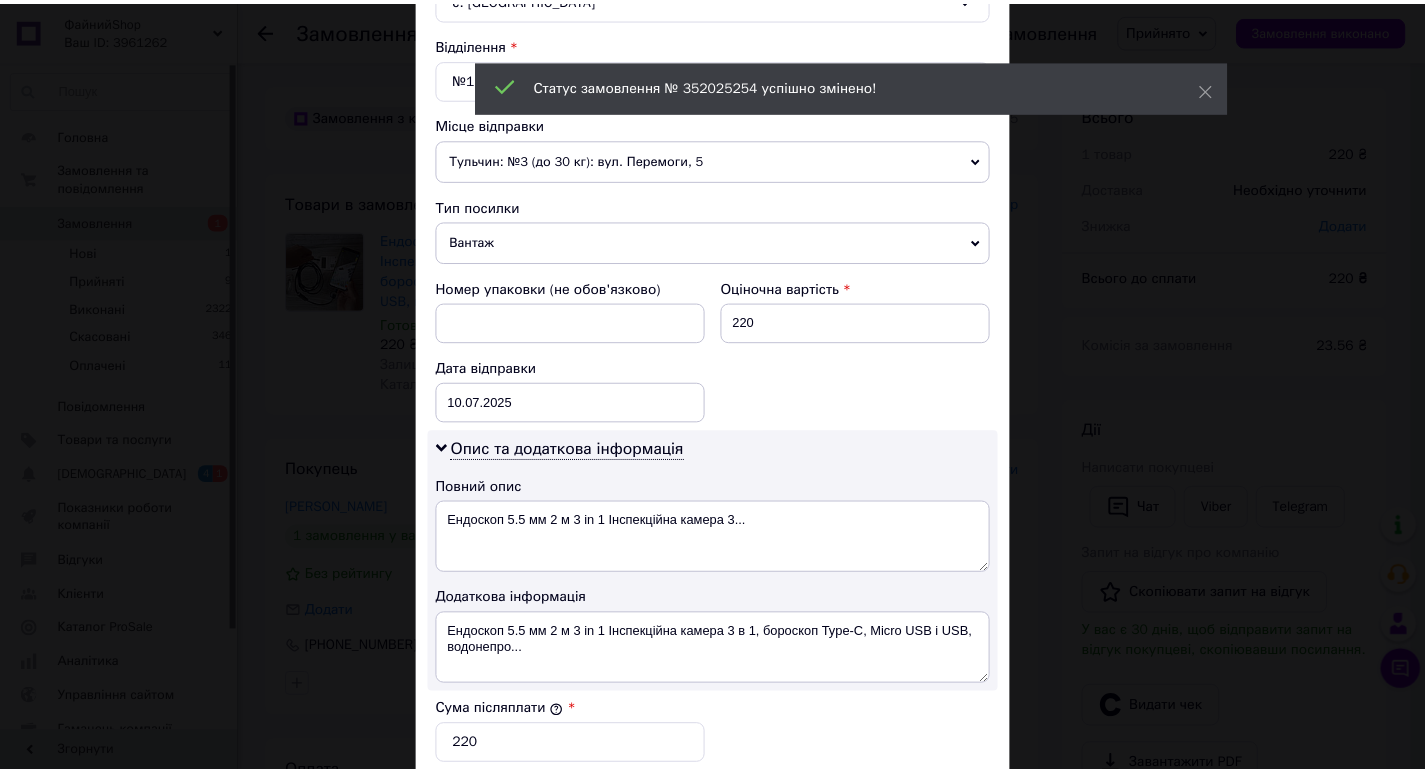 scroll, scrollTop: 977, scrollLeft: 0, axis: vertical 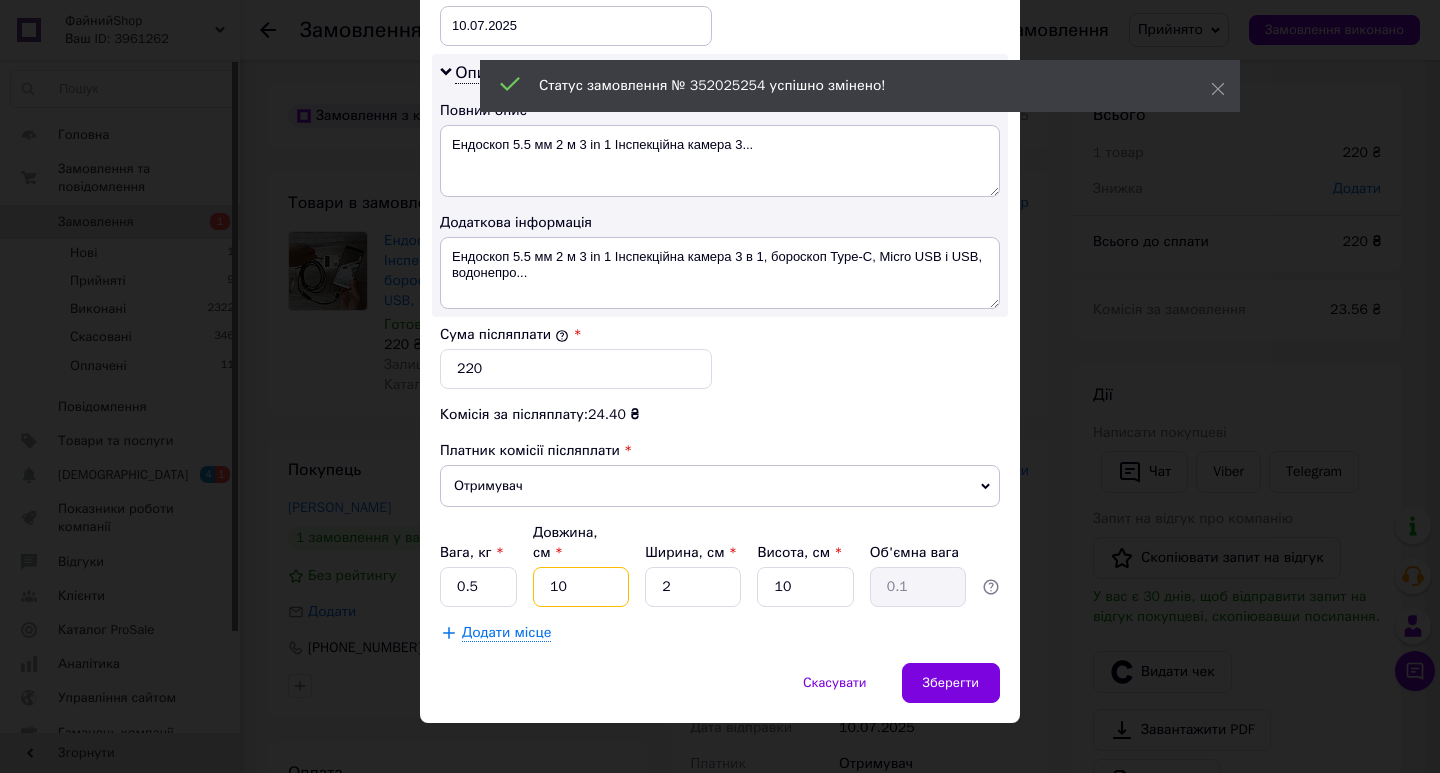 drag, startPoint x: 580, startPoint y: 570, endPoint x: 545, endPoint y: 571, distance: 35.014282 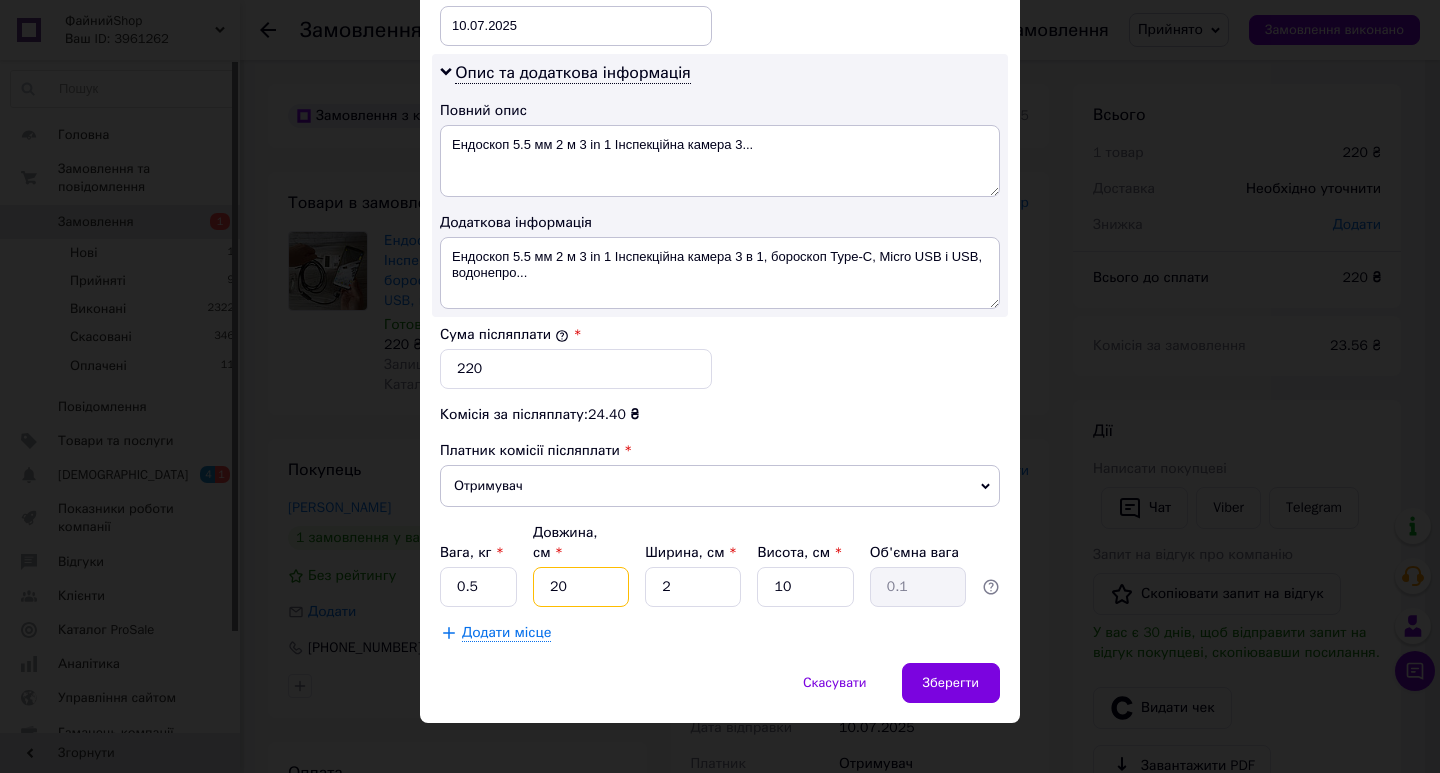 type on "20" 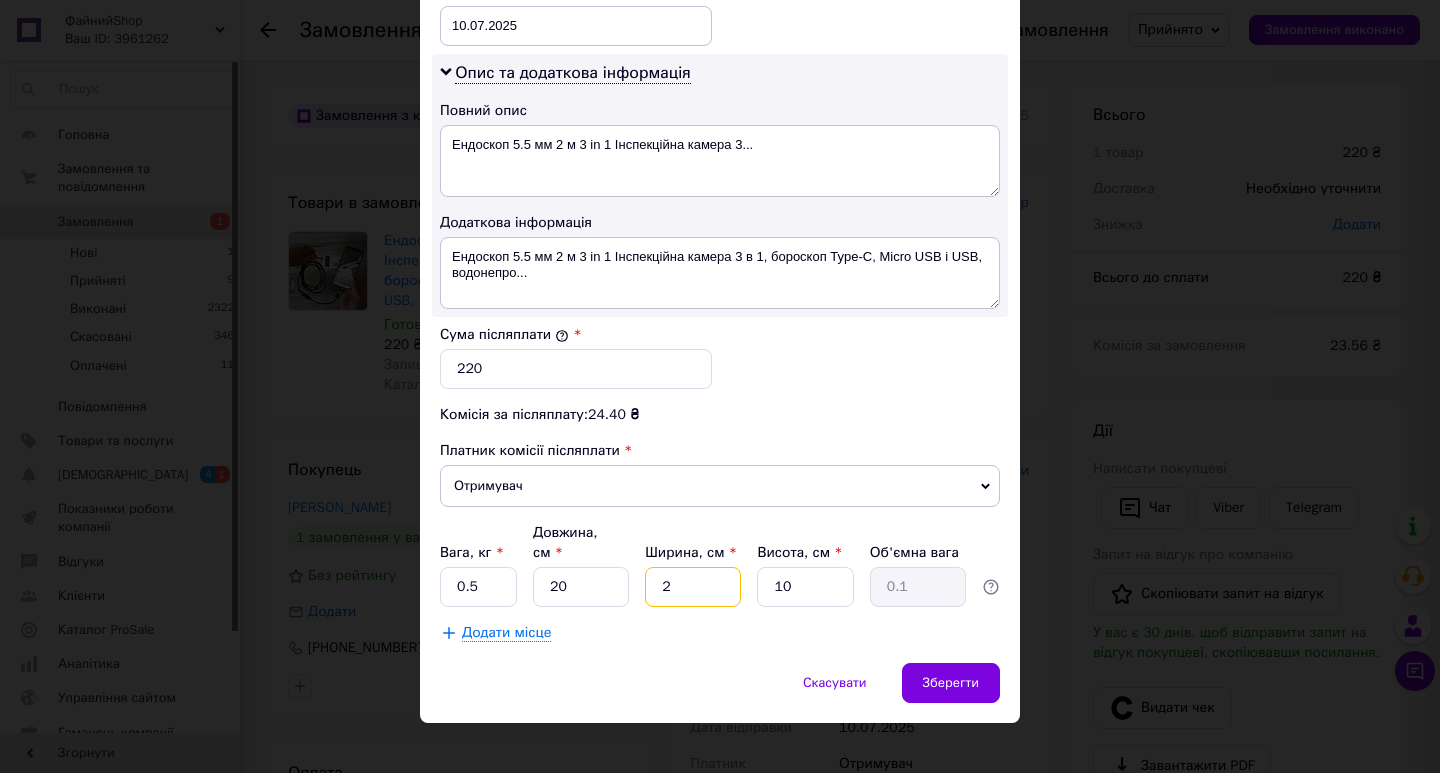 drag, startPoint x: 678, startPoint y: 573, endPoint x: 645, endPoint y: 573, distance: 33 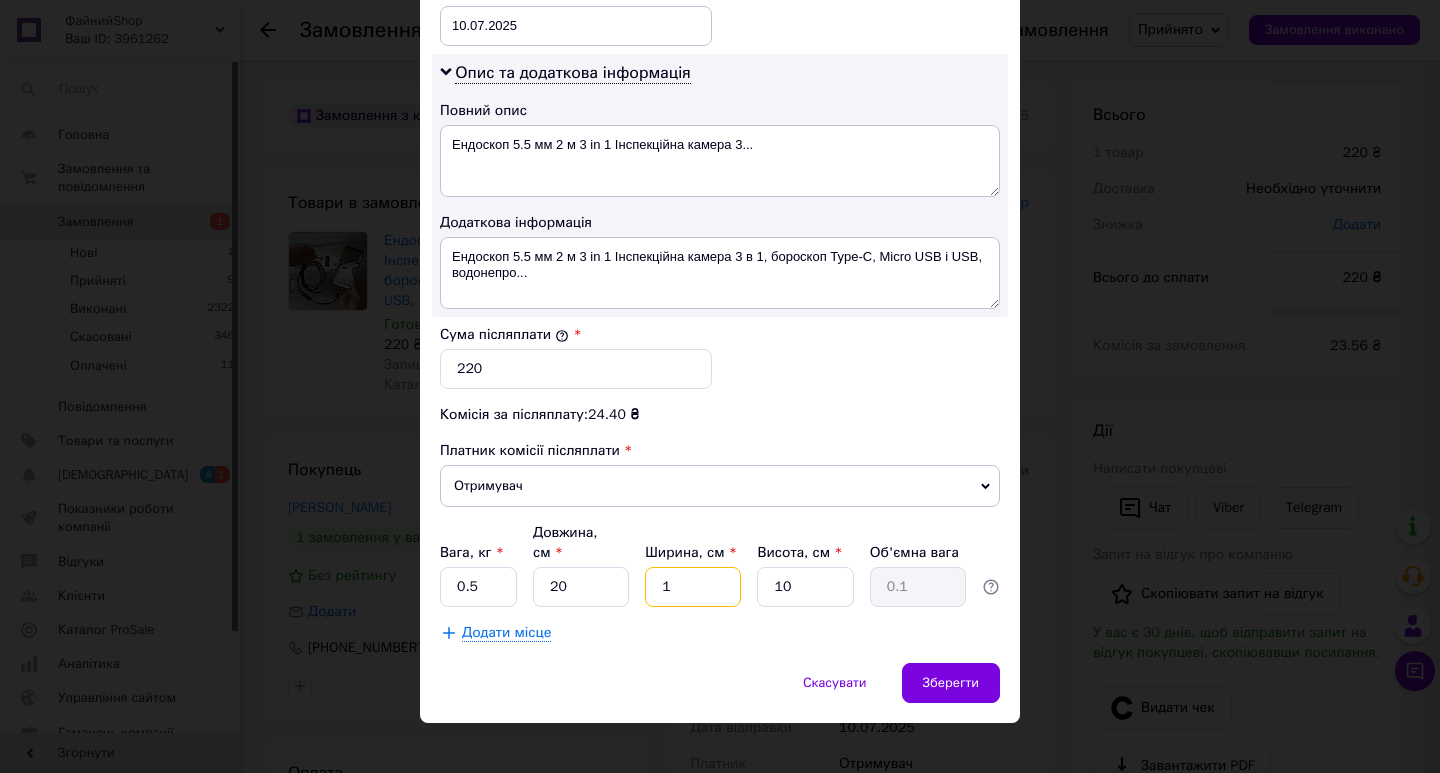 type on "10" 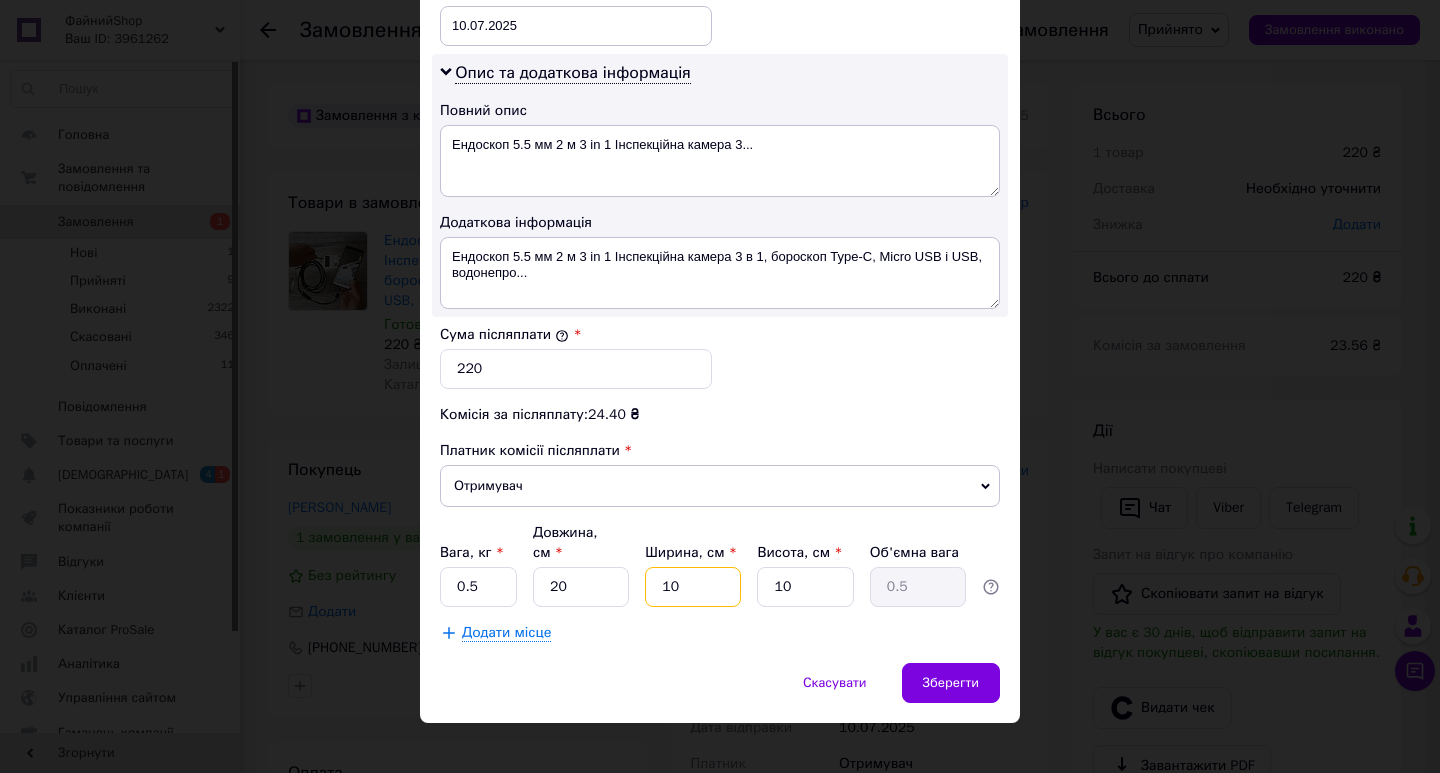type on "10" 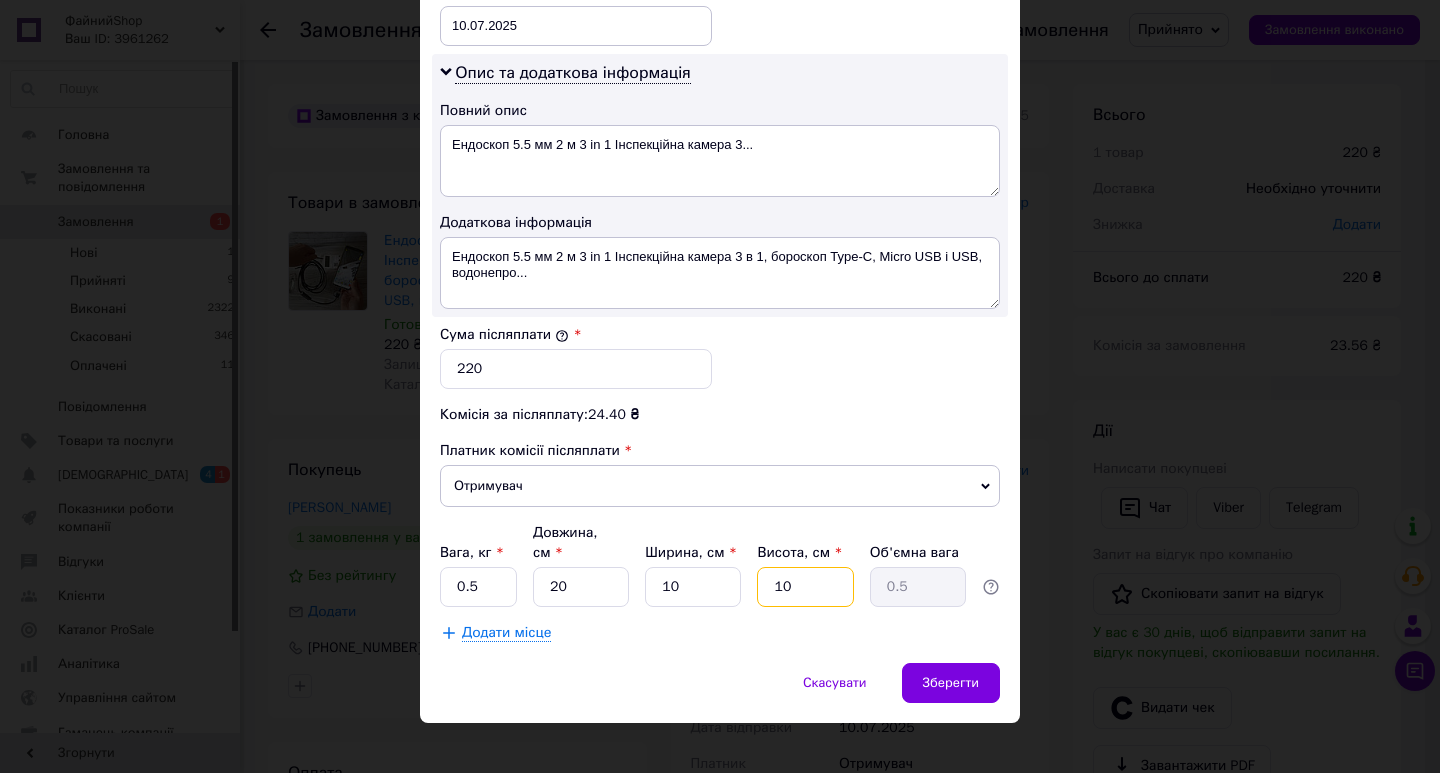 drag, startPoint x: 808, startPoint y: 570, endPoint x: 741, endPoint y: 570, distance: 67 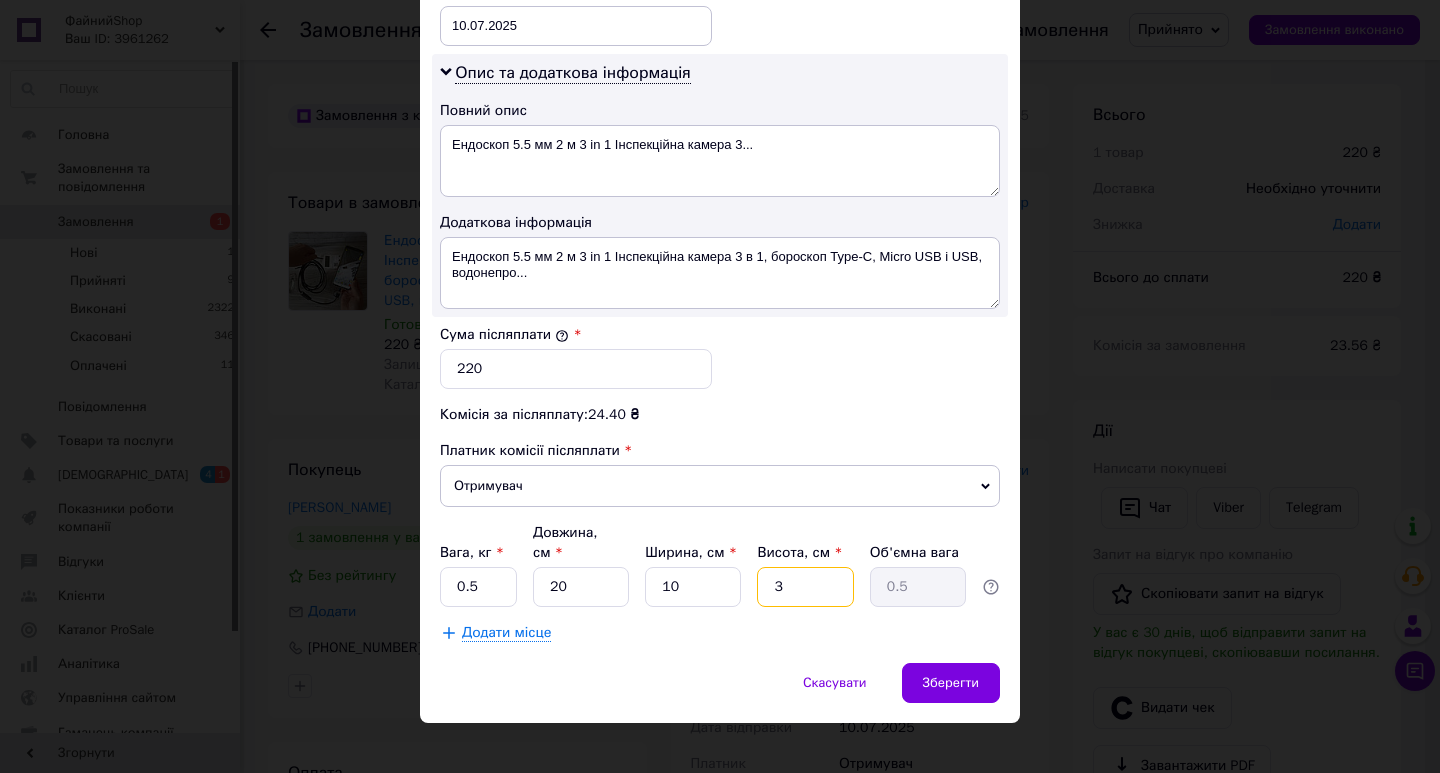 type on "3" 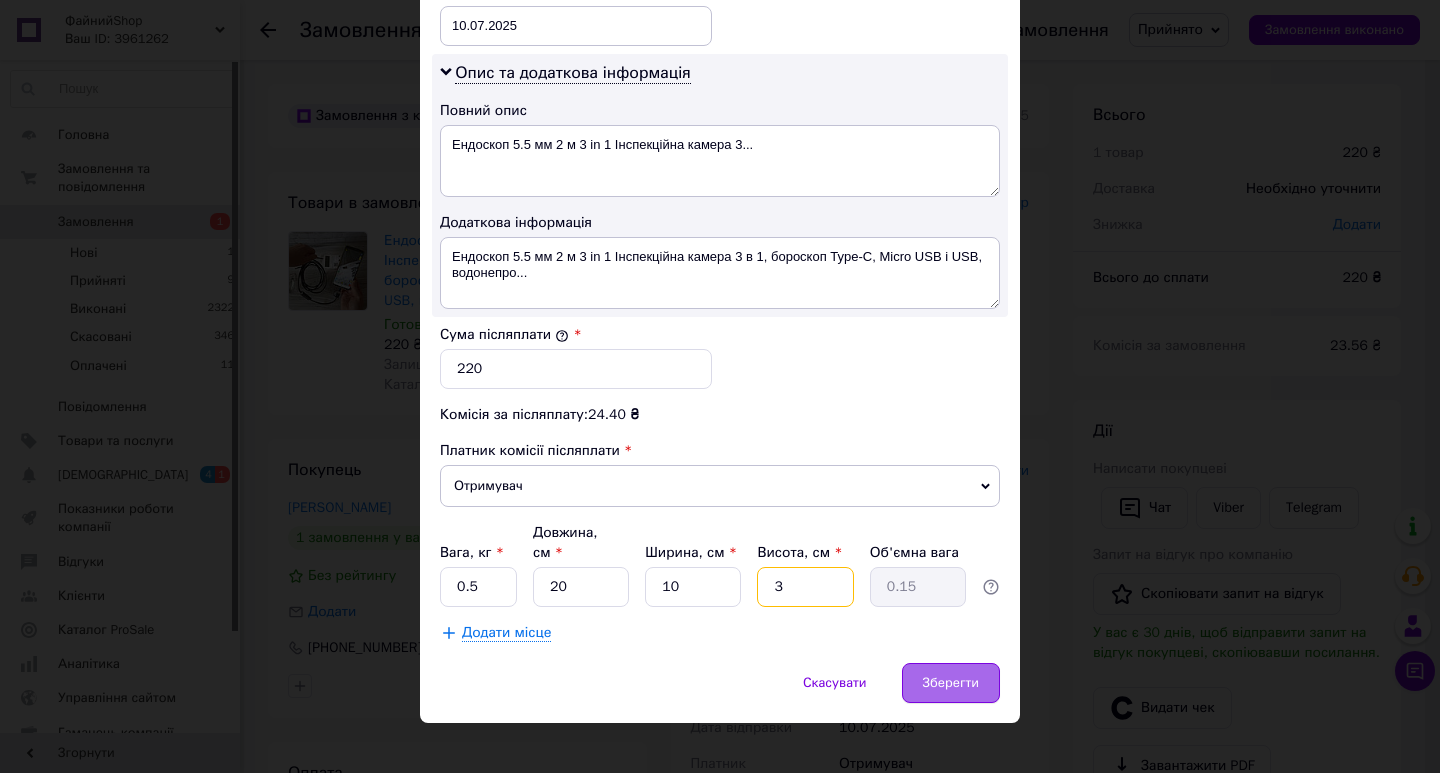 type on "3" 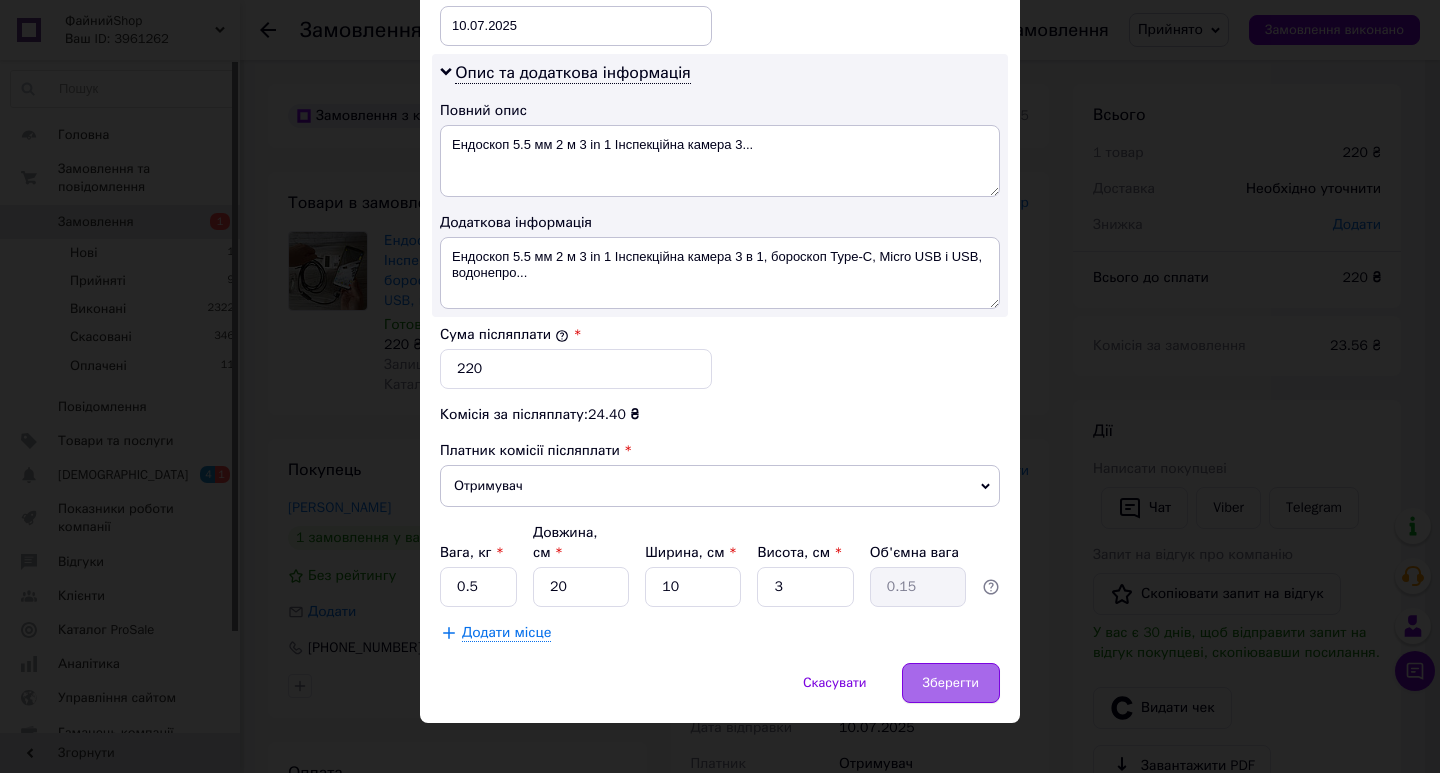 click on "Зберегти" at bounding box center [951, 683] 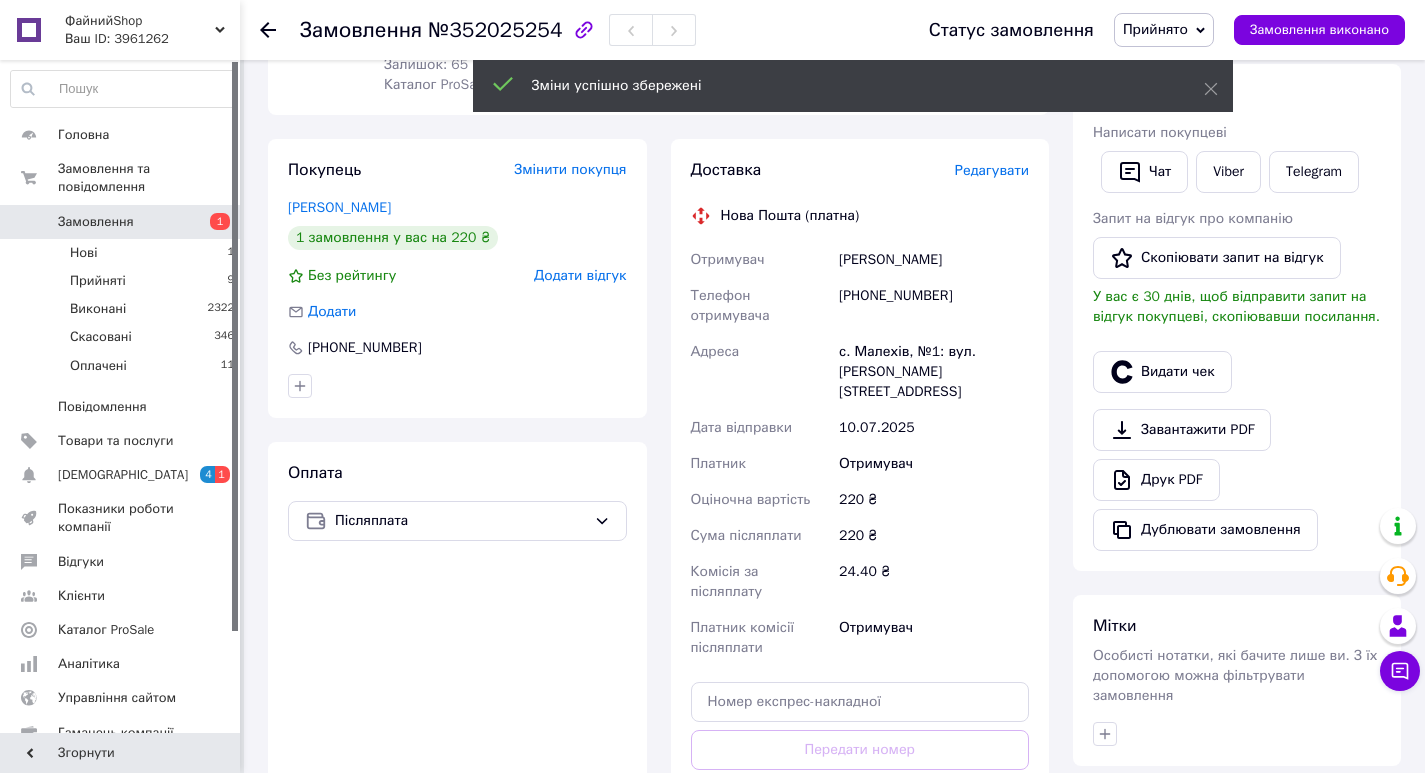 scroll, scrollTop: 600, scrollLeft: 0, axis: vertical 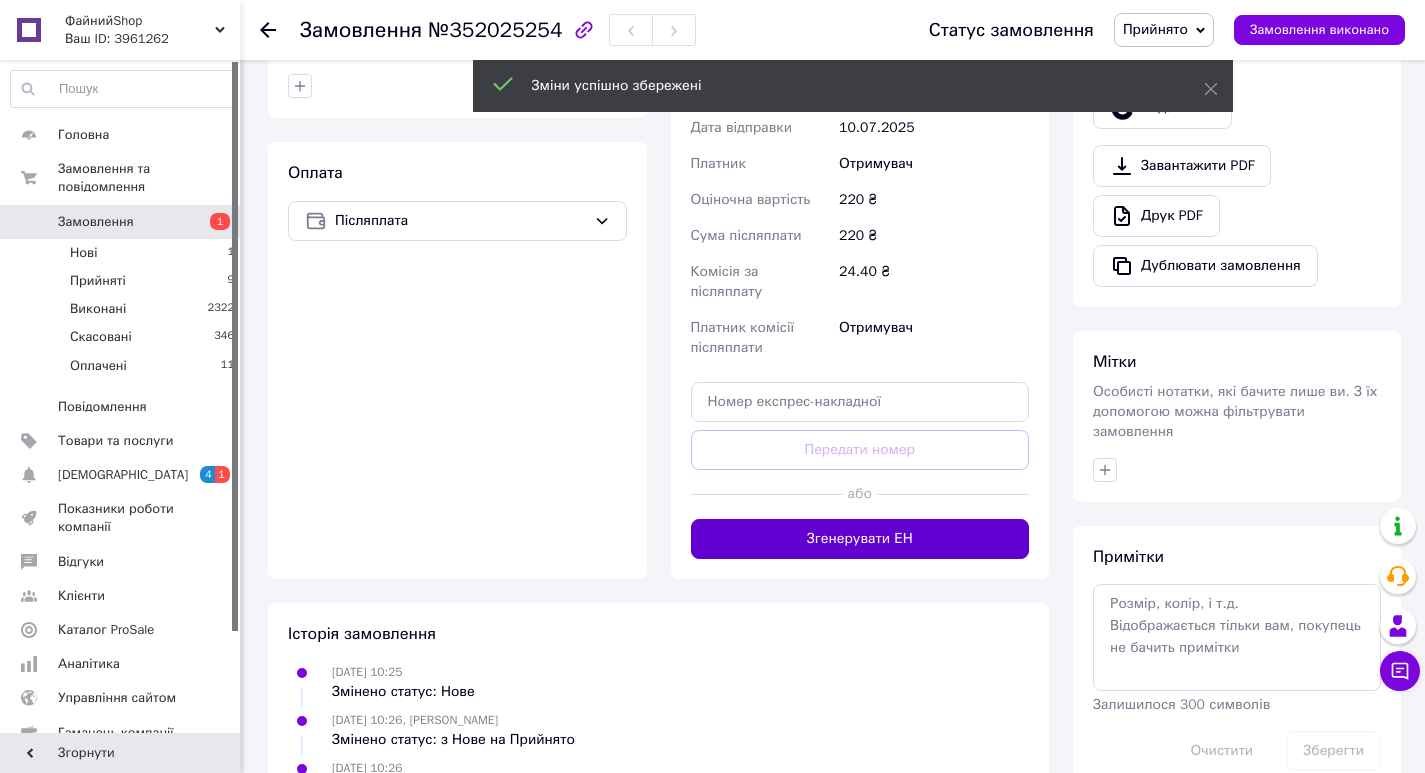click on "Згенерувати ЕН" at bounding box center [860, 539] 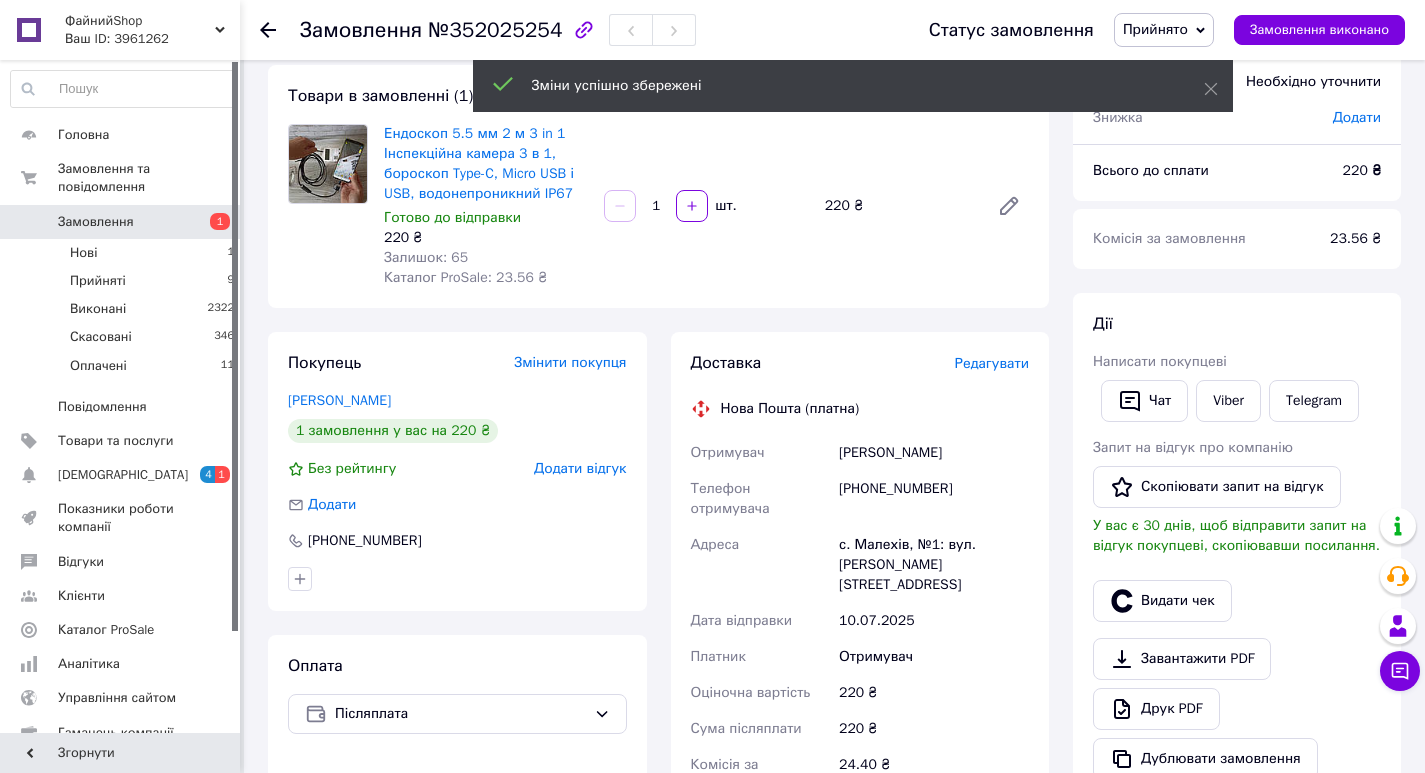 scroll, scrollTop: 0, scrollLeft: 0, axis: both 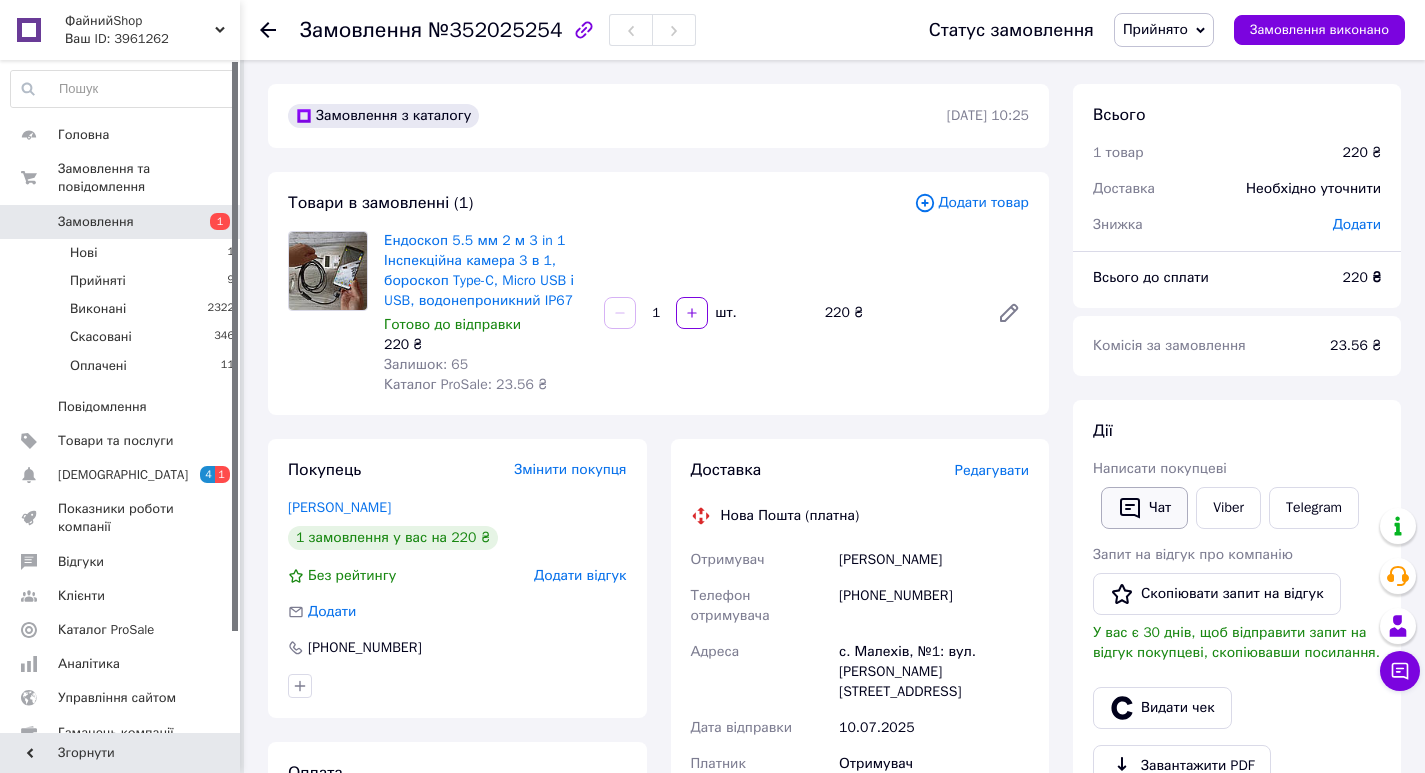 click on "Чат" at bounding box center [1144, 508] 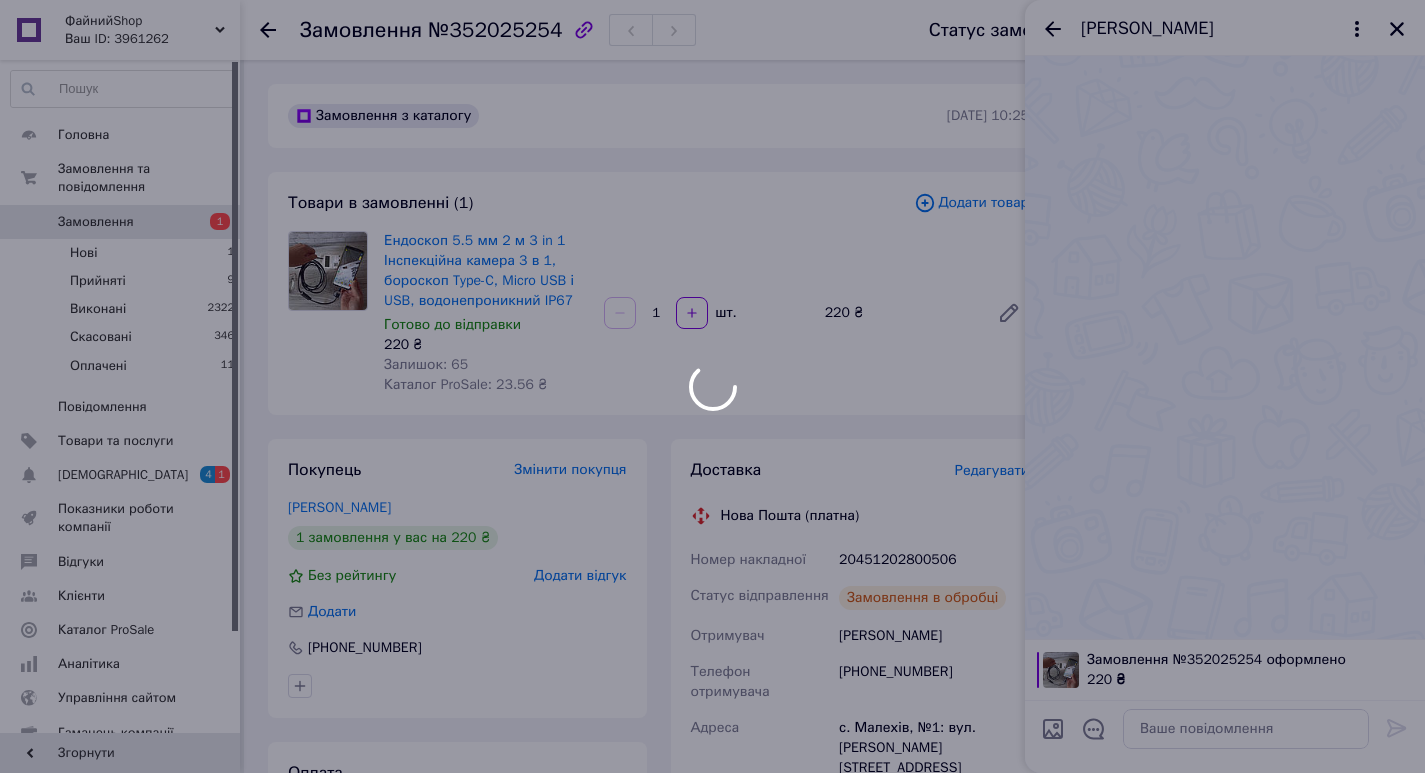 click at bounding box center [712, 386] 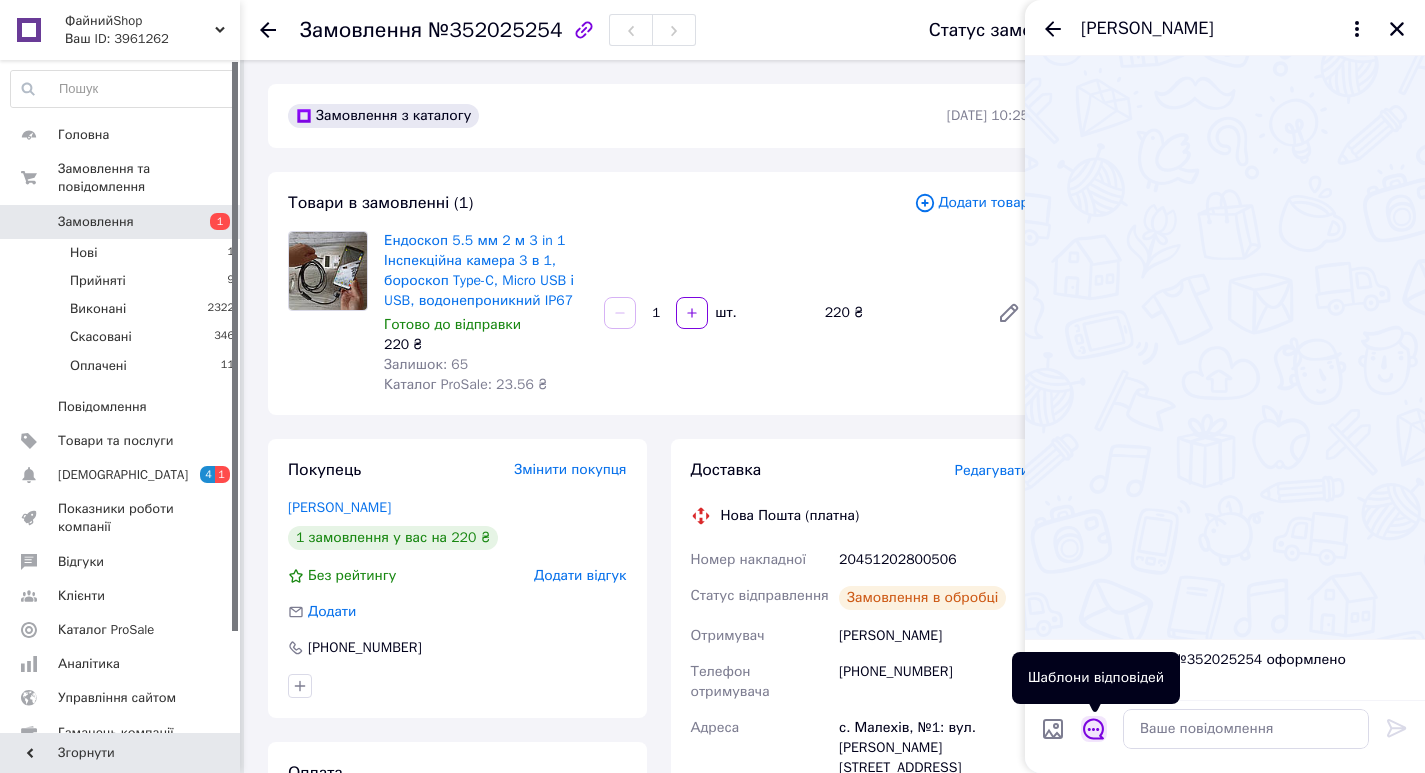 click 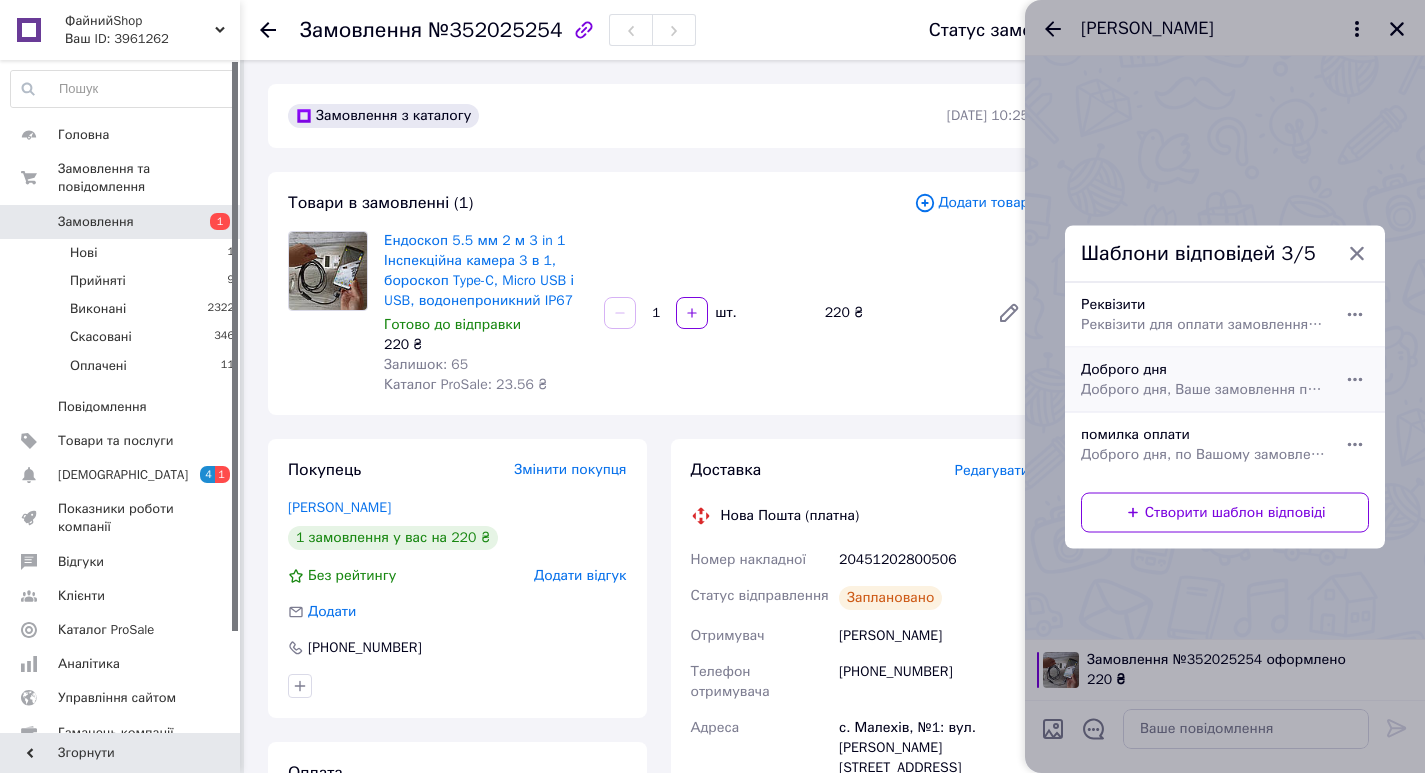 click on "Доброго дня, Ваше замовлення прийнято та готується до відправки.
Дякуємо, що обрали наш магазин!" at bounding box center [1203, 389] 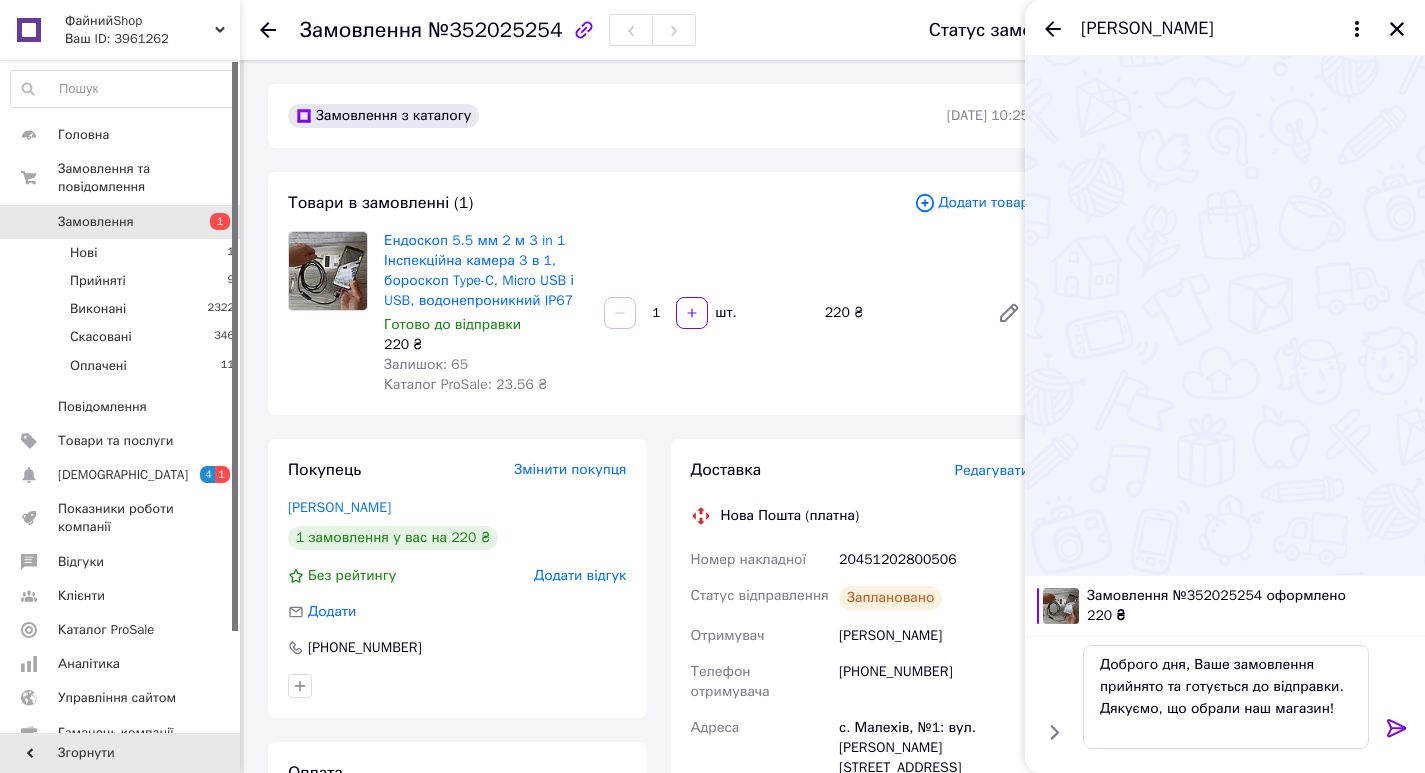 drag, startPoint x: 1395, startPoint y: 727, endPoint x: 940, endPoint y: 725, distance: 455.0044 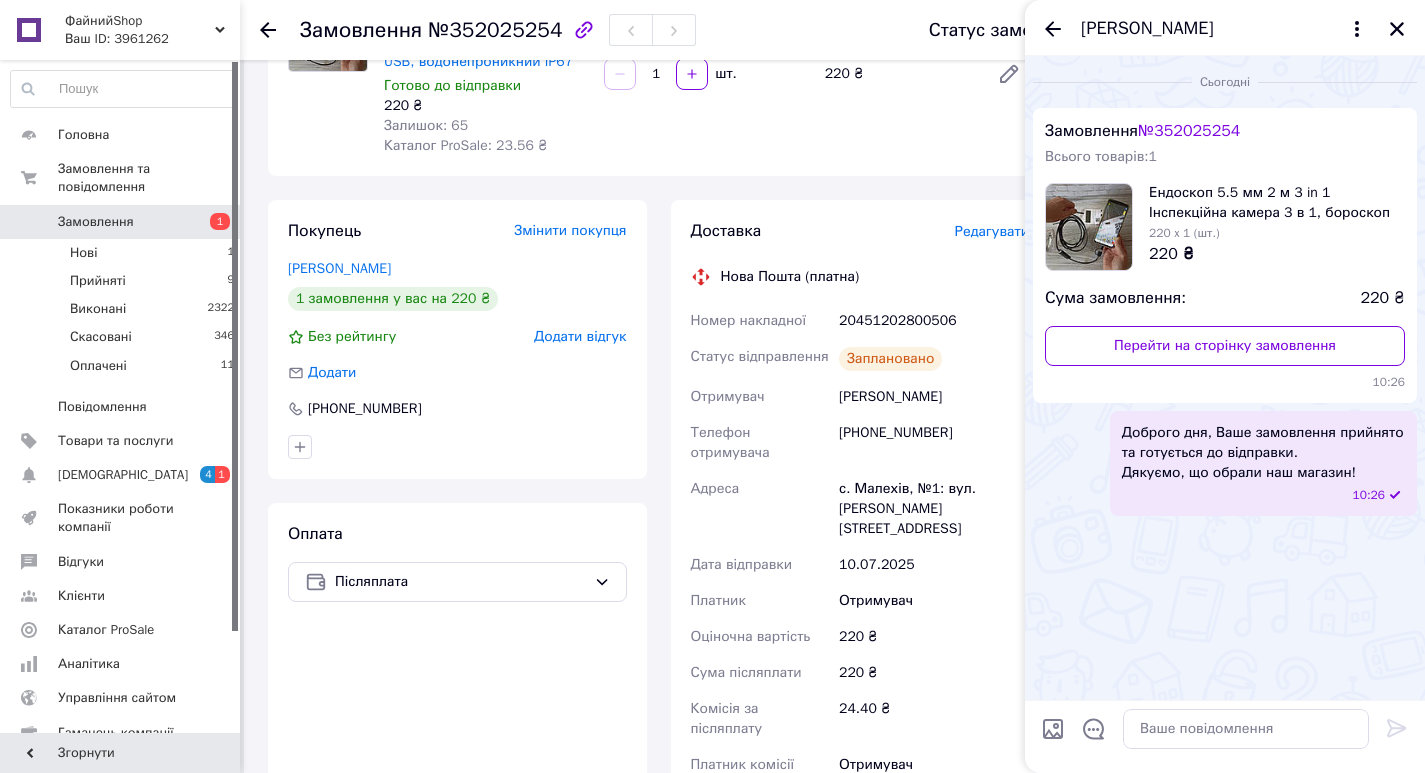 scroll, scrollTop: 300, scrollLeft: 0, axis: vertical 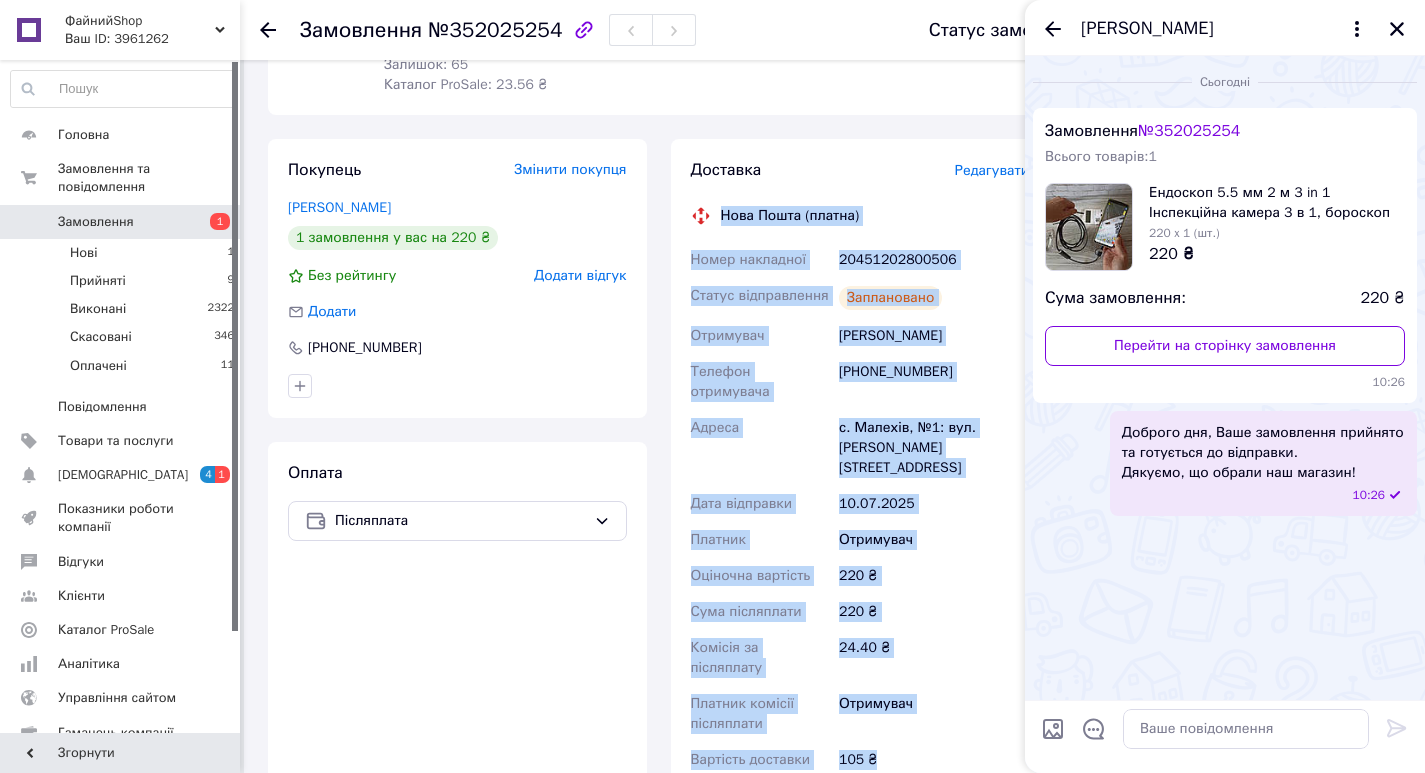 drag, startPoint x: 896, startPoint y: 713, endPoint x: 700, endPoint y: 217, distance: 533.32166 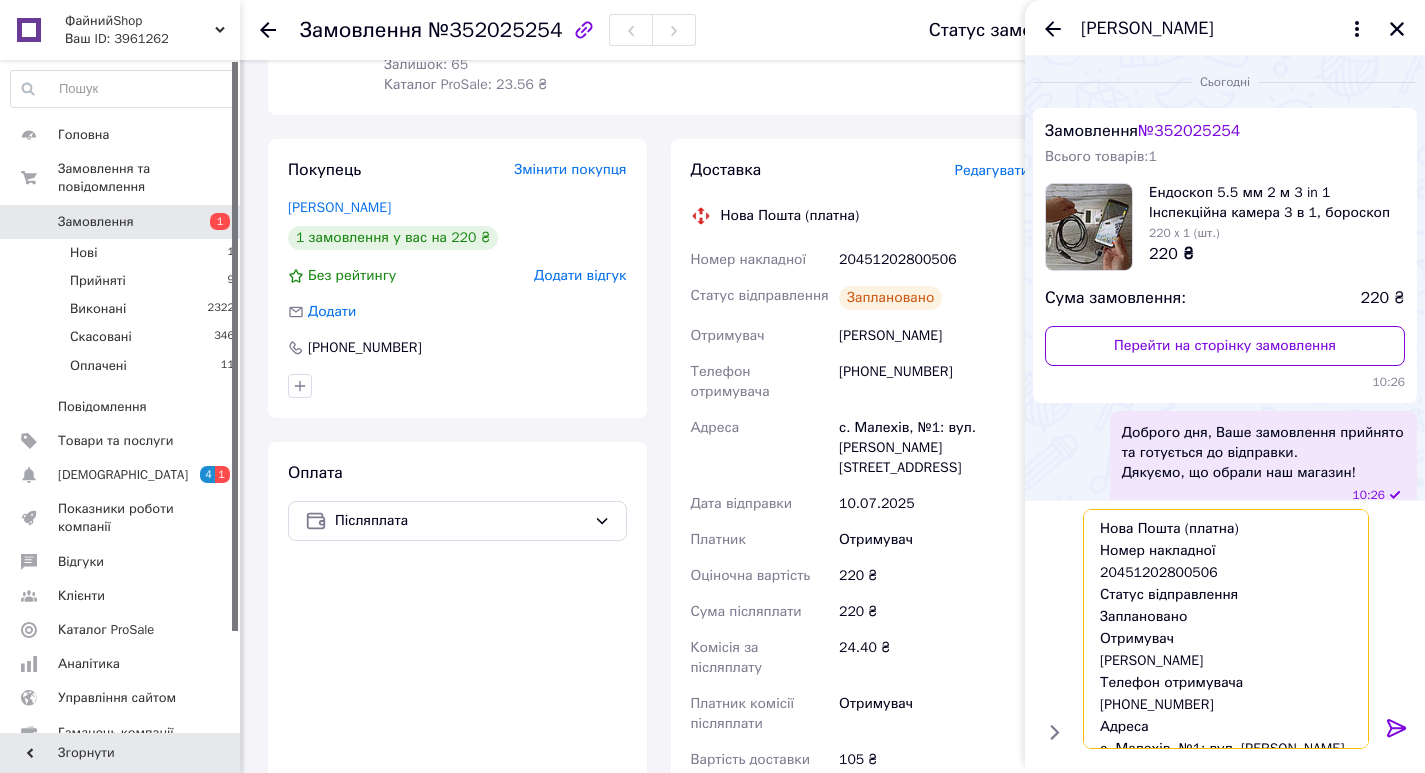 click on "Нова Пошта (платна)
Номер накладної
20451202800506
Статус відправлення
Заплановано
Отримувач
Лищук Петро
Телефон отримувача
+380974441948
Адреса
с. Малехів, №1: вул. Тараса Дороша , 20а
Дата відправки
10.07.2025
Платник
Отримувач
Оціночна вартість
220 ₴
Сума післяплати
220 ₴
Комісія за післяплату
24.40 ₴
Платник комісії післяплати
Отримувач
Вартість доставки
105 ₴" at bounding box center [1226, 629] 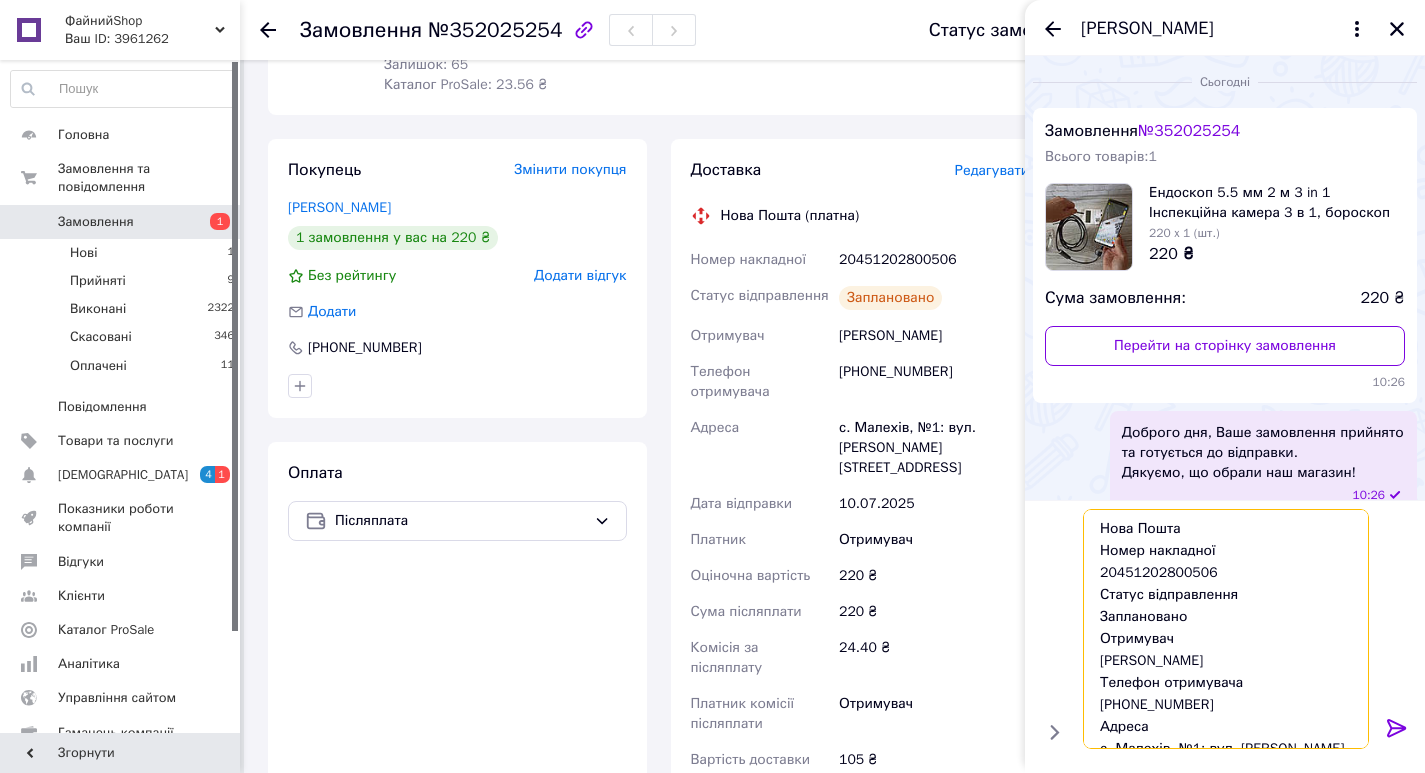 drag, startPoint x: 1194, startPoint y: 620, endPoint x: 1078, endPoint y: 601, distance: 117.54574 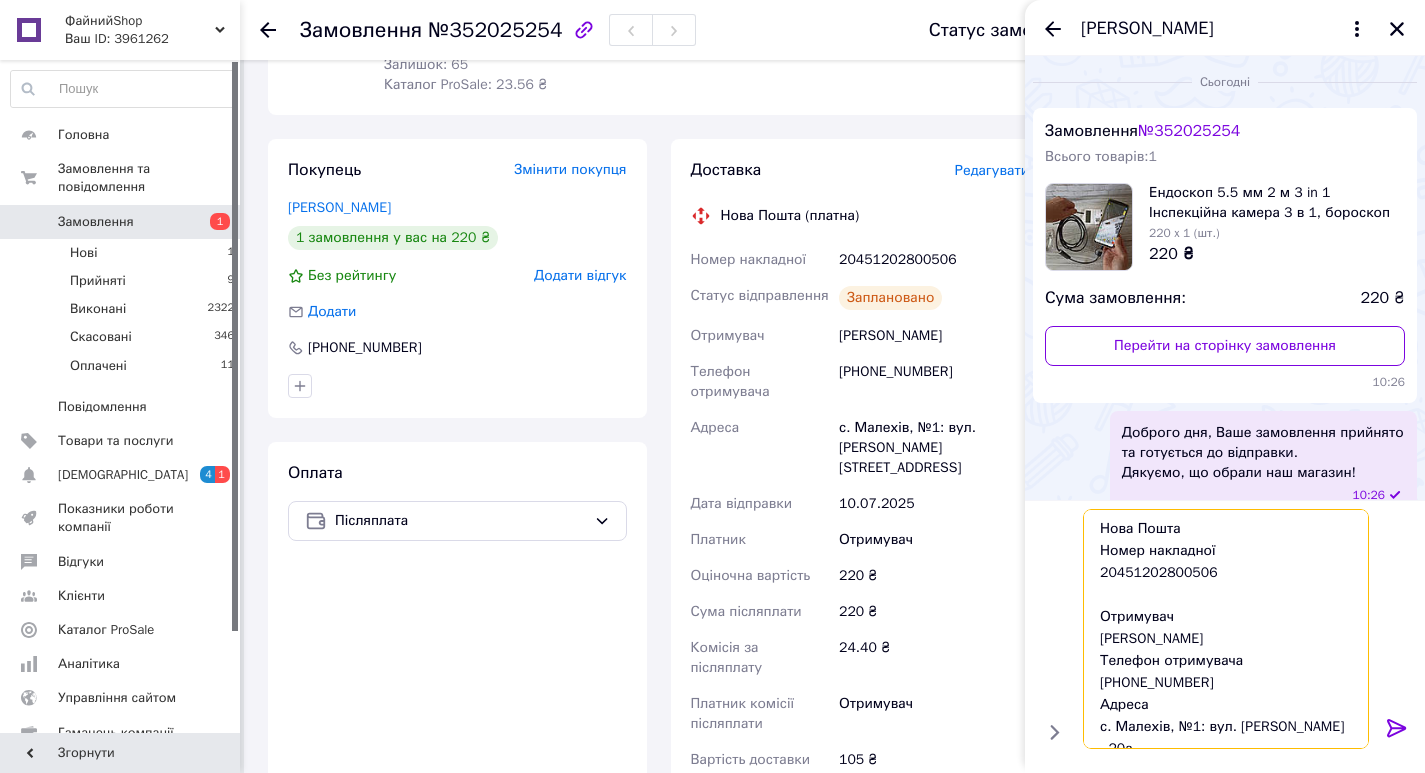 scroll, scrollTop: 300, scrollLeft: 0, axis: vertical 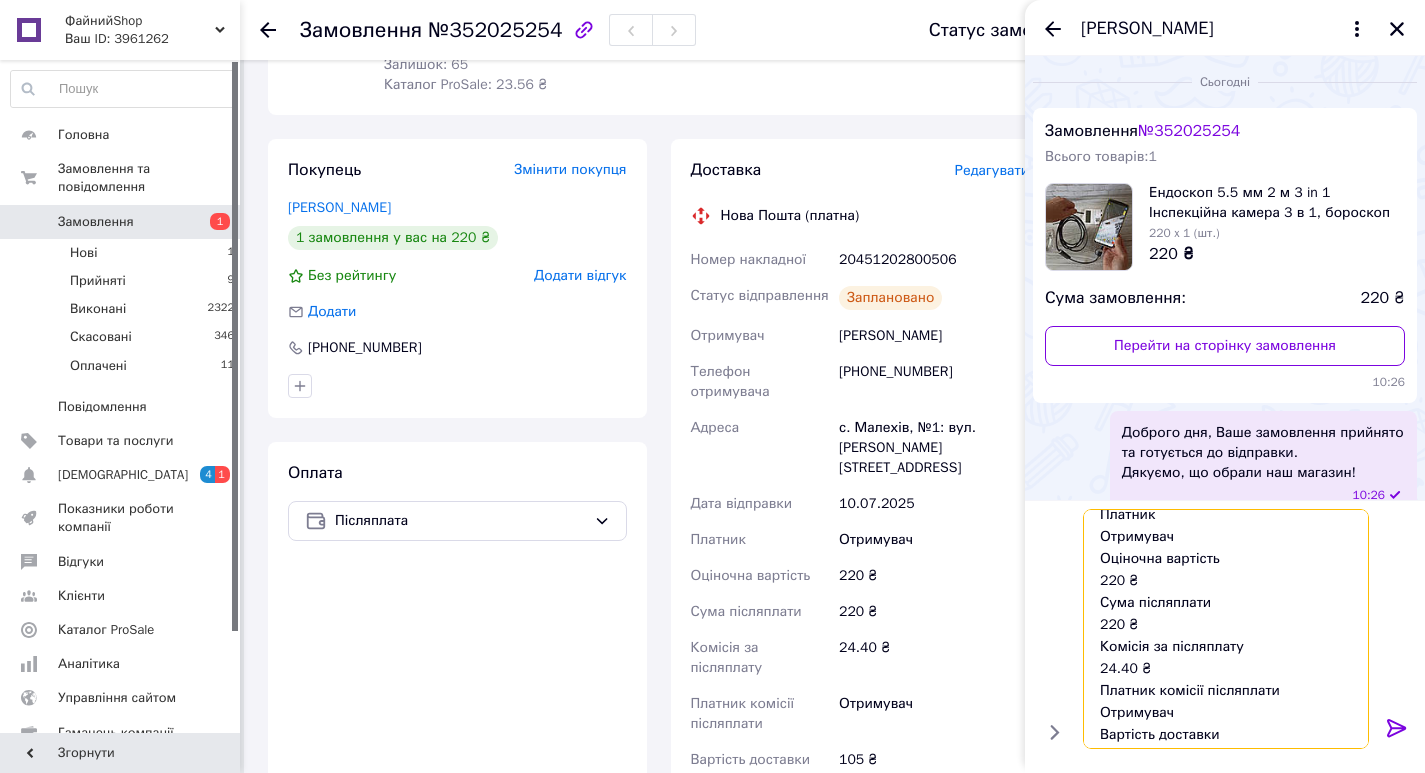 type on "Нова Пошта
Номер накладної
20451202800506
Отримувач
Лищук Петро
Телефон отримувача
+380974441948
Адреса
с. Малехів, №1: вул. Тараса Дороша , 20а
Дата відправки
10.07.2025
Платник
Отримувач
Оціночна вартість
220 ₴
Сума післяплати
220 ₴
Комісія за післяплату
24.40 ₴
Платник комісії післяплати
Отримувач
Вартість доставки
105 ₴" 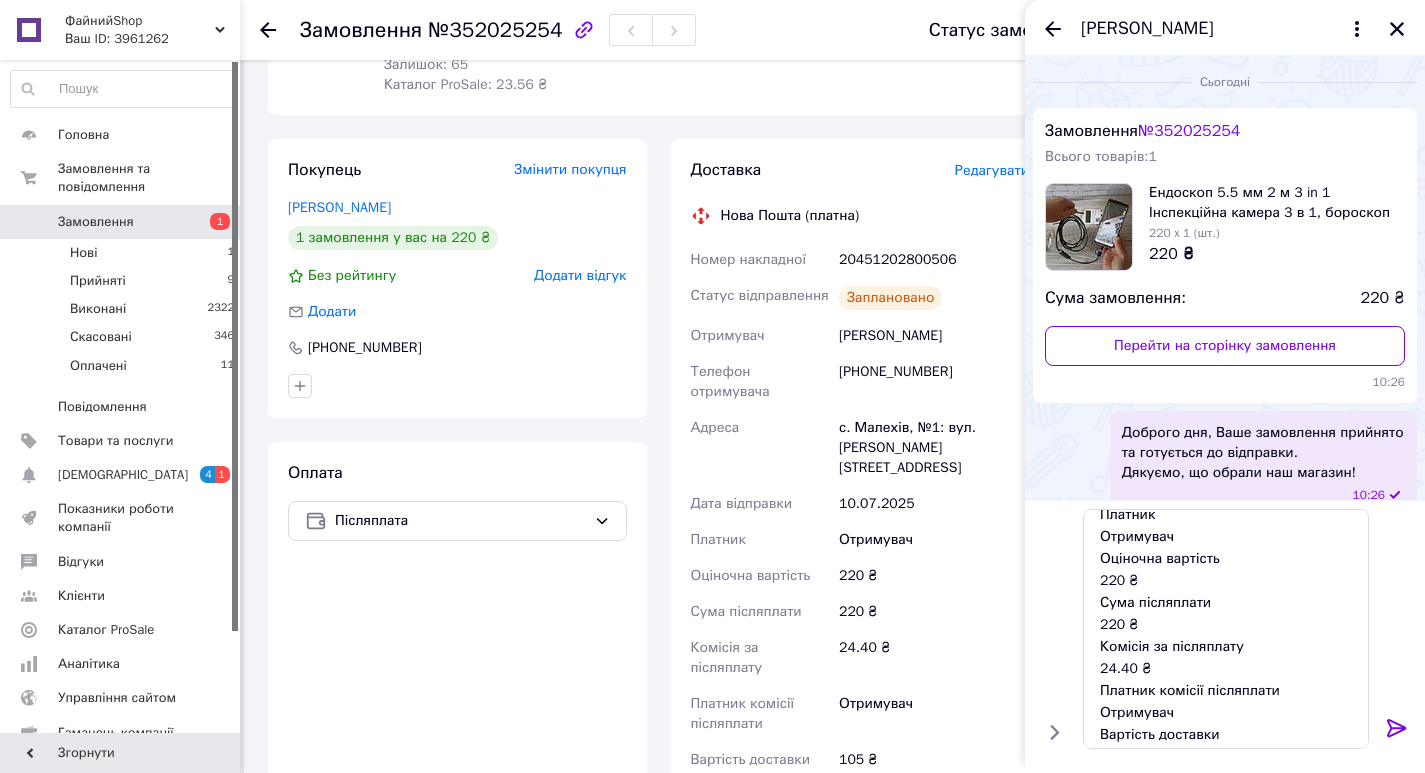 click 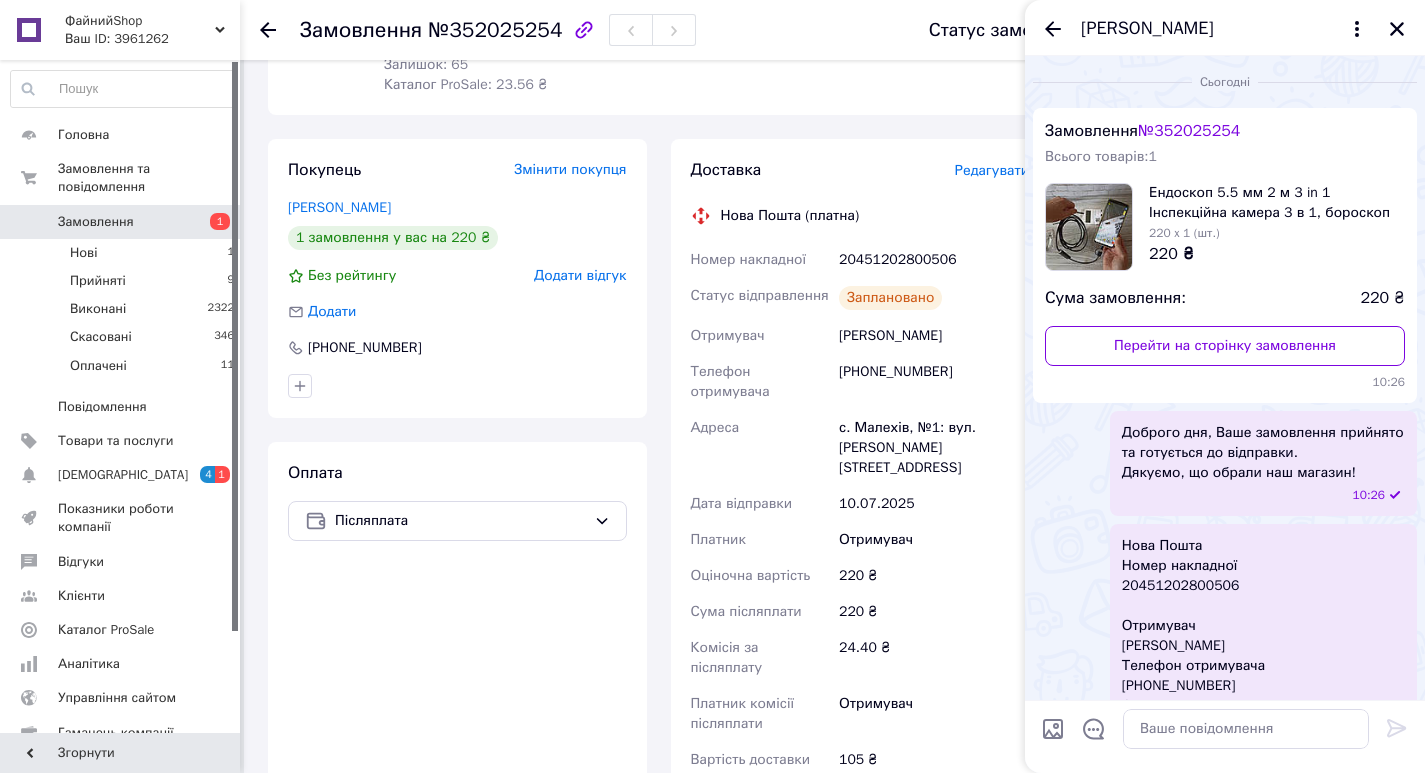scroll, scrollTop: 0, scrollLeft: 0, axis: both 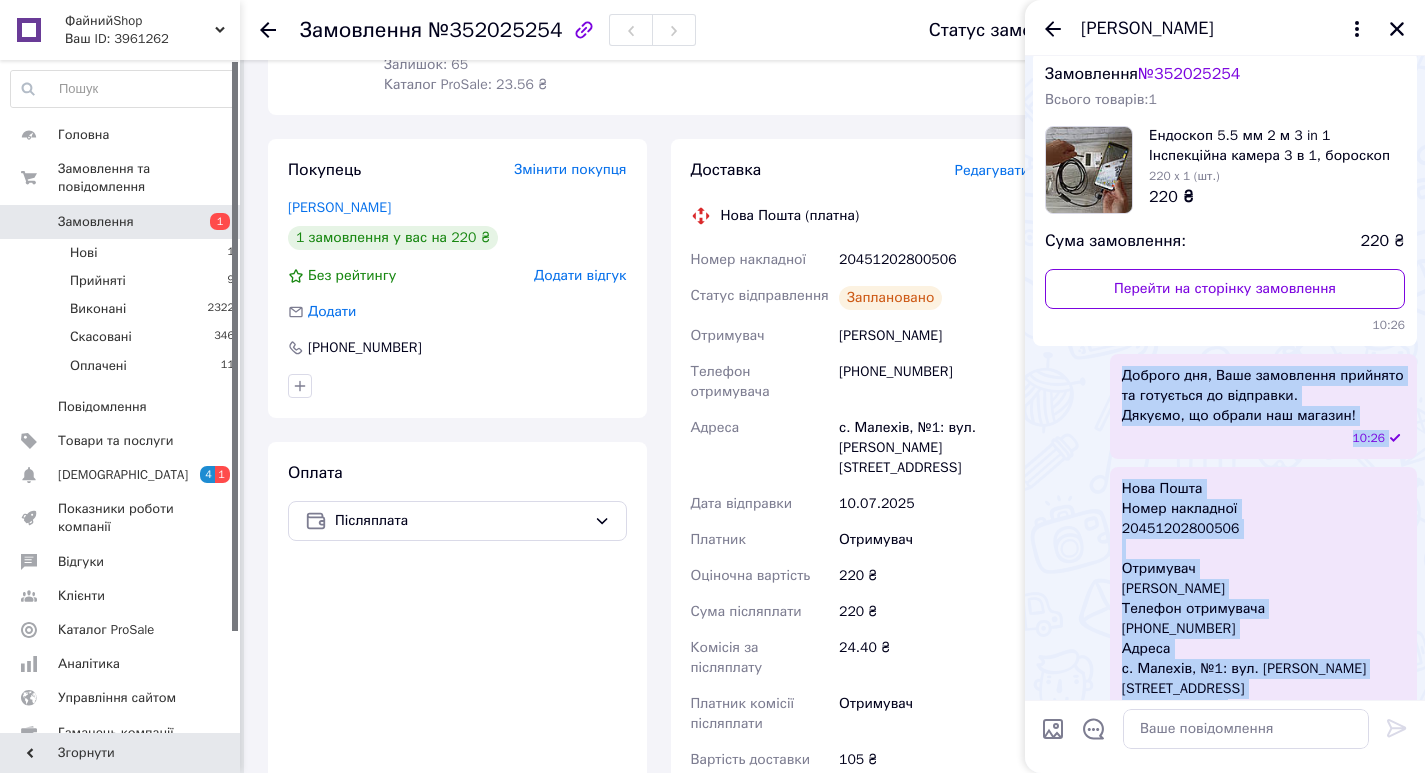 drag, startPoint x: 1161, startPoint y: 657, endPoint x: 1121, endPoint y: 372, distance: 287.79333 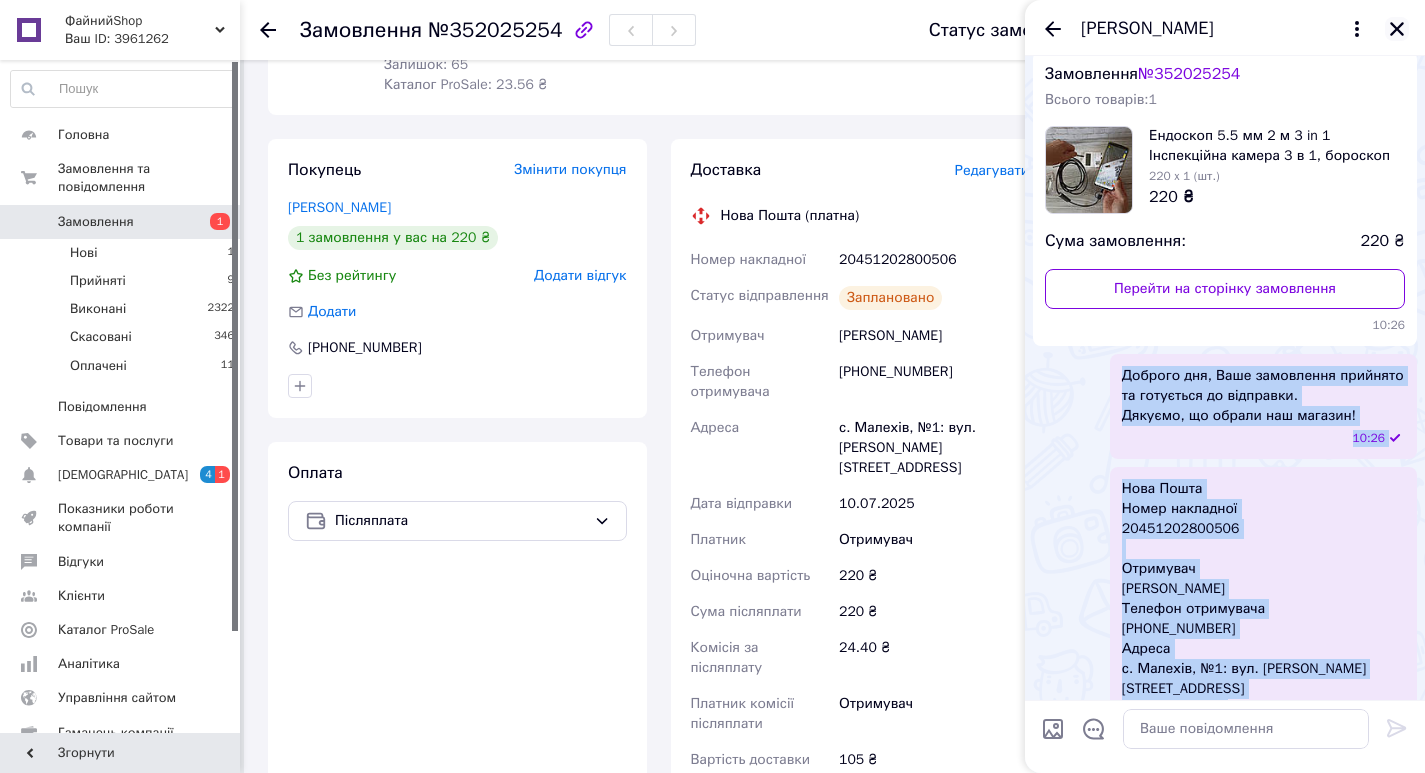click 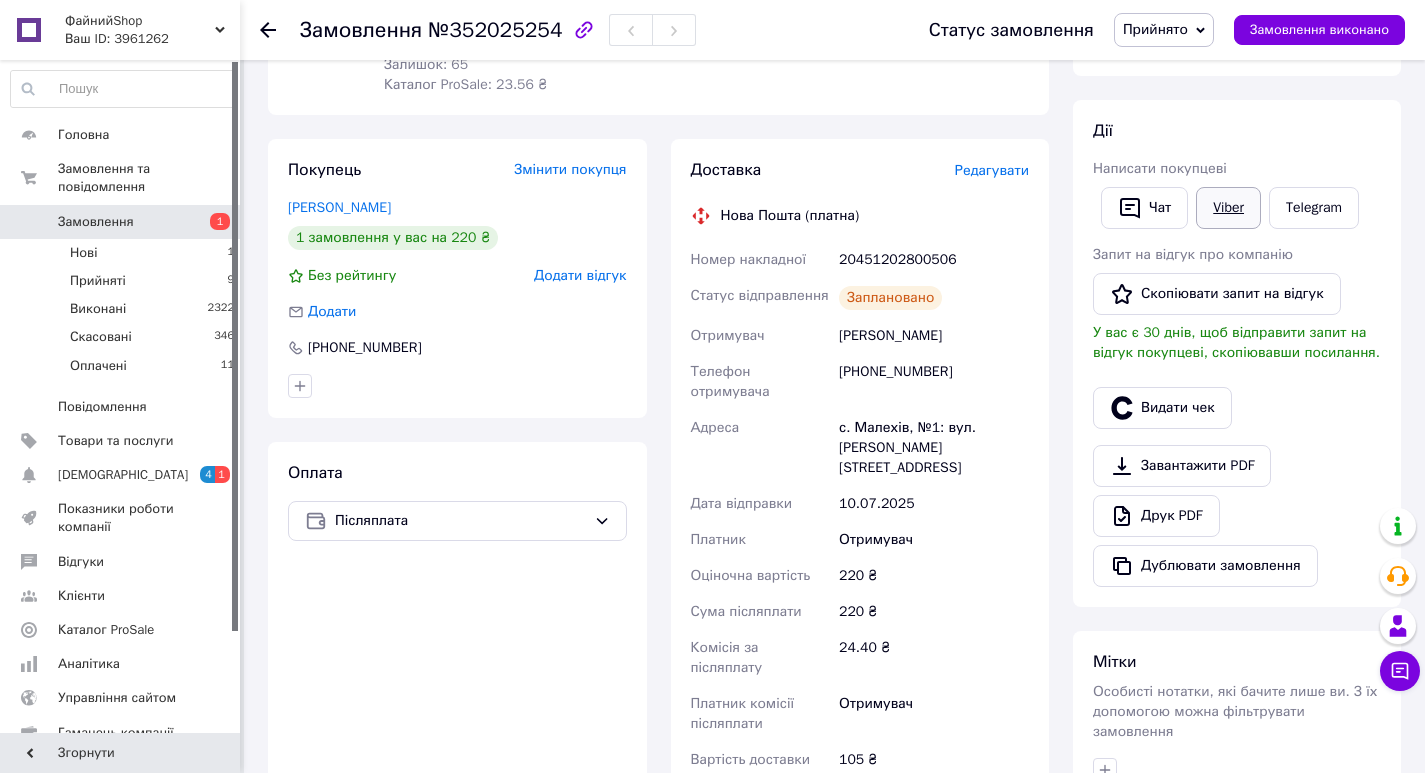 click on "Viber" at bounding box center [1228, 208] 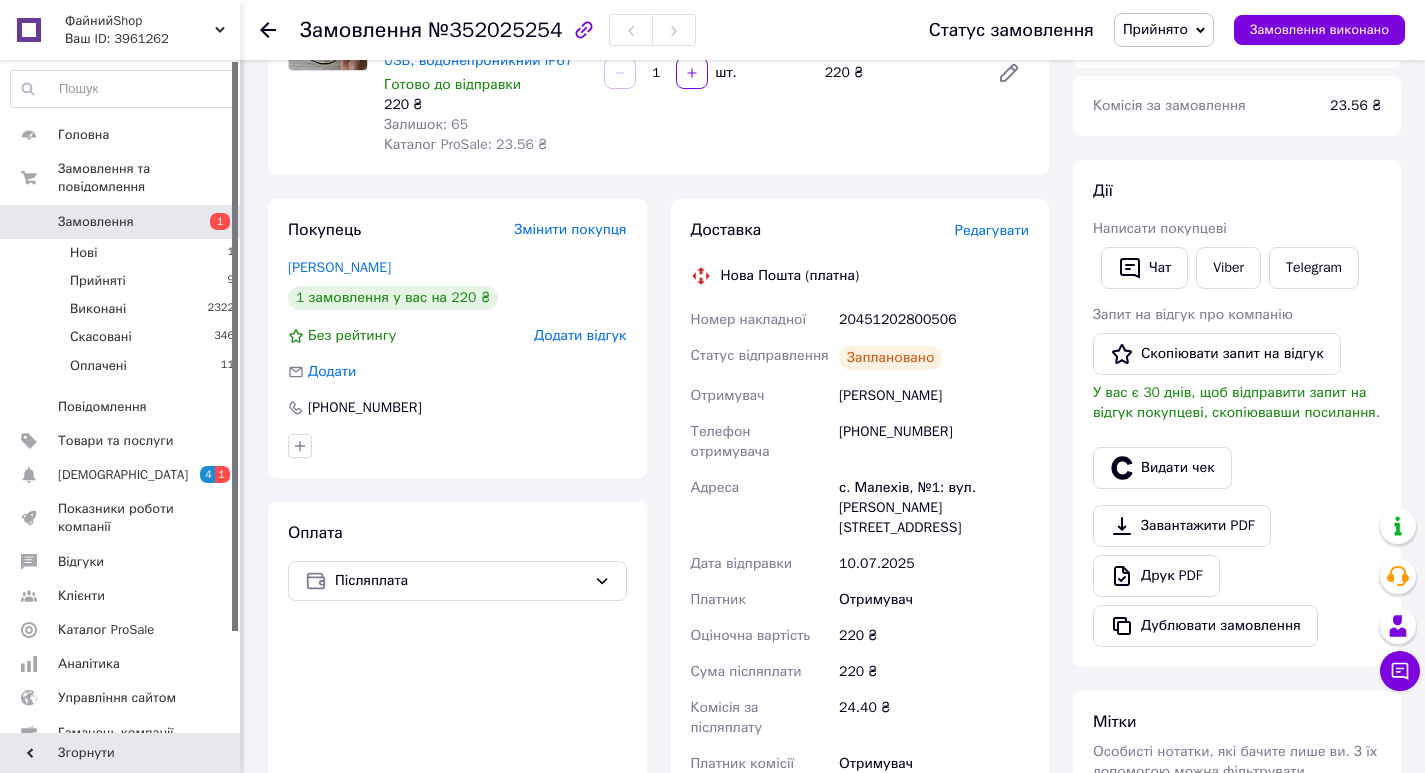 scroll, scrollTop: 0, scrollLeft: 0, axis: both 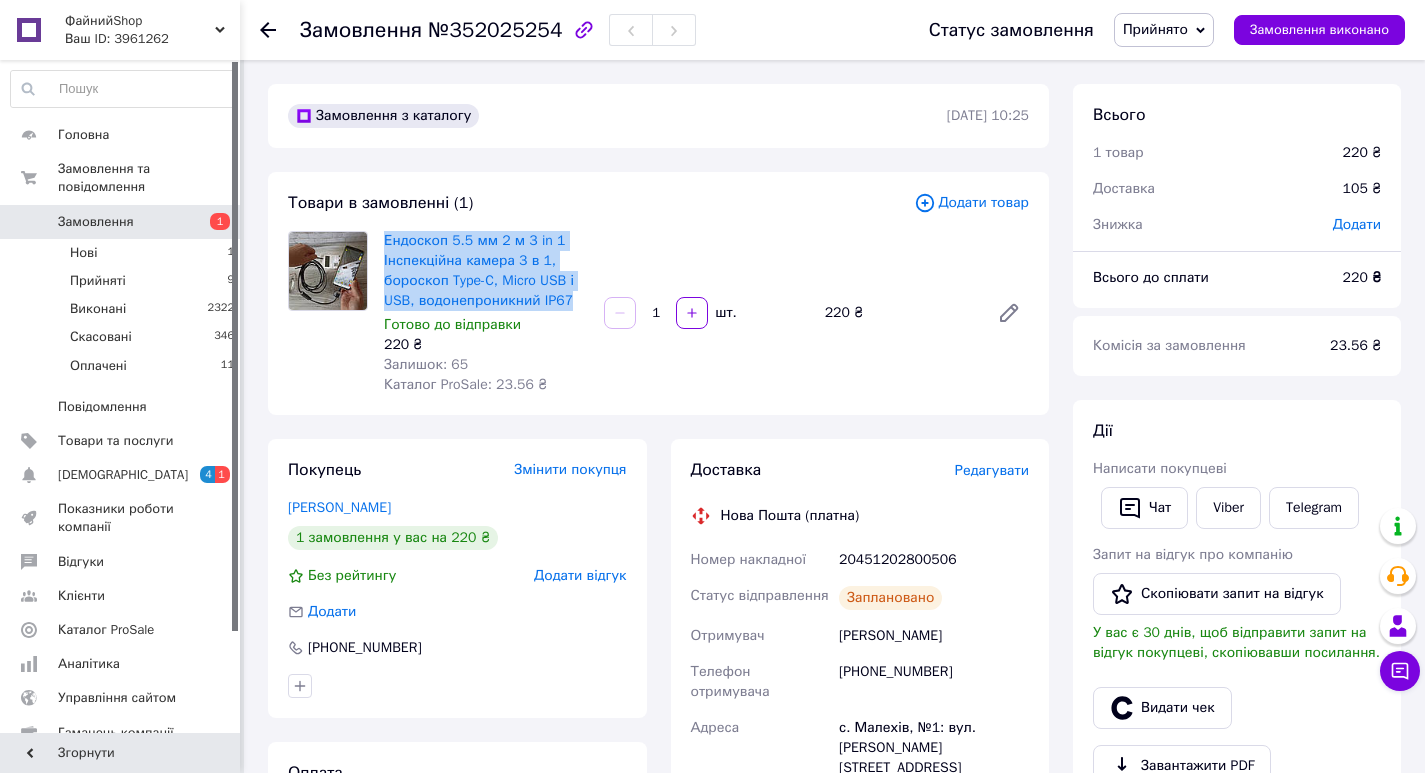 drag, startPoint x: 379, startPoint y: 239, endPoint x: 586, endPoint y: 300, distance: 215.80083 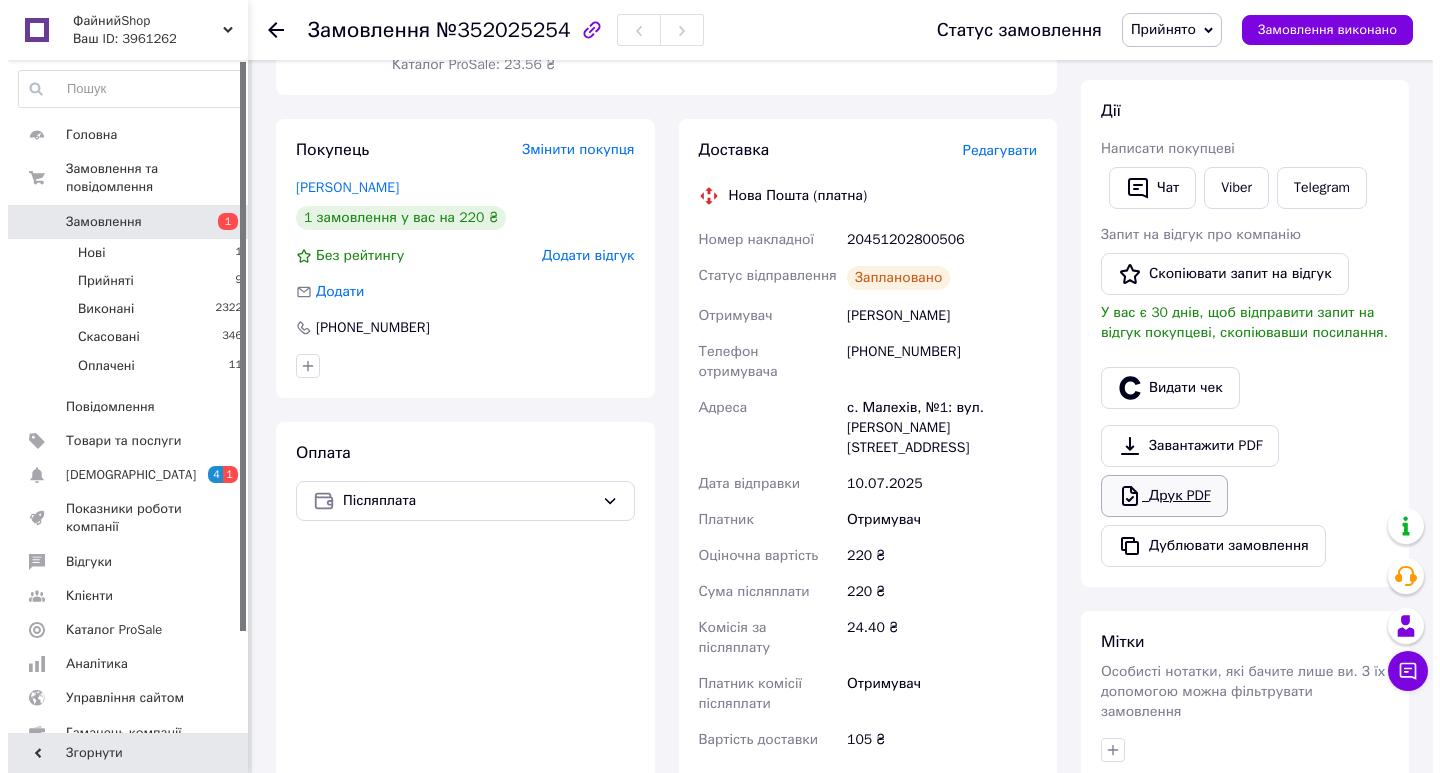 scroll, scrollTop: 300, scrollLeft: 0, axis: vertical 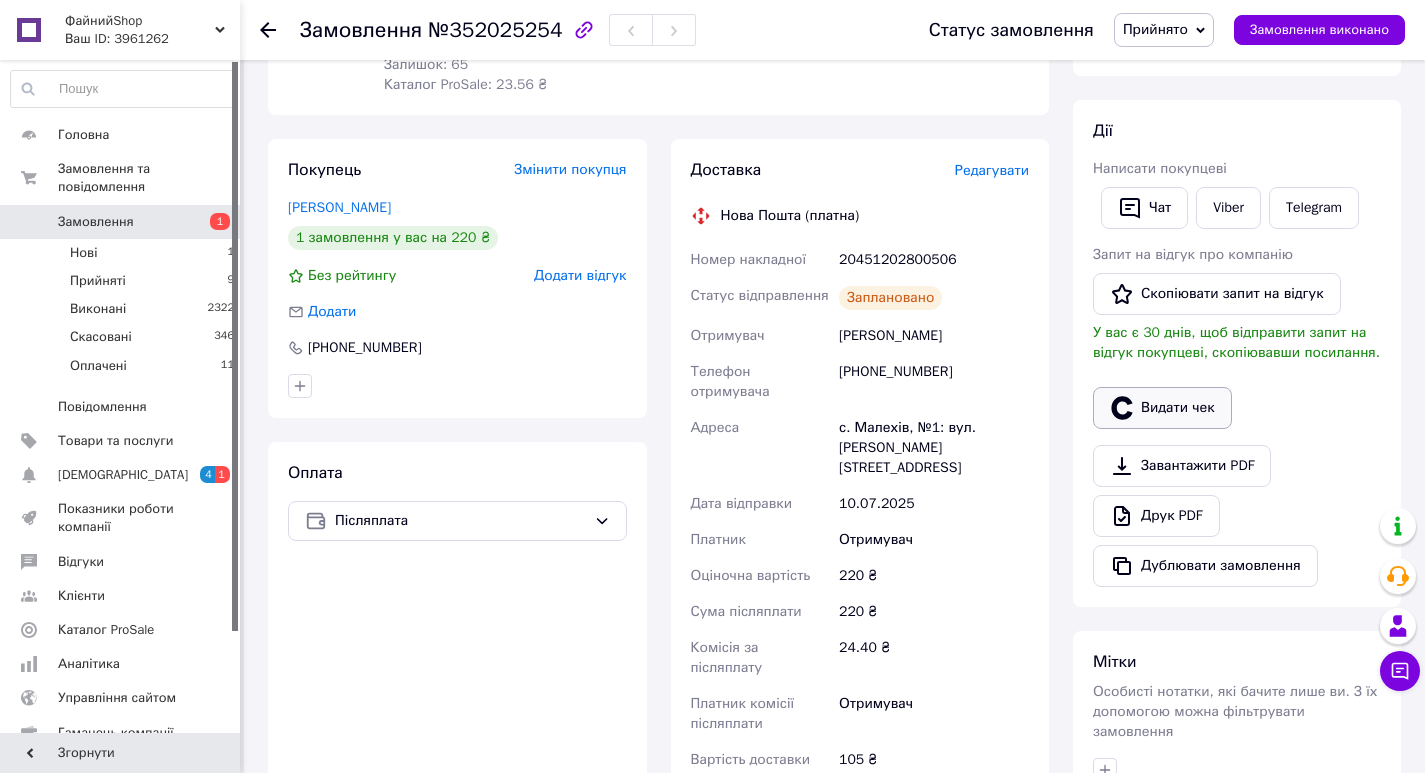 click on "Видати чек" at bounding box center [1162, 408] 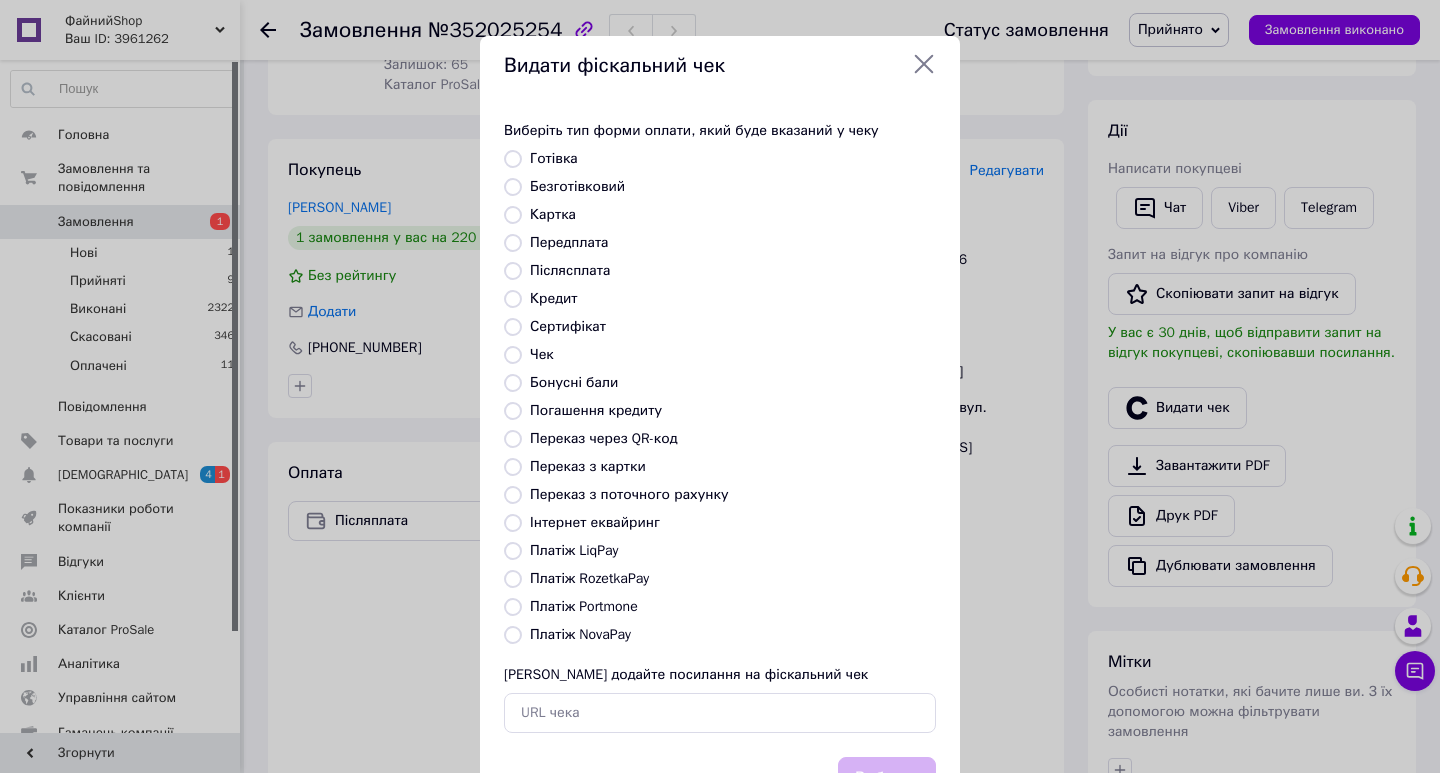 click on "Післясплата" at bounding box center (570, 270) 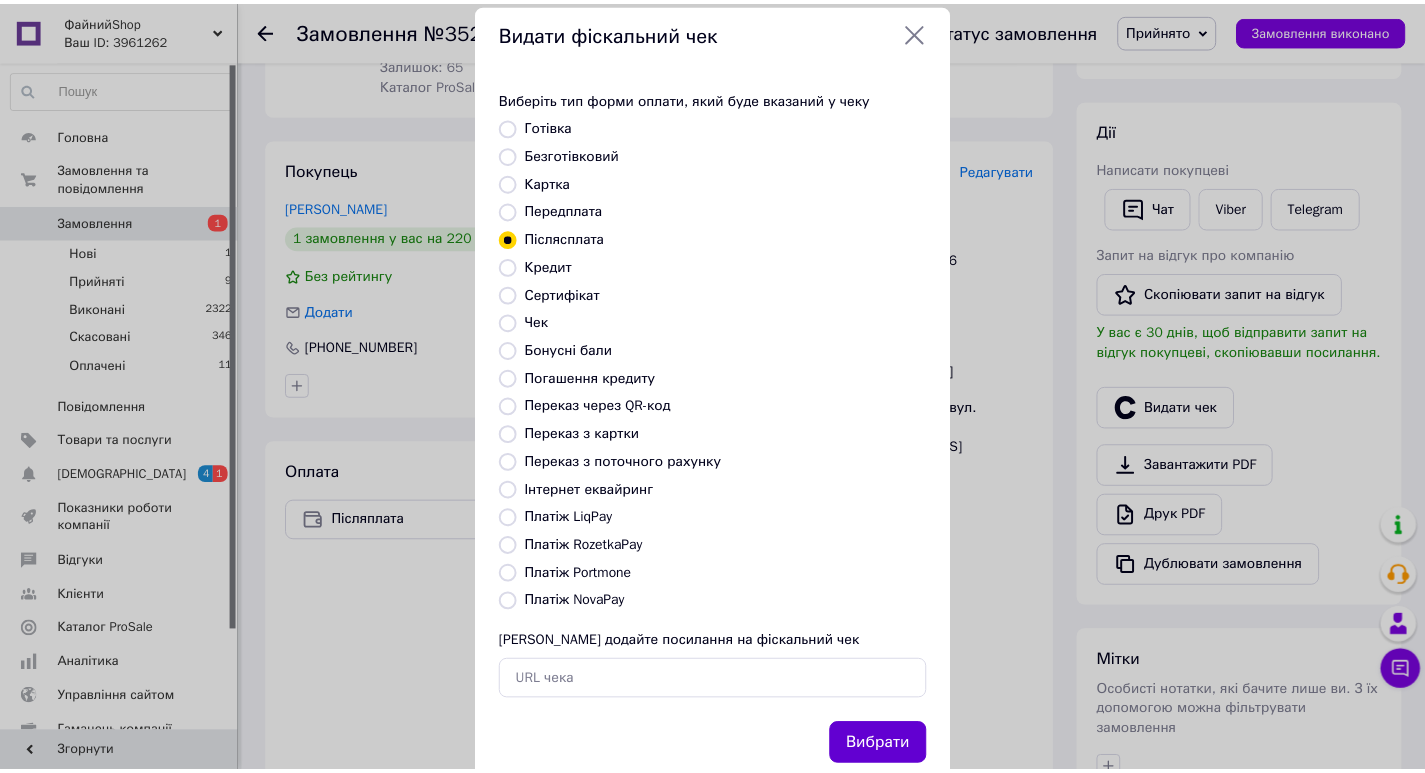 scroll, scrollTop: 86, scrollLeft: 0, axis: vertical 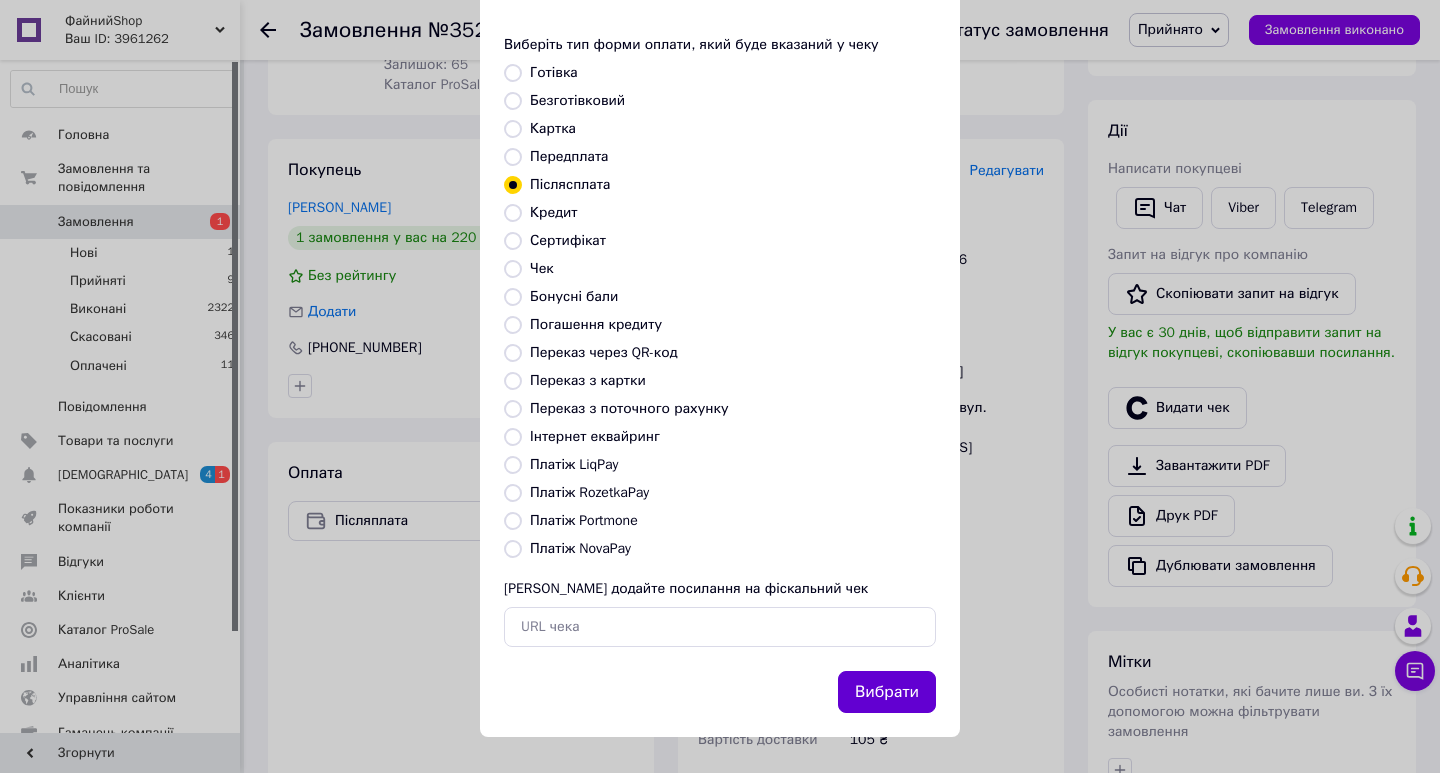 click on "Вибрати" at bounding box center (887, 692) 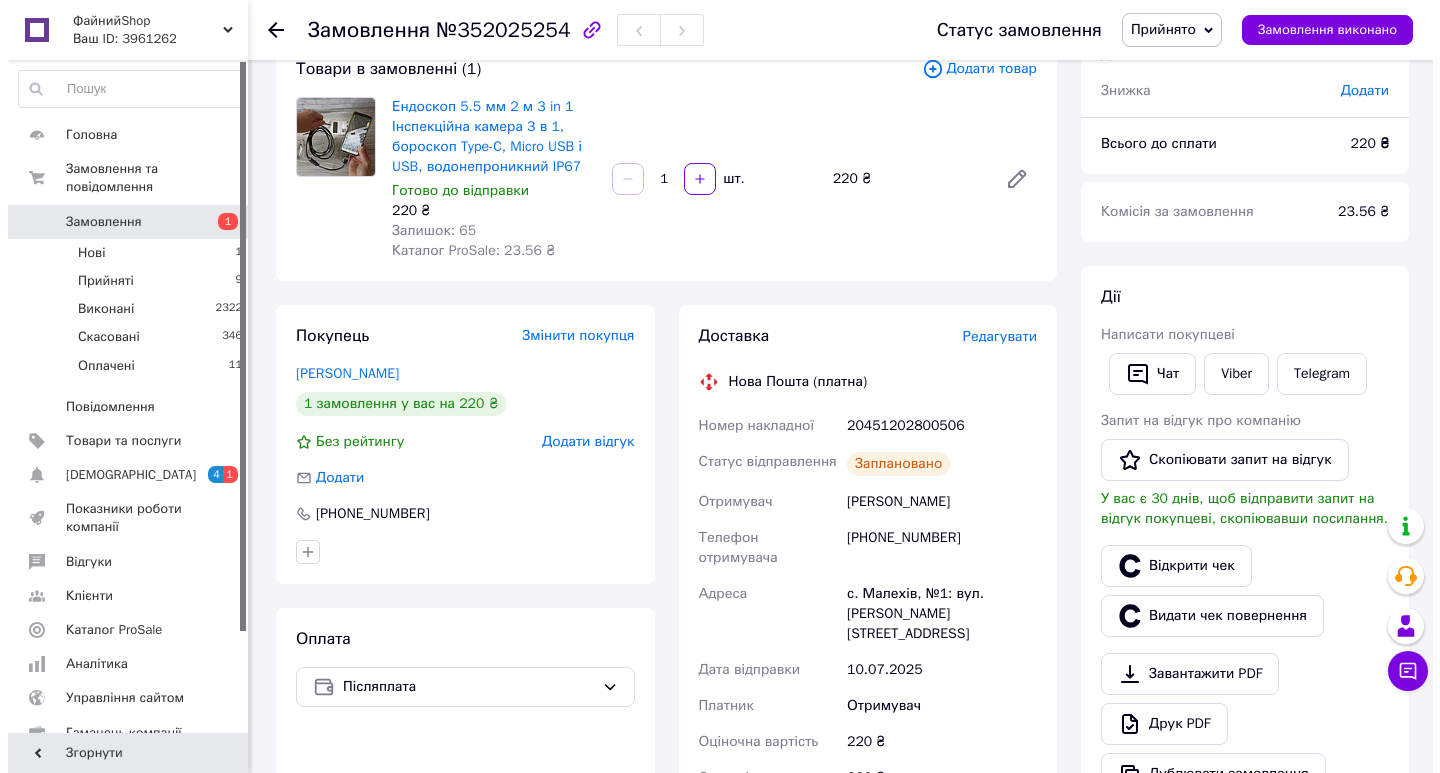 scroll, scrollTop: 0, scrollLeft: 0, axis: both 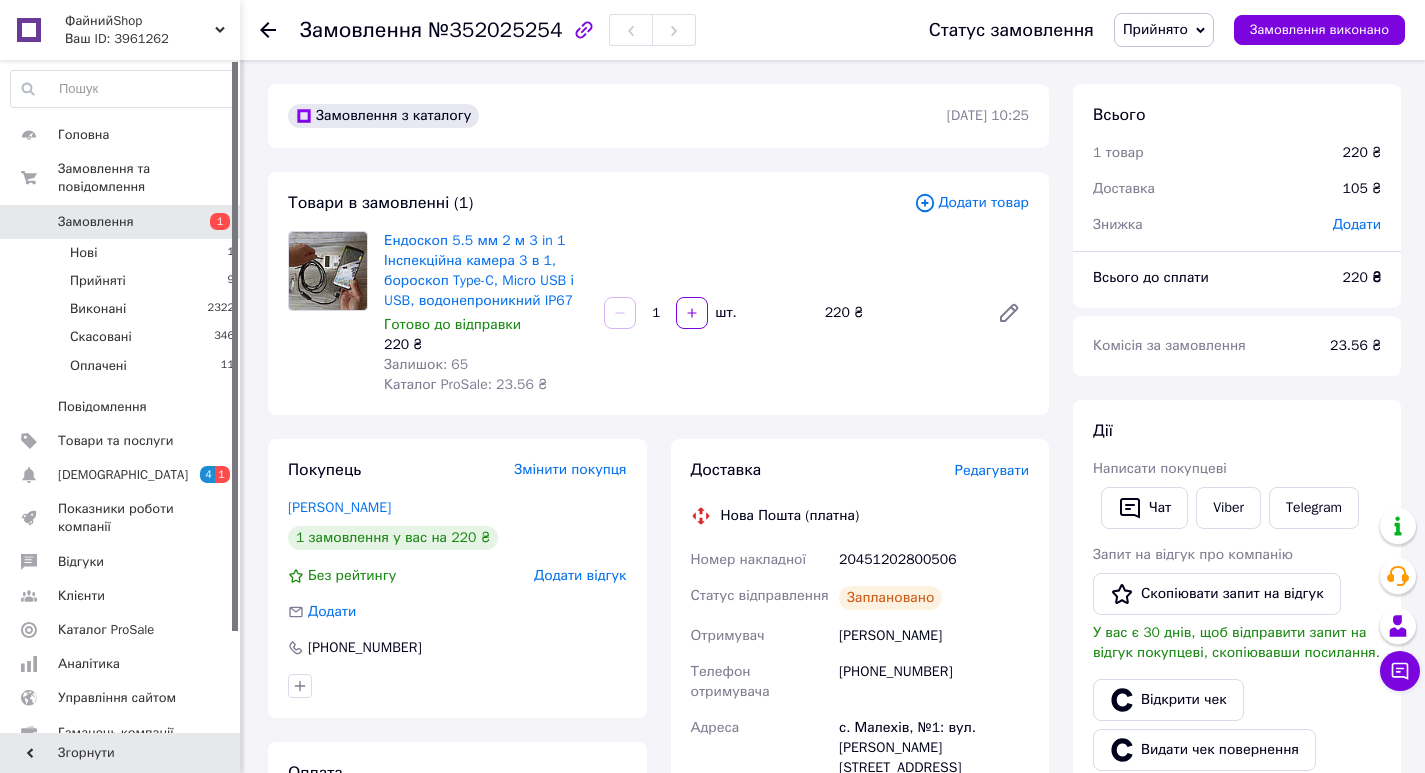 click 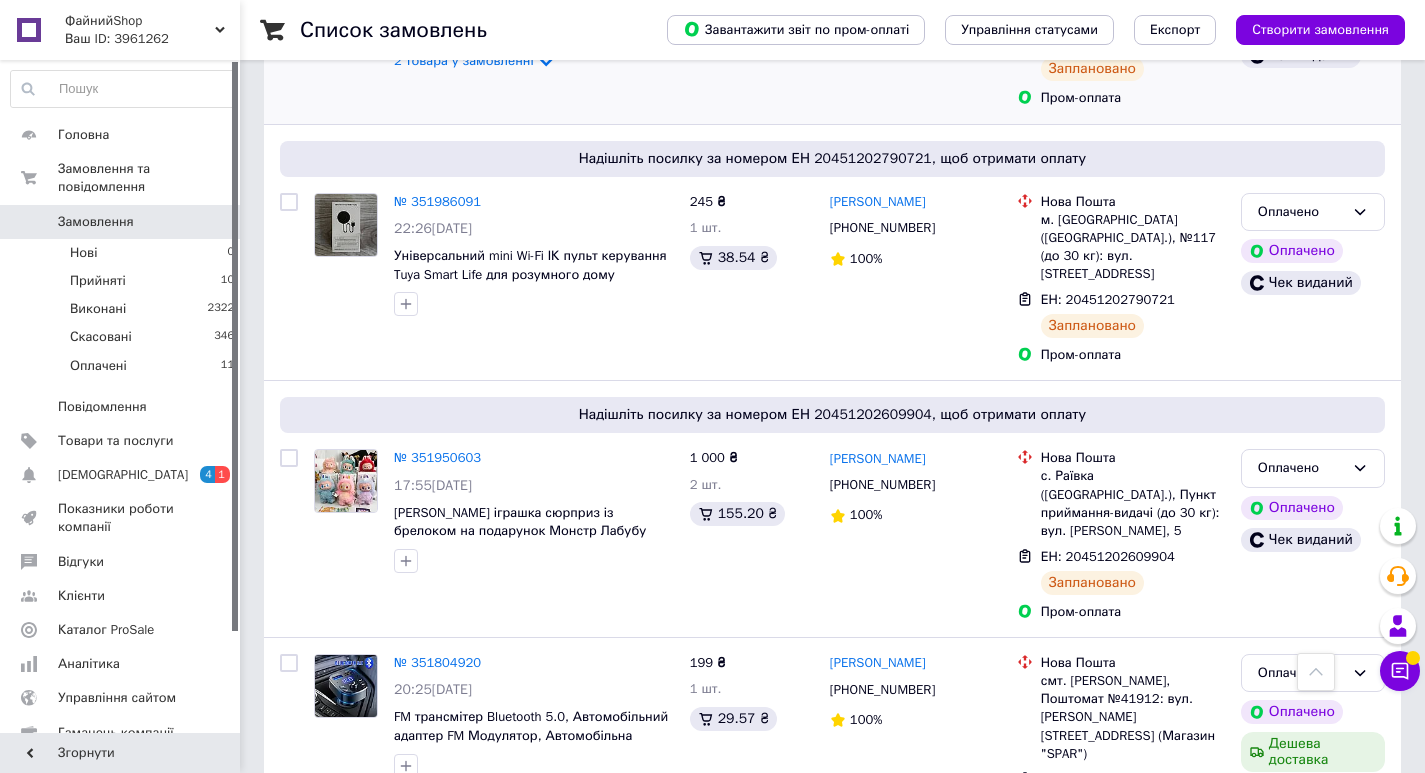 scroll, scrollTop: 800, scrollLeft: 0, axis: vertical 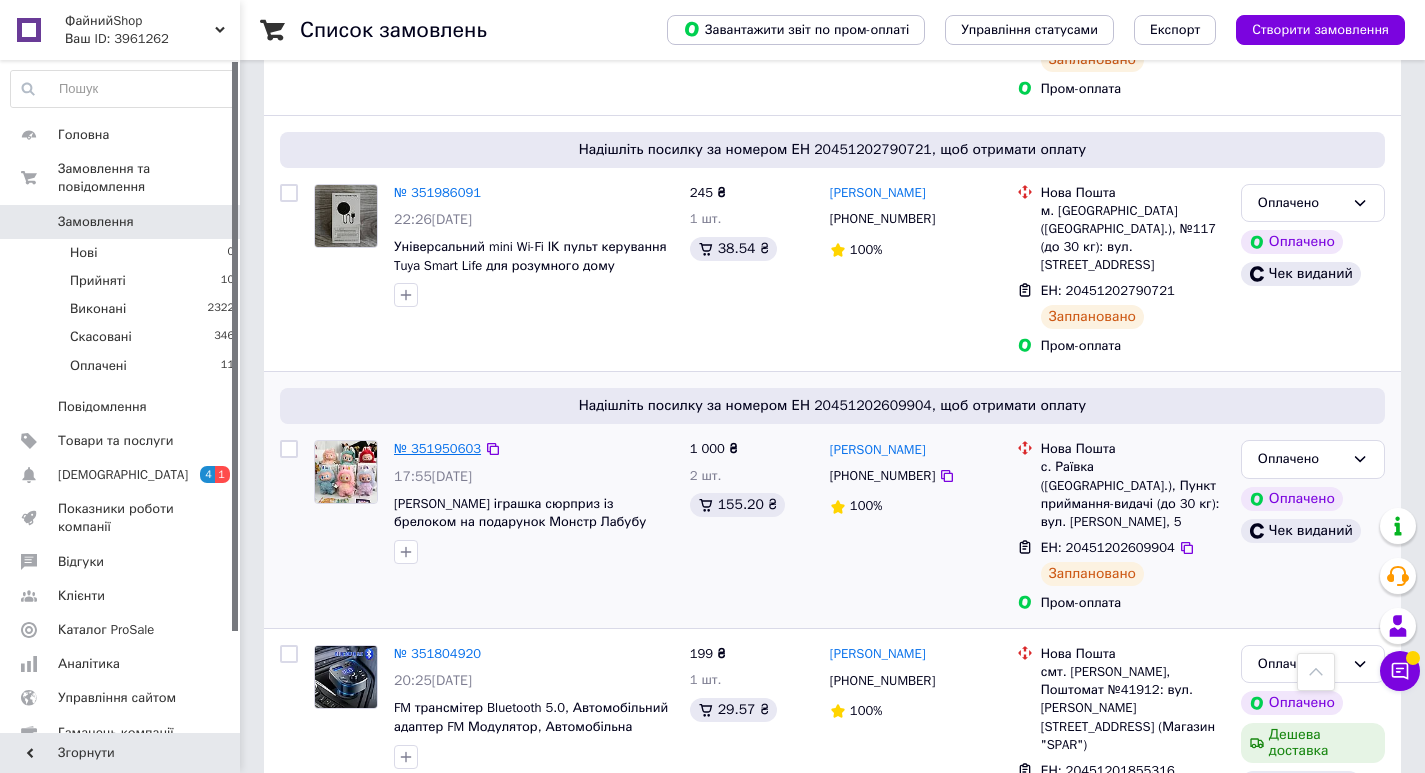 click on "№ 351950603" at bounding box center [437, 448] 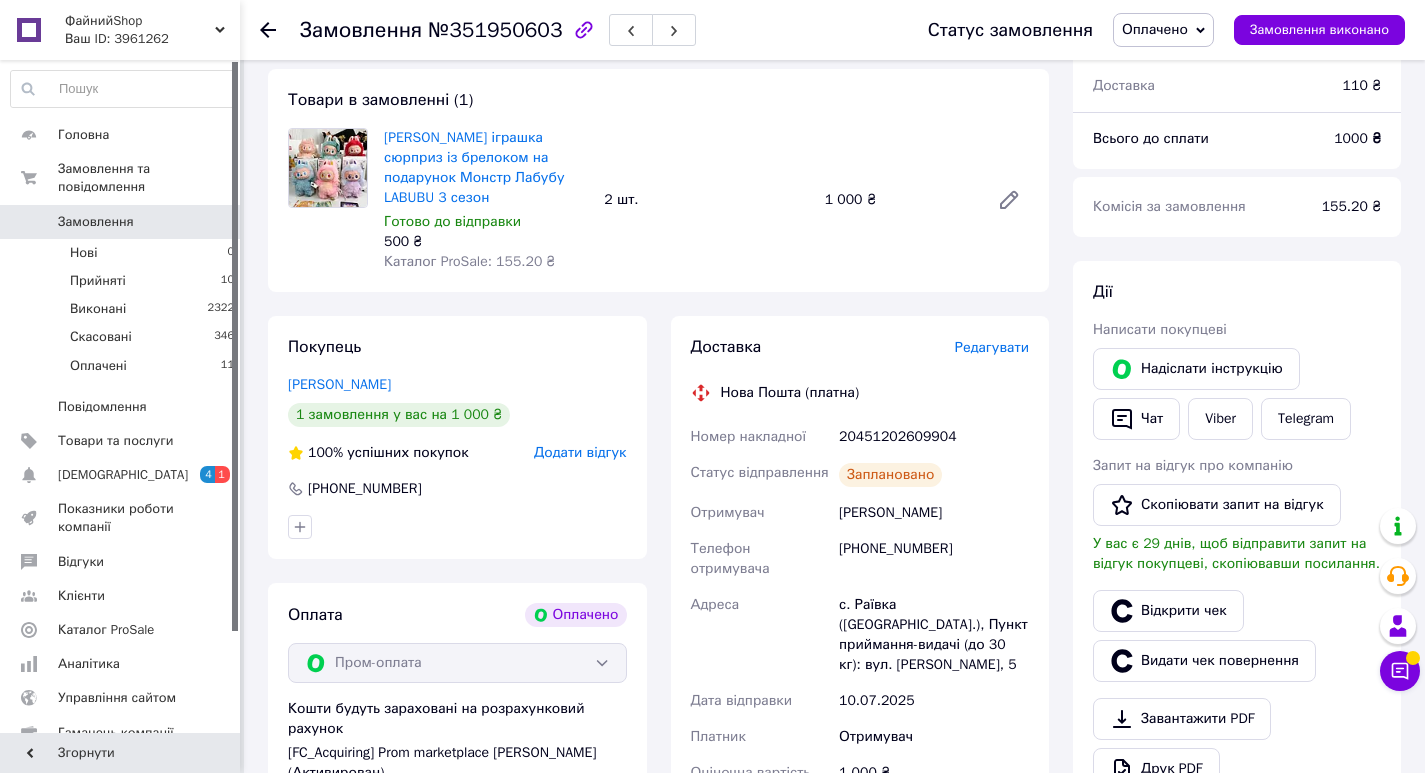 scroll, scrollTop: 200, scrollLeft: 0, axis: vertical 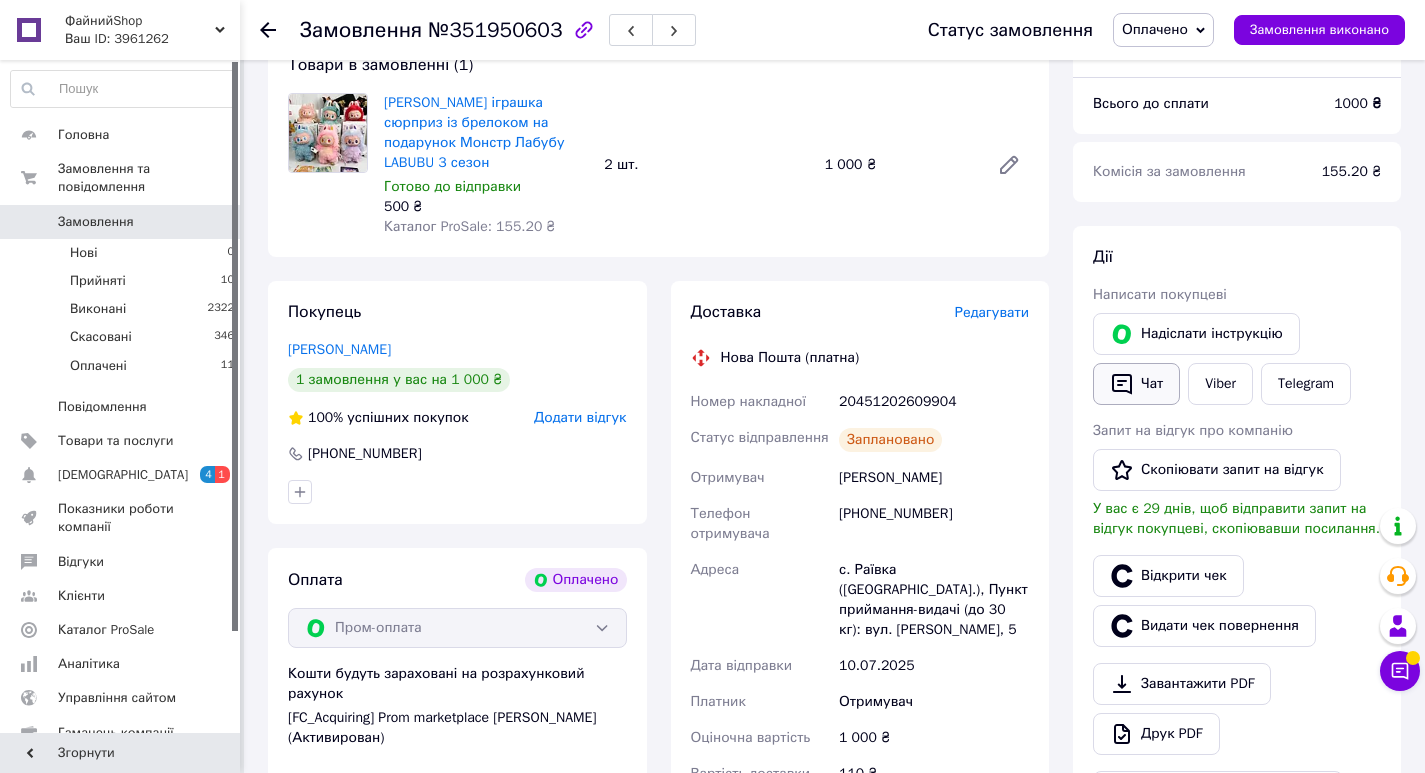click on "Чат" at bounding box center (1136, 384) 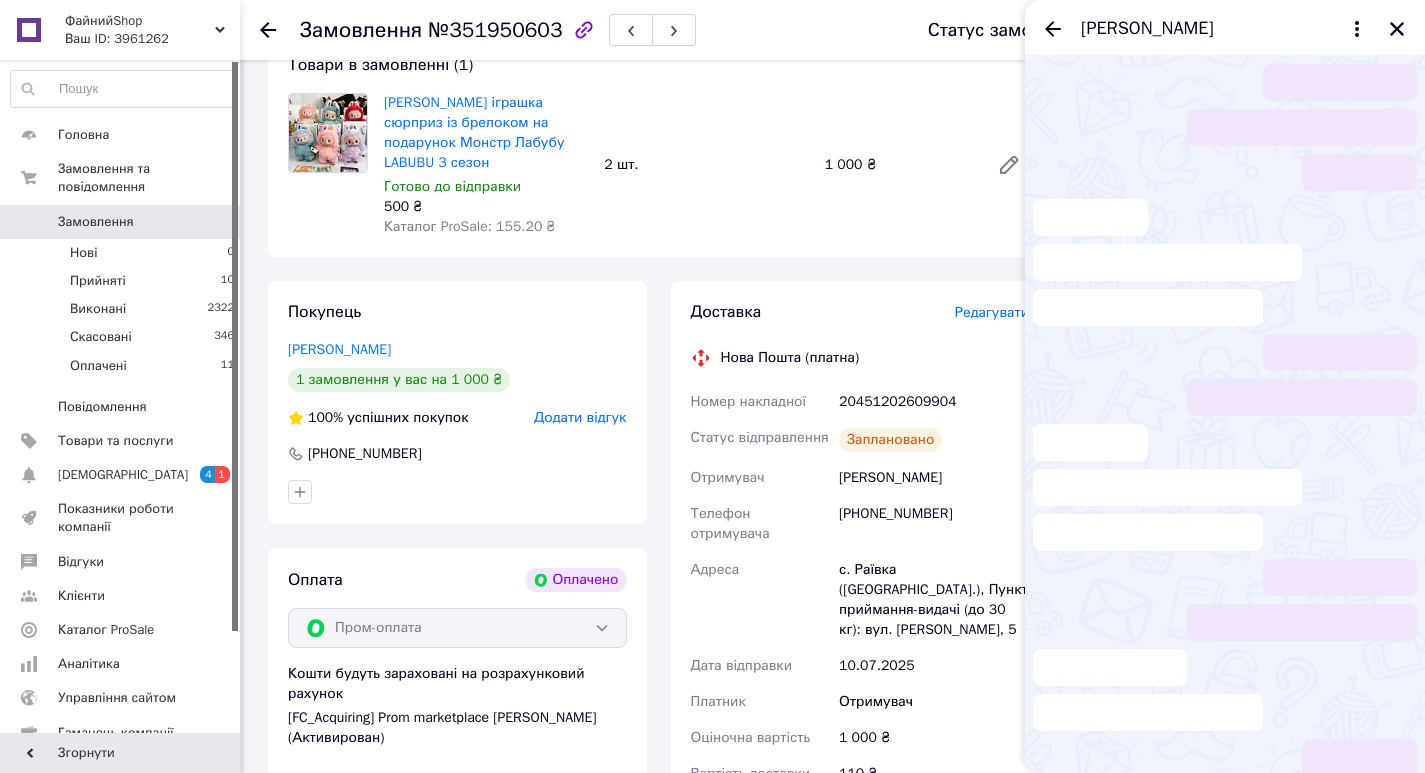 scroll, scrollTop: 277, scrollLeft: 0, axis: vertical 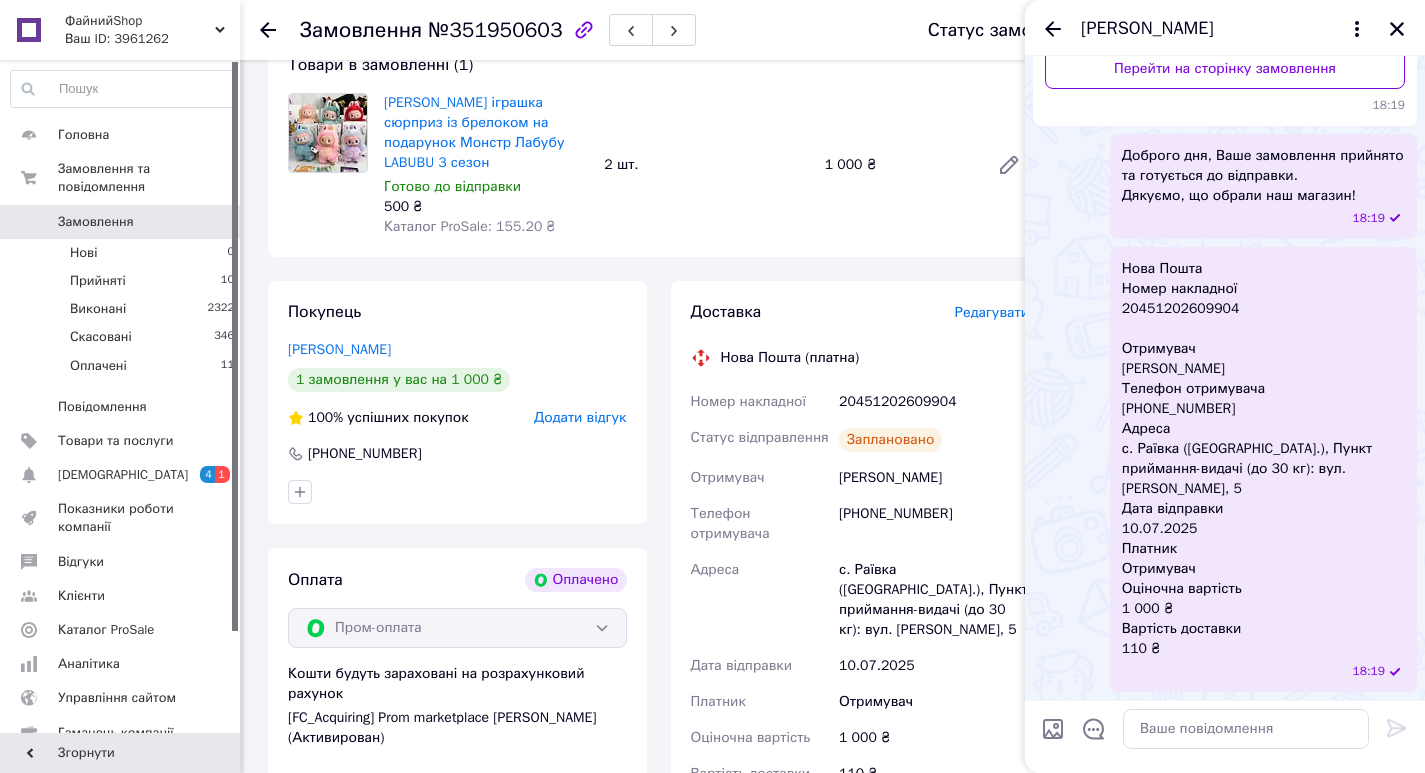 click on "[PERSON_NAME]" at bounding box center [1225, 28] 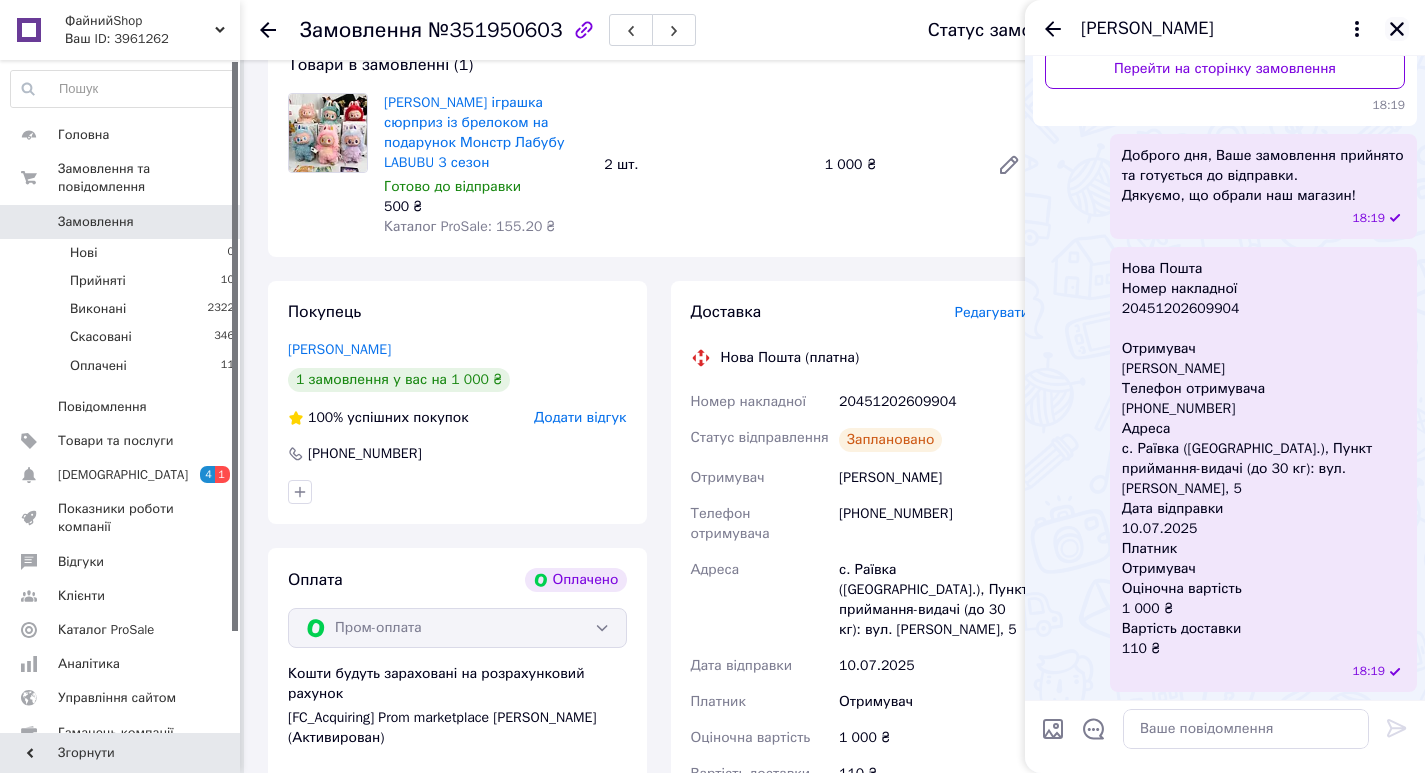 click 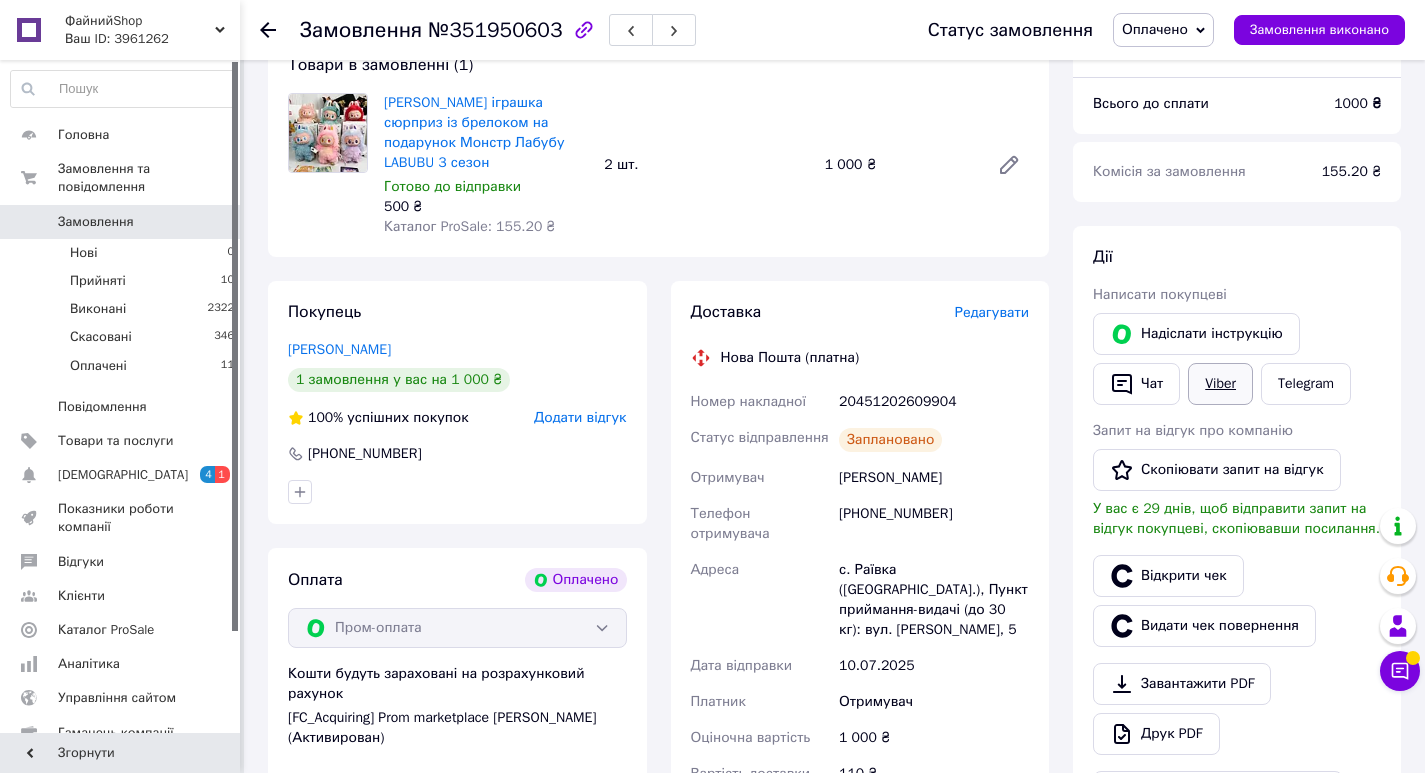click on "Viber" at bounding box center [1220, 384] 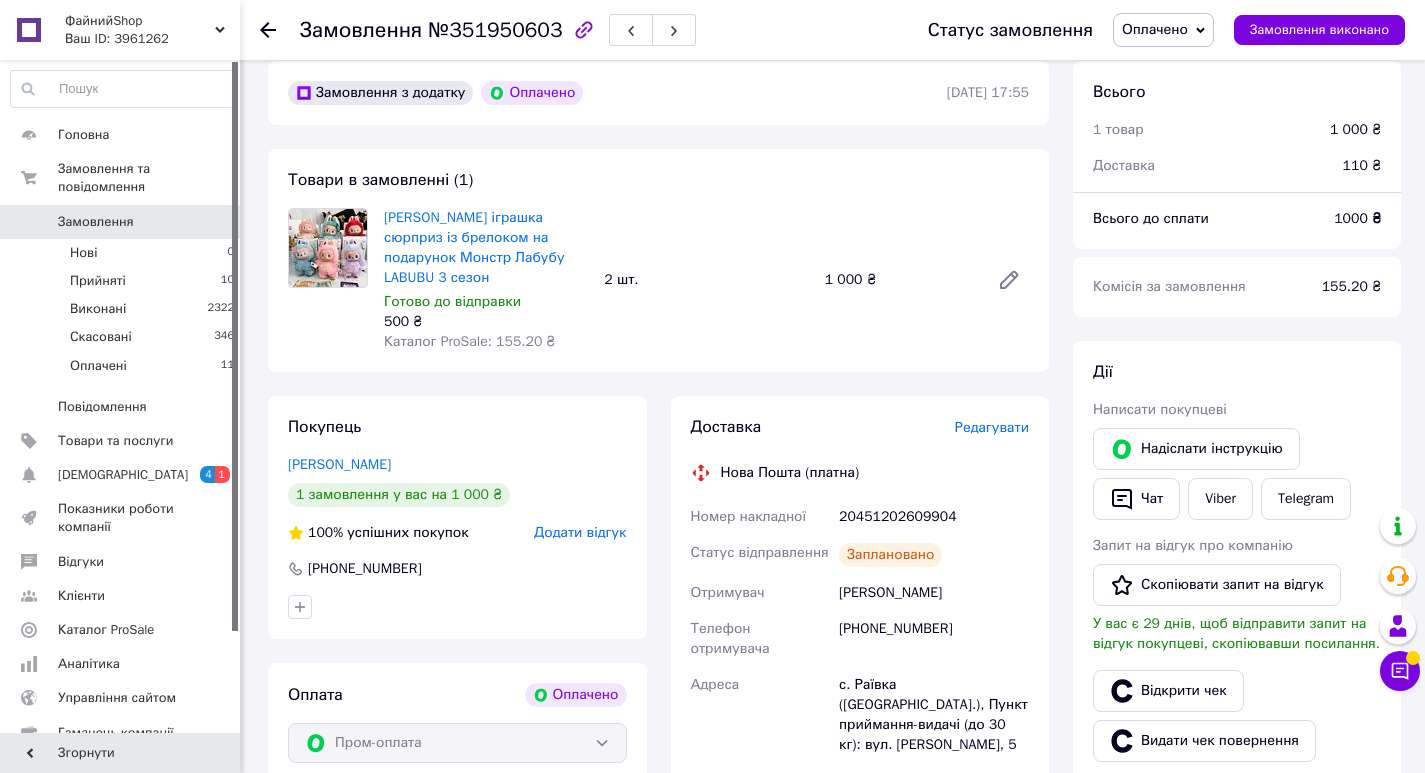 scroll, scrollTop: 0, scrollLeft: 0, axis: both 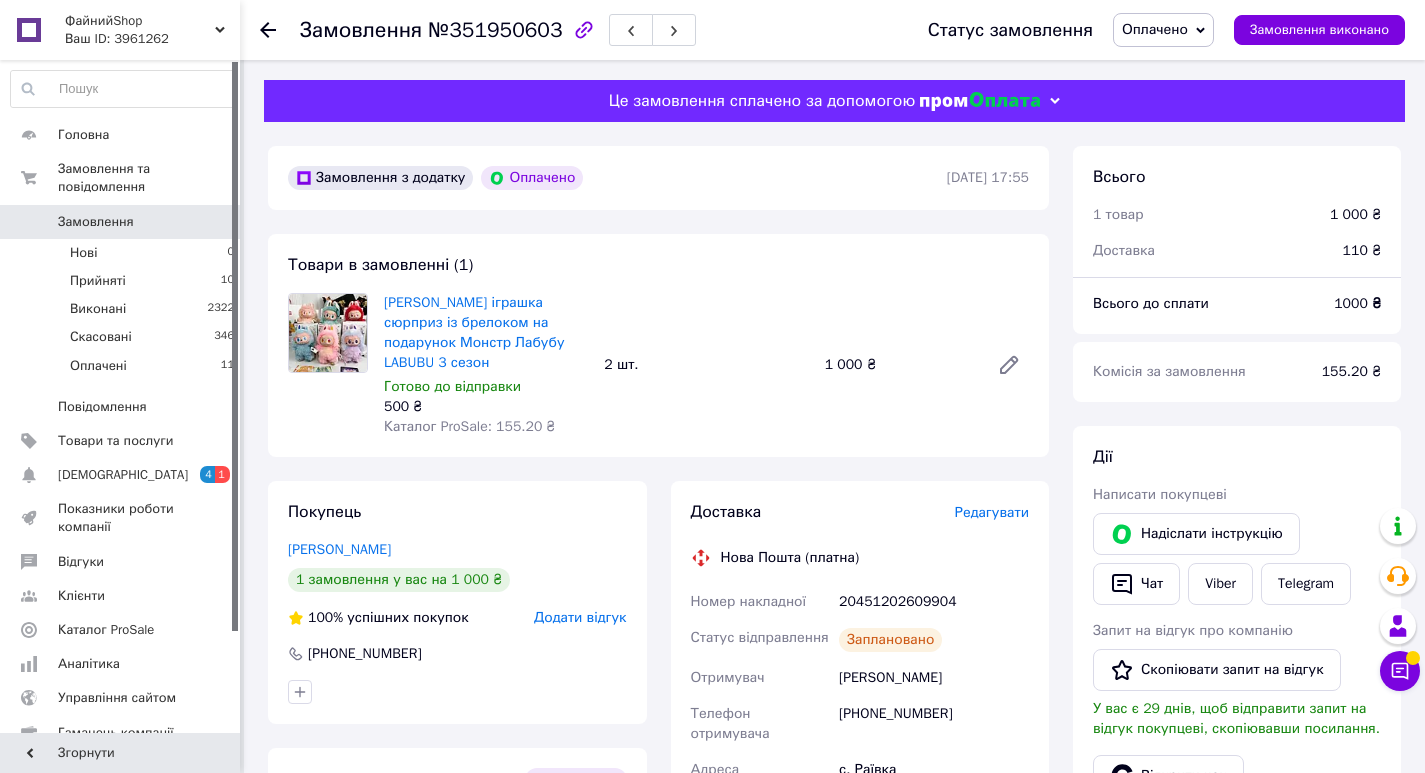 click 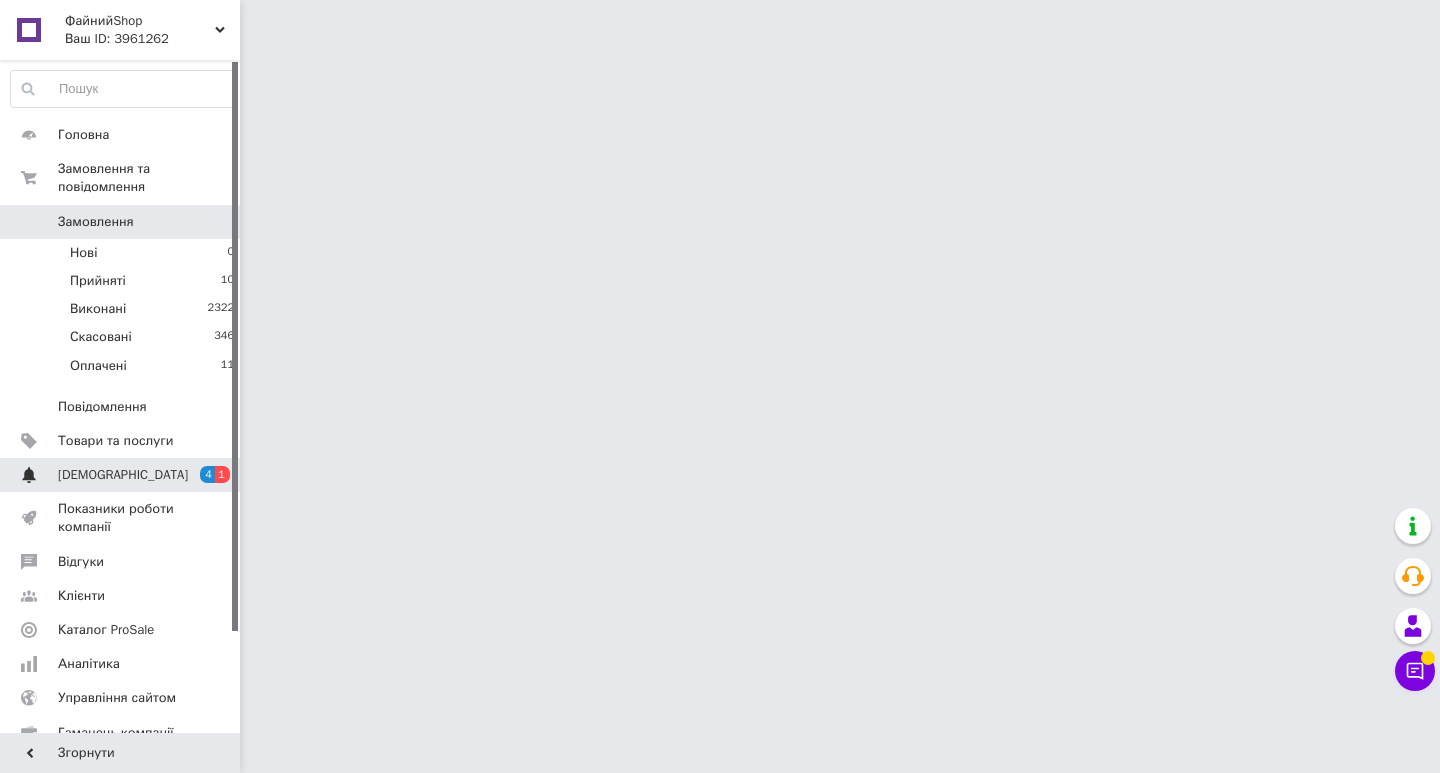 click on "[DEMOGRAPHIC_DATA]" at bounding box center (123, 475) 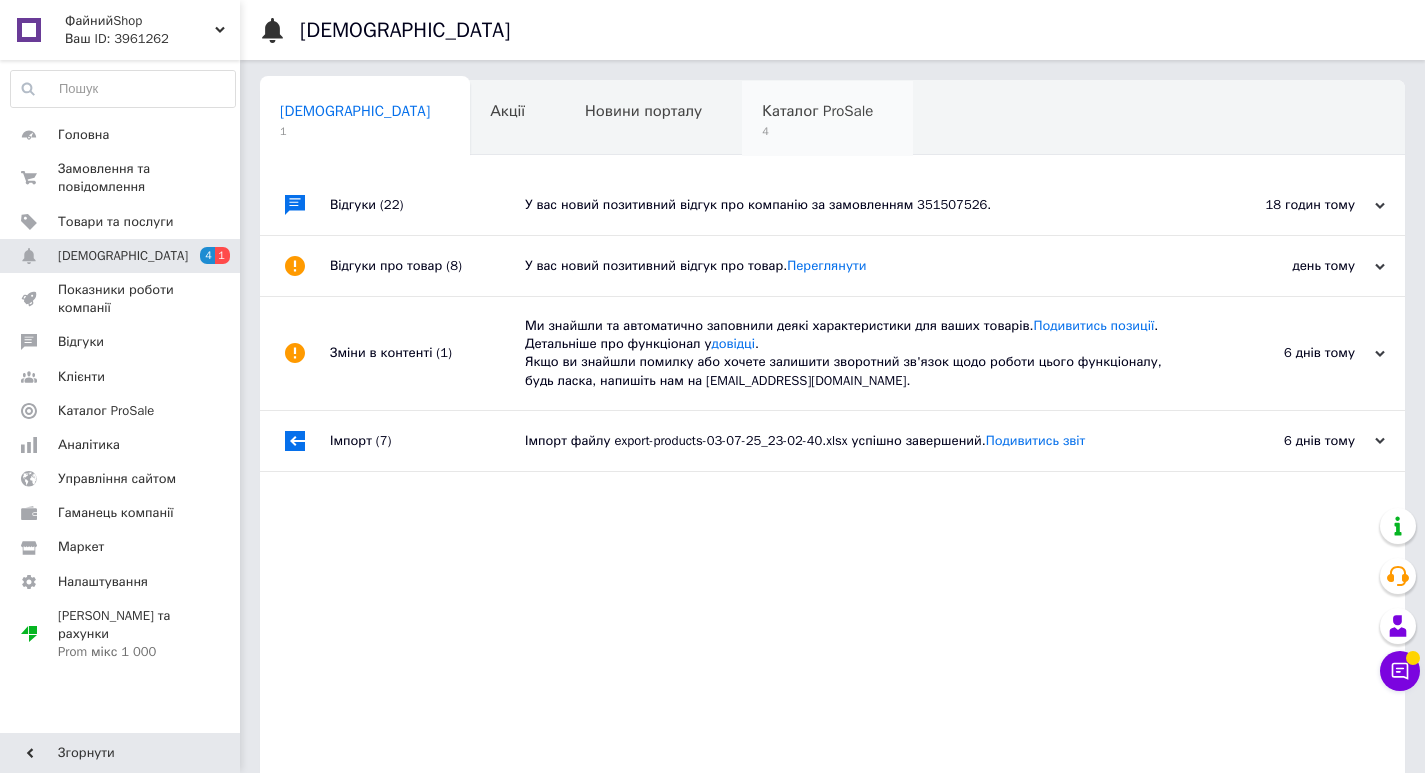 click on "Каталог ProSale" at bounding box center (817, 111) 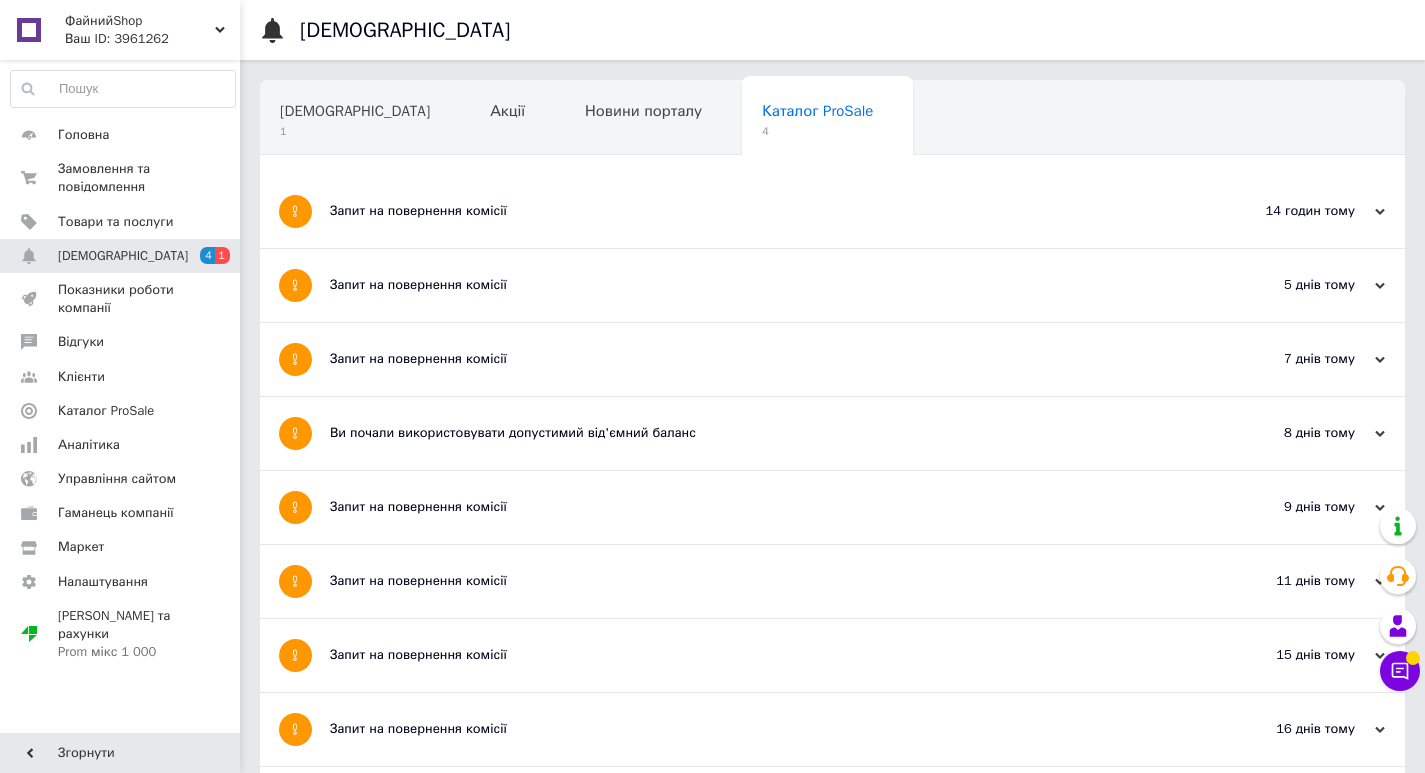 click on "Запит на повернення комісії" at bounding box center (757, 211) 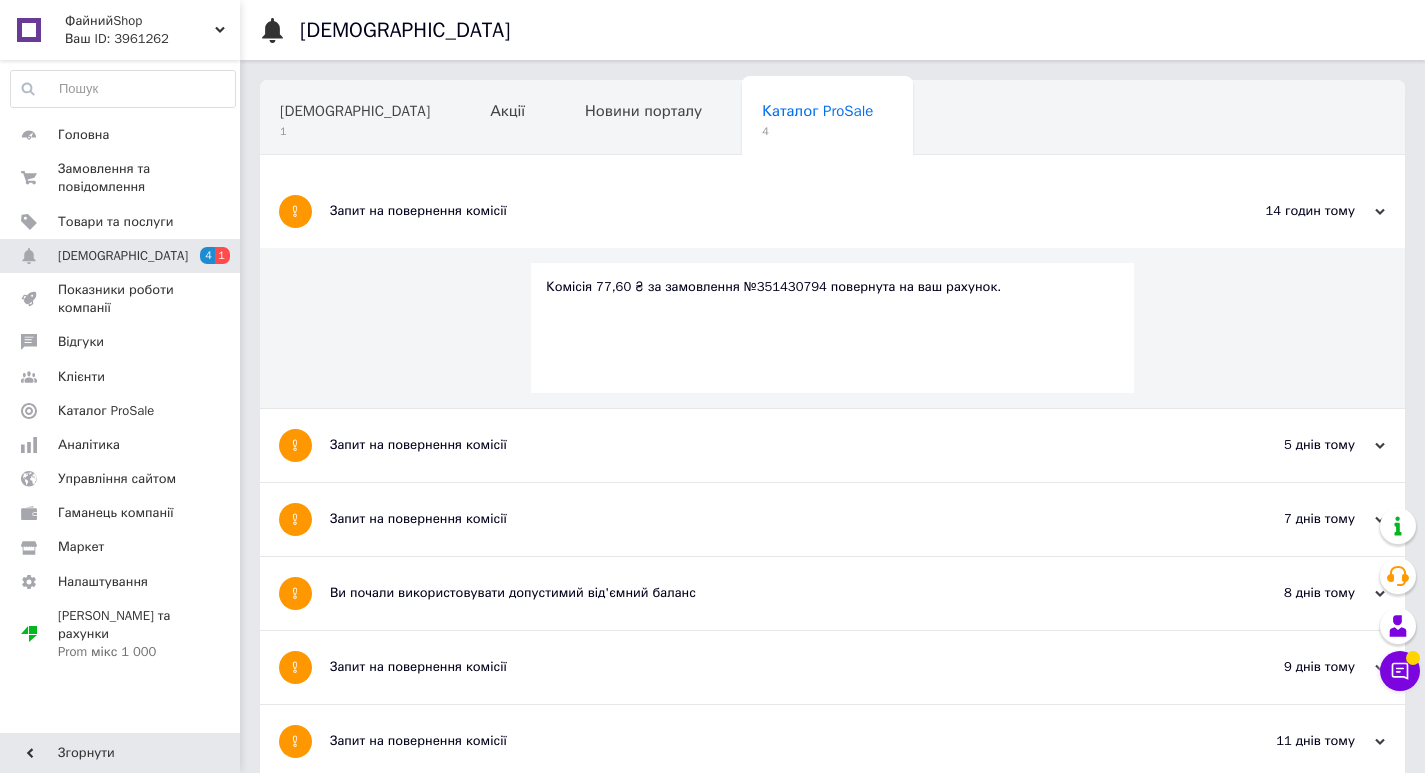 click on "Запит на повернення комісії" at bounding box center (757, 445) 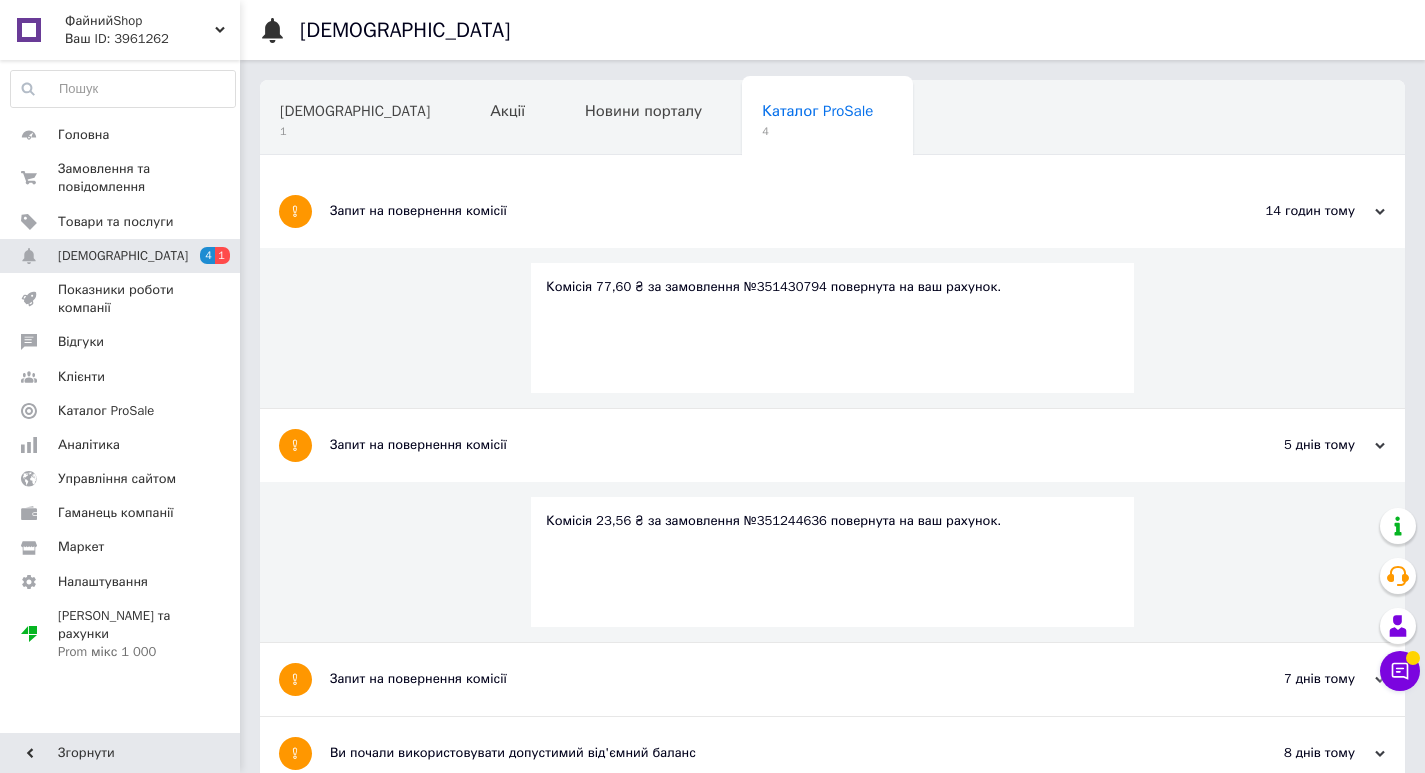 scroll, scrollTop: 300, scrollLeft: 0, axis: vertical 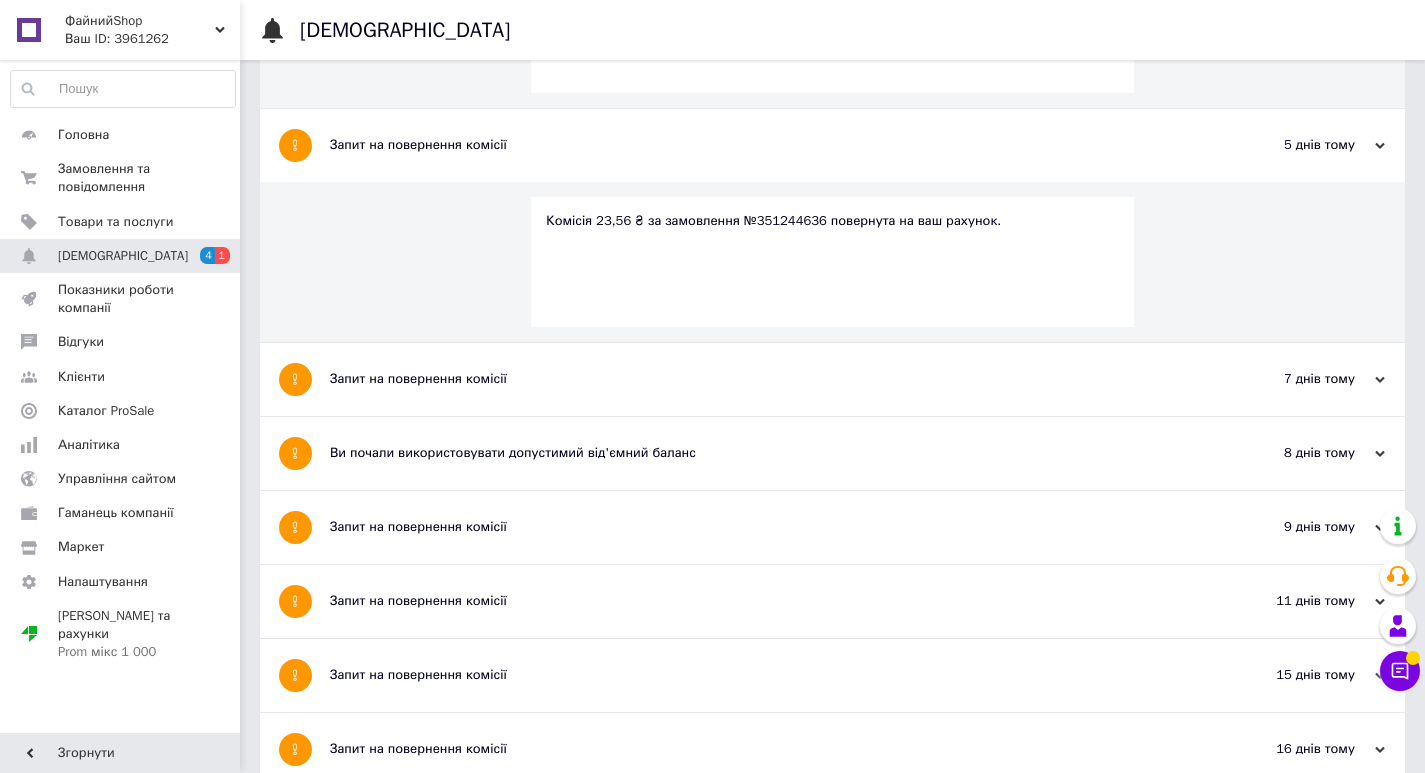 click on "Запит на повернення комісії" at bounding box center (757, 379) 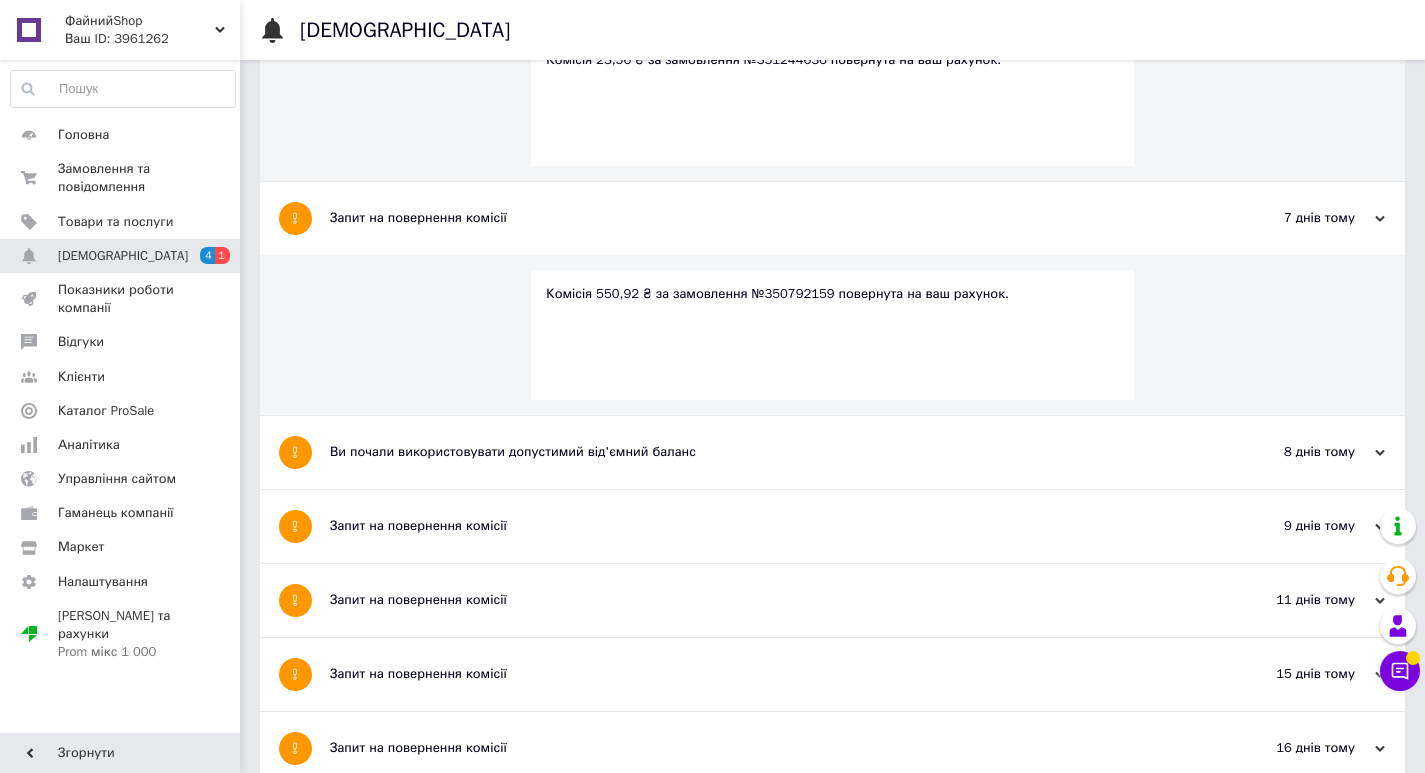 scroll, scrollTop: 500, scrollLeft: 0, axis: vertical 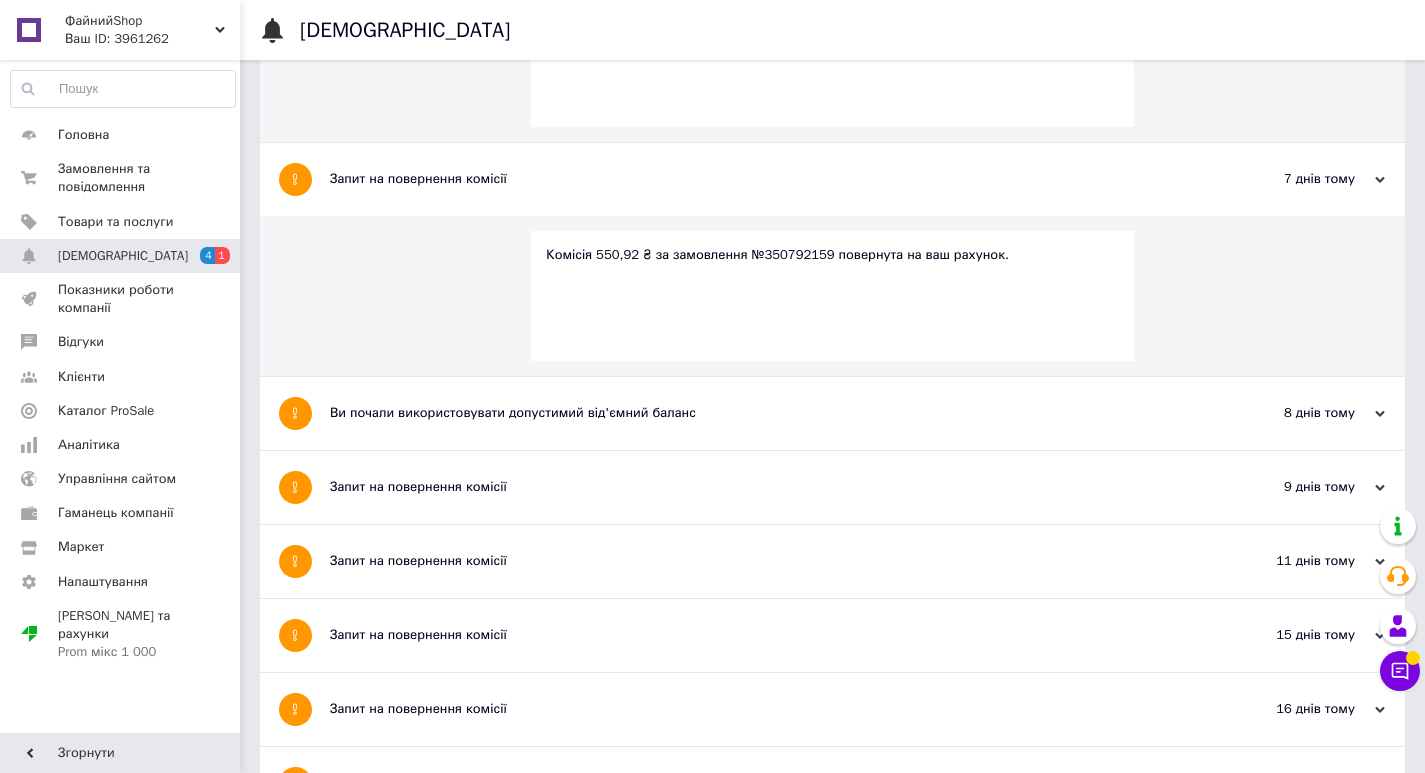 click on "Ви почали використовувати допустимий від'ємний баланс" at bounding box center (757, 413) 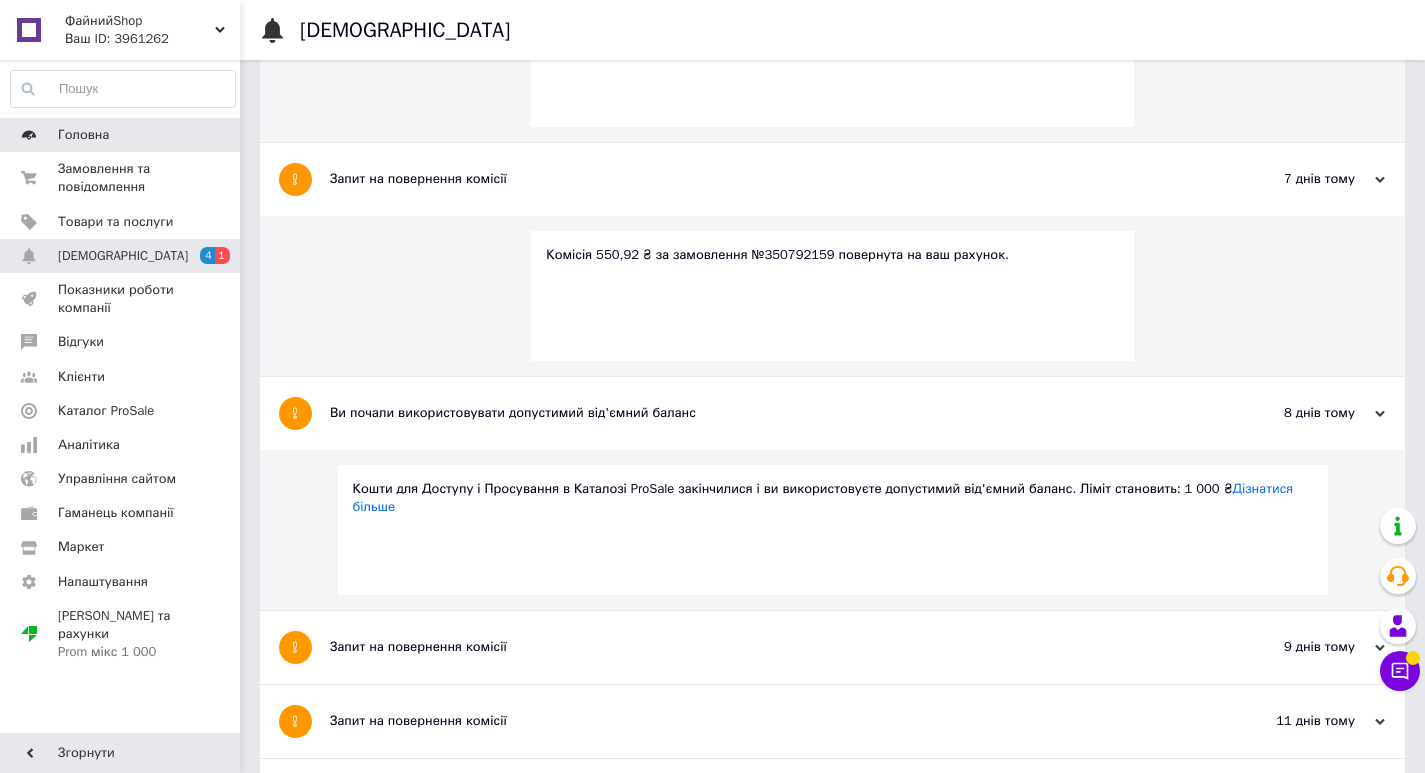 scroll, scrollTop: 0, scrollLeft: 0, axis: both 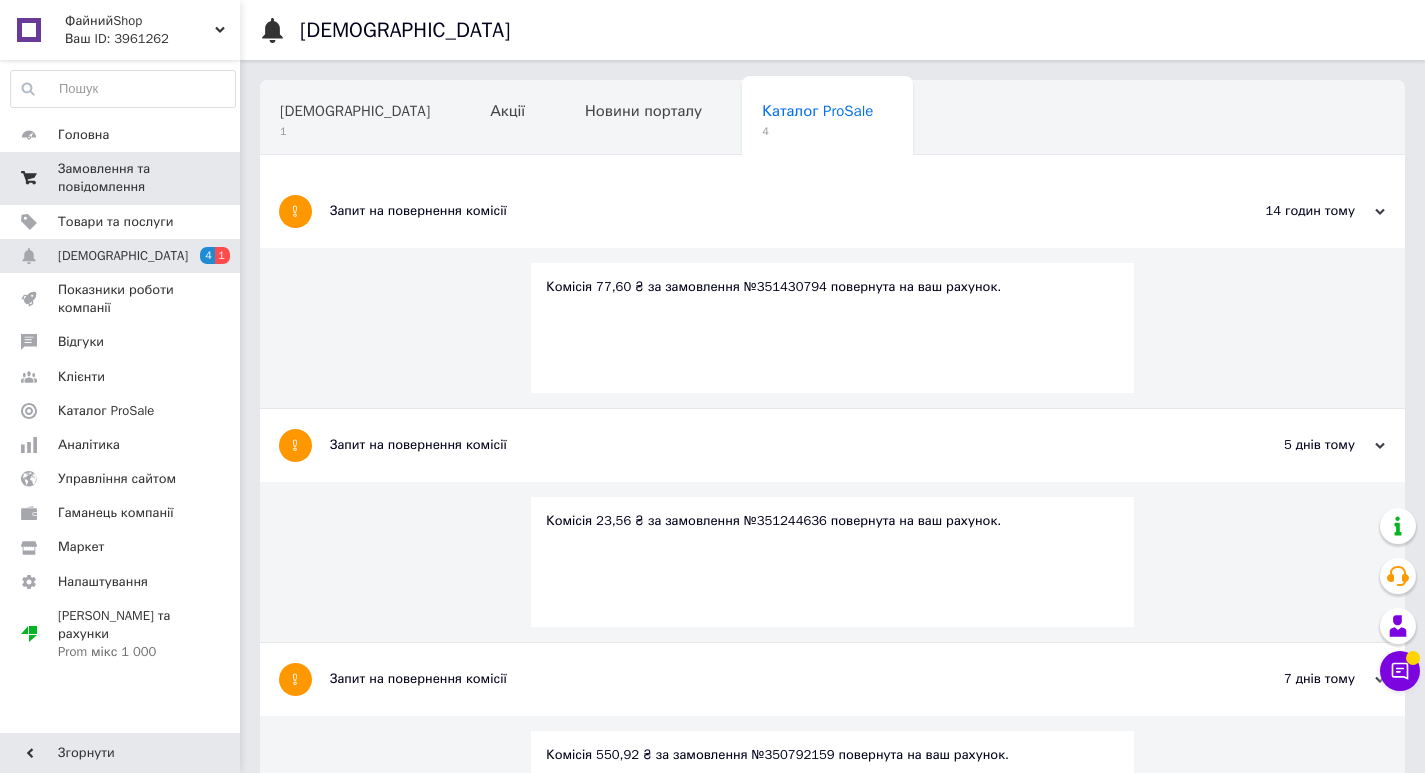 click on "Замовлення та повідомлення" at bounding box center (121, 178) 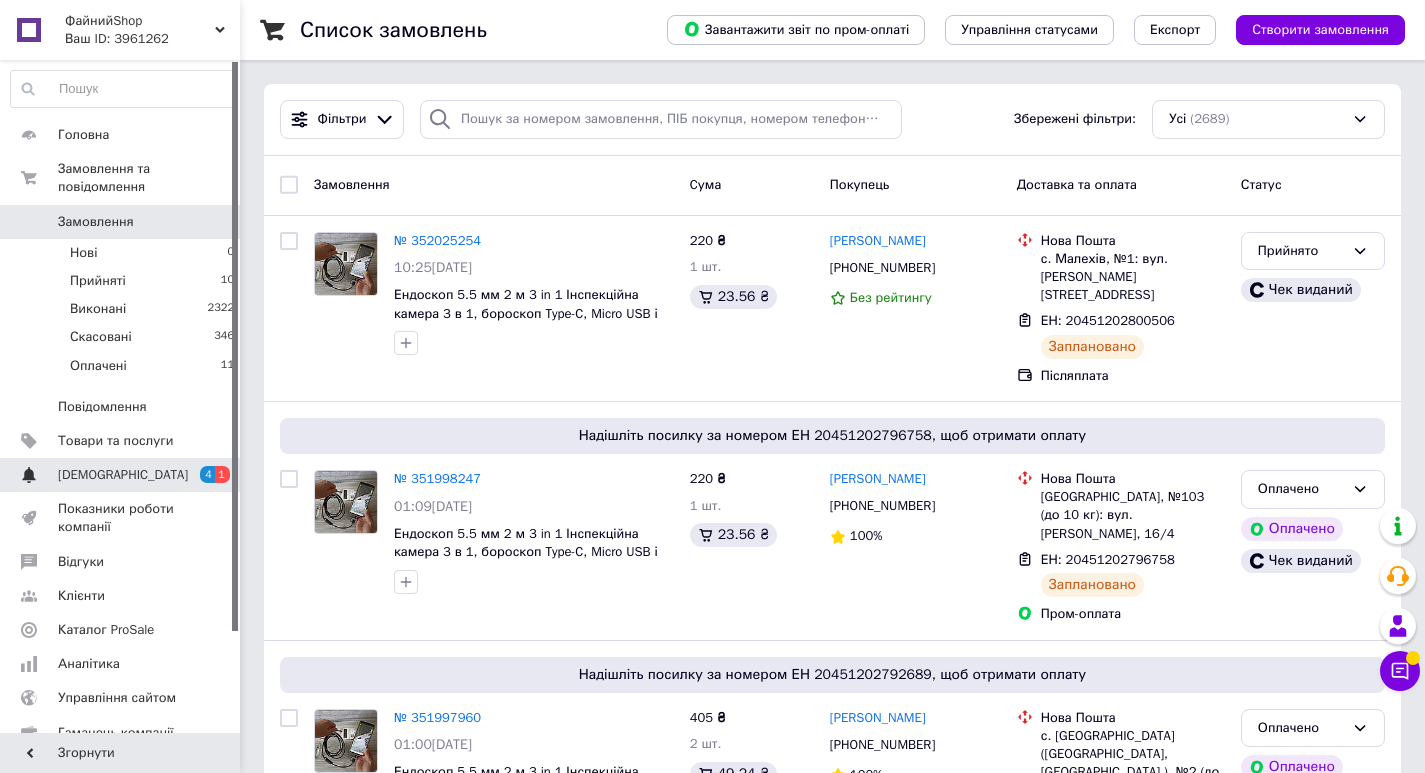 click on "[DEMOGRAPHIC_DATA] 4 1" at bounding box center [123, 475] 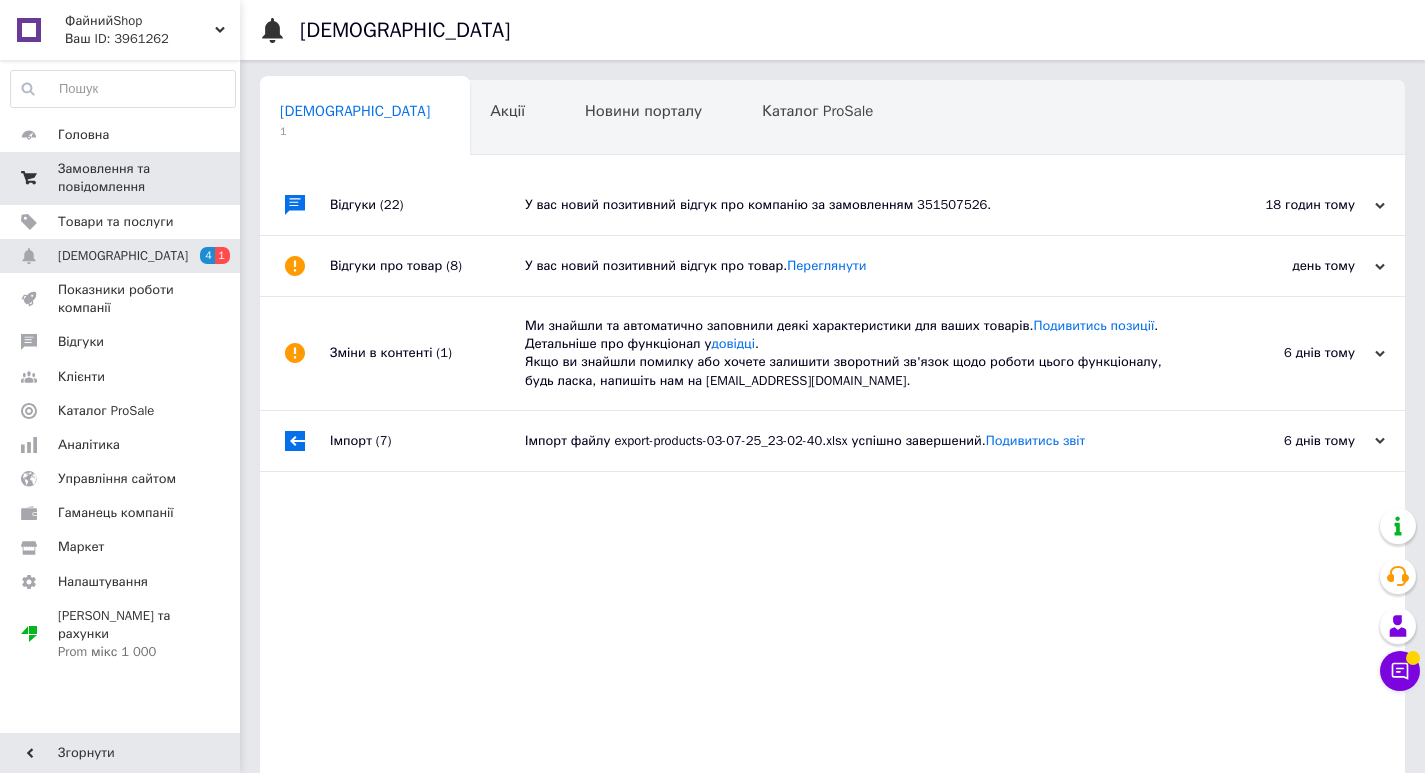 click on "Замовлення та повідомлення 0 0" at bounding box center [123, 178] 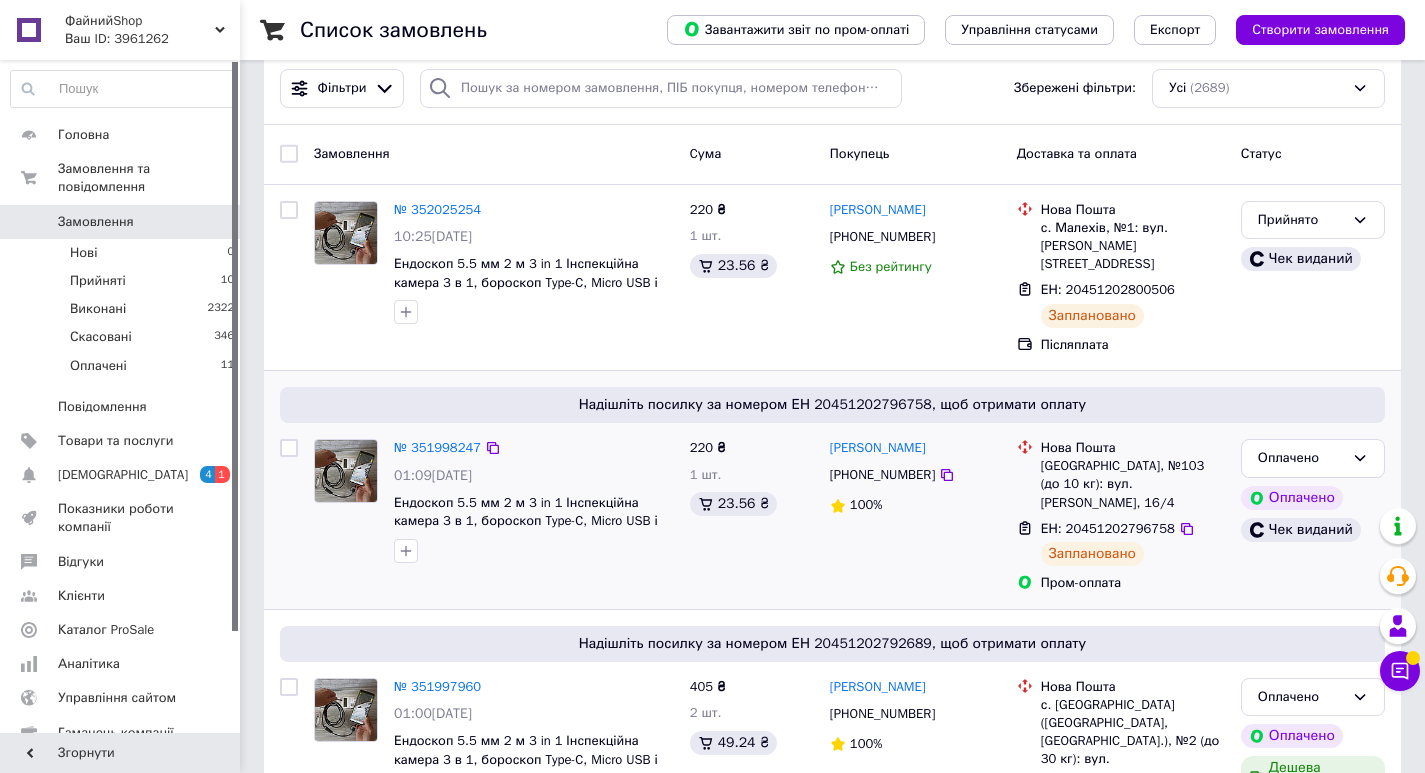 scroll, scrollTop: 0, scrollLeft: 0, axis: both 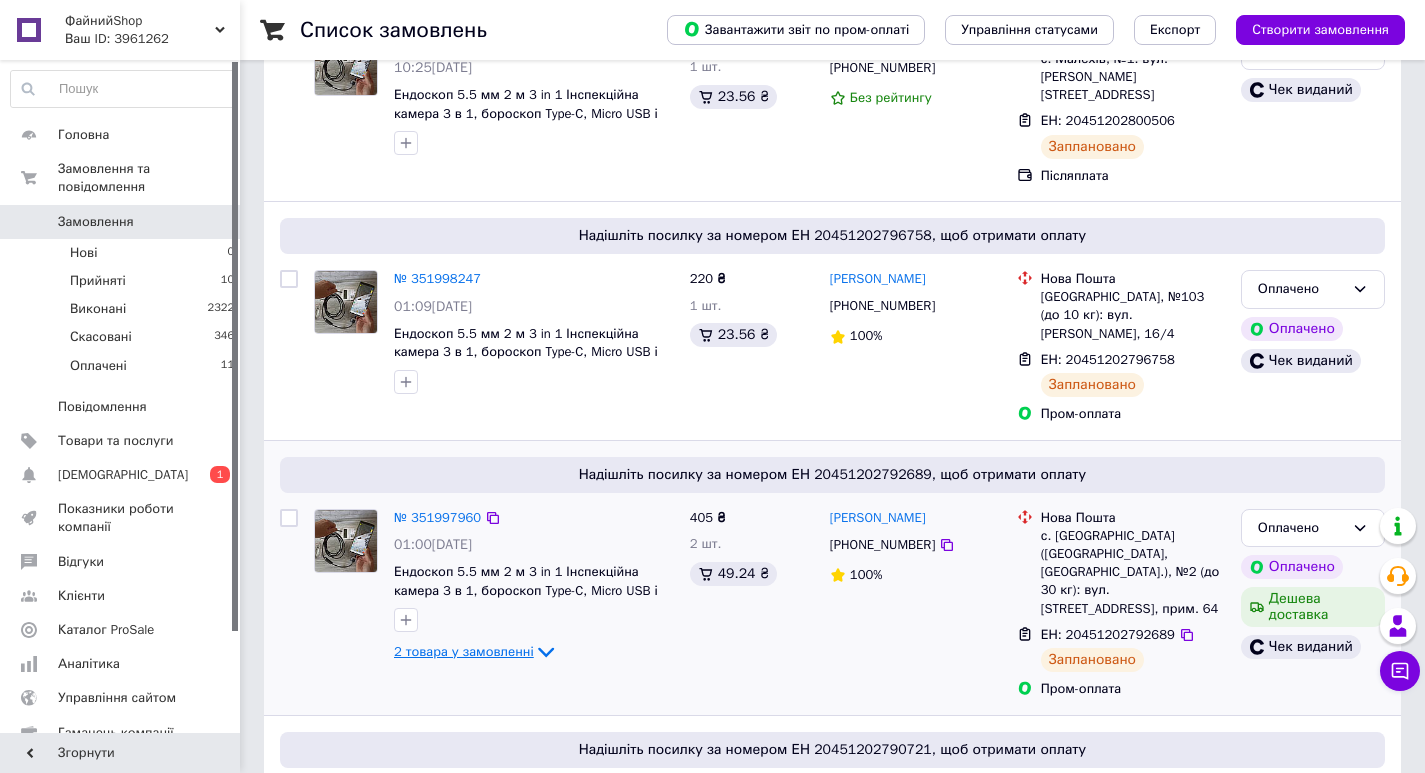 click on "2 товара у замовленні" at bounding box center [464, 651] 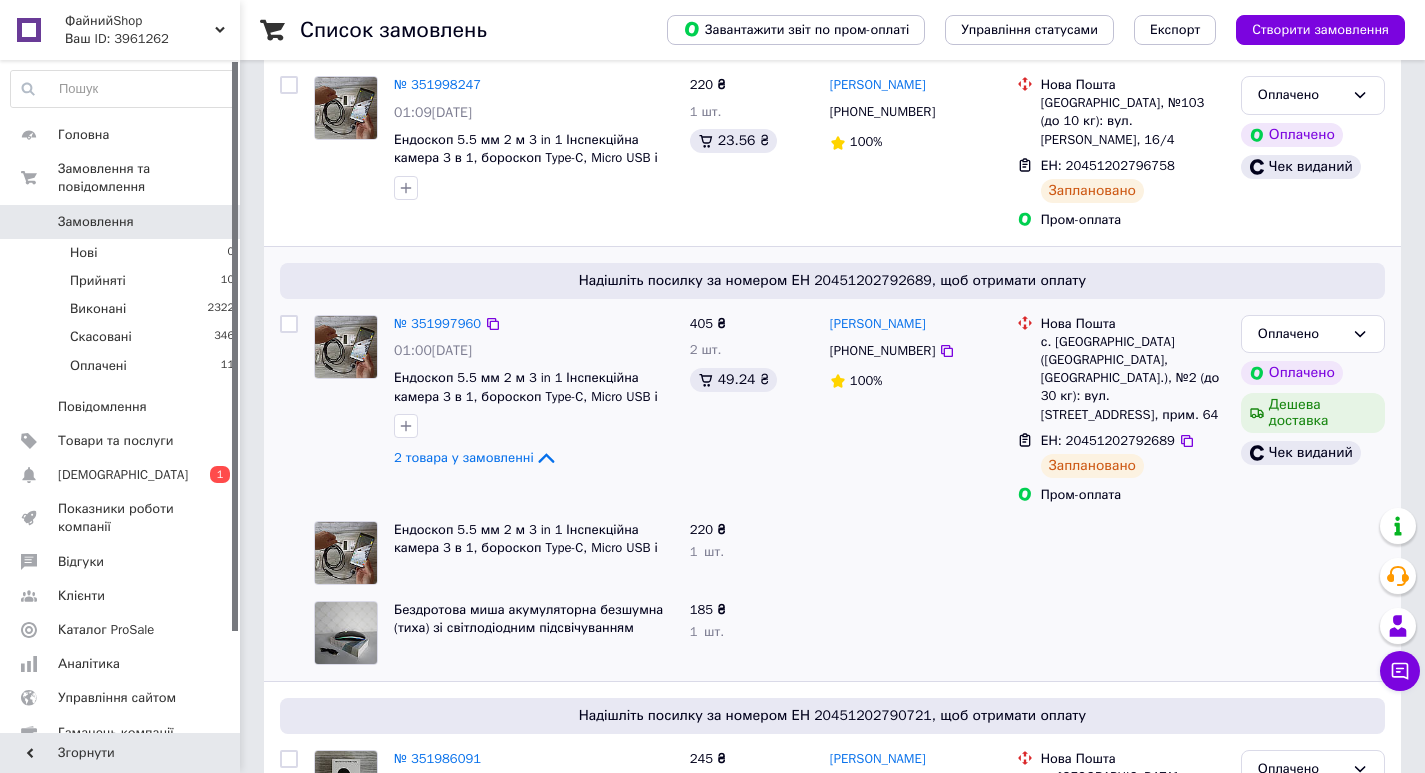 scroll, scrollTop: 400, scrollLeft: 0, axis: vertical 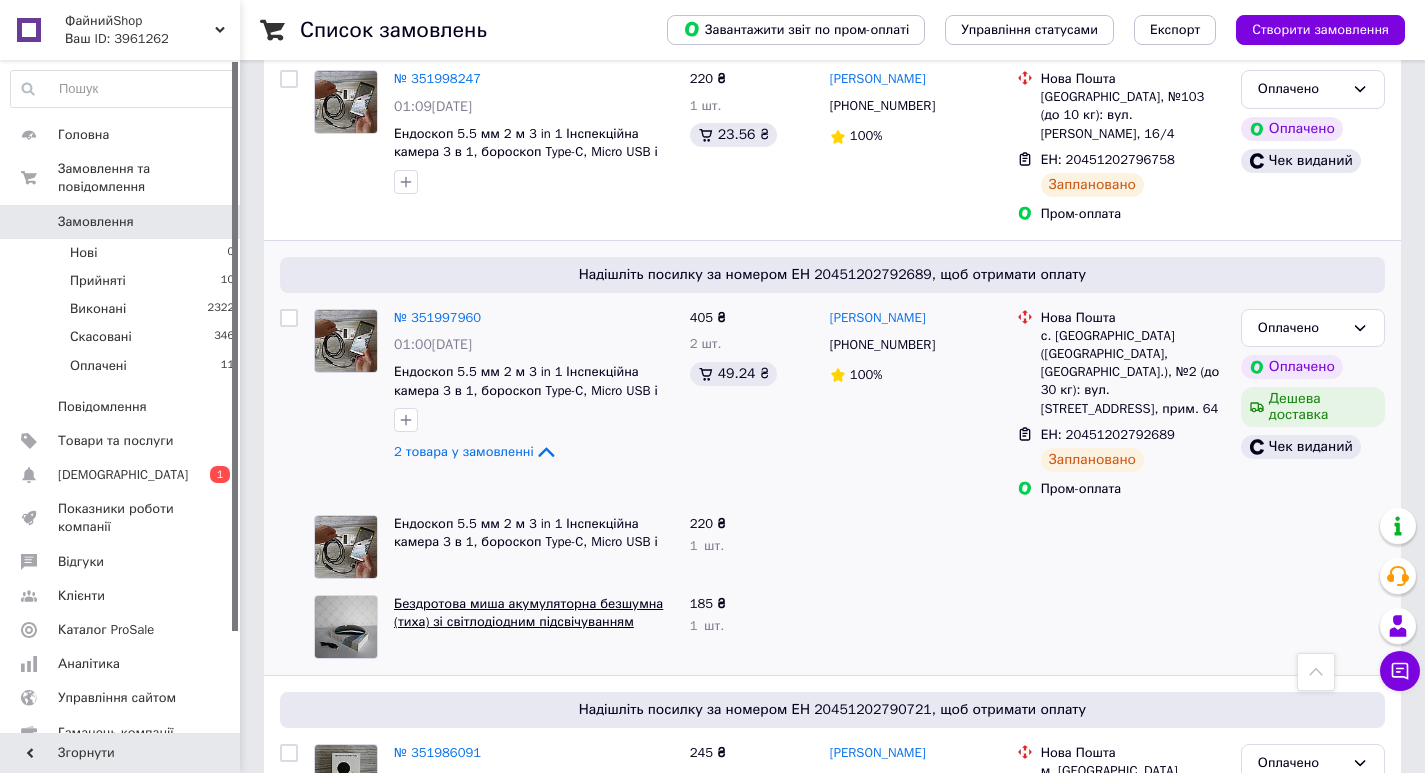 click on "Бездротова миша акумуляторна безшумна (тиха) зі світлодіодним підсвічуванням Bluetooth + 2,4 ГГц Графіт" at bounding box center (528, 622) 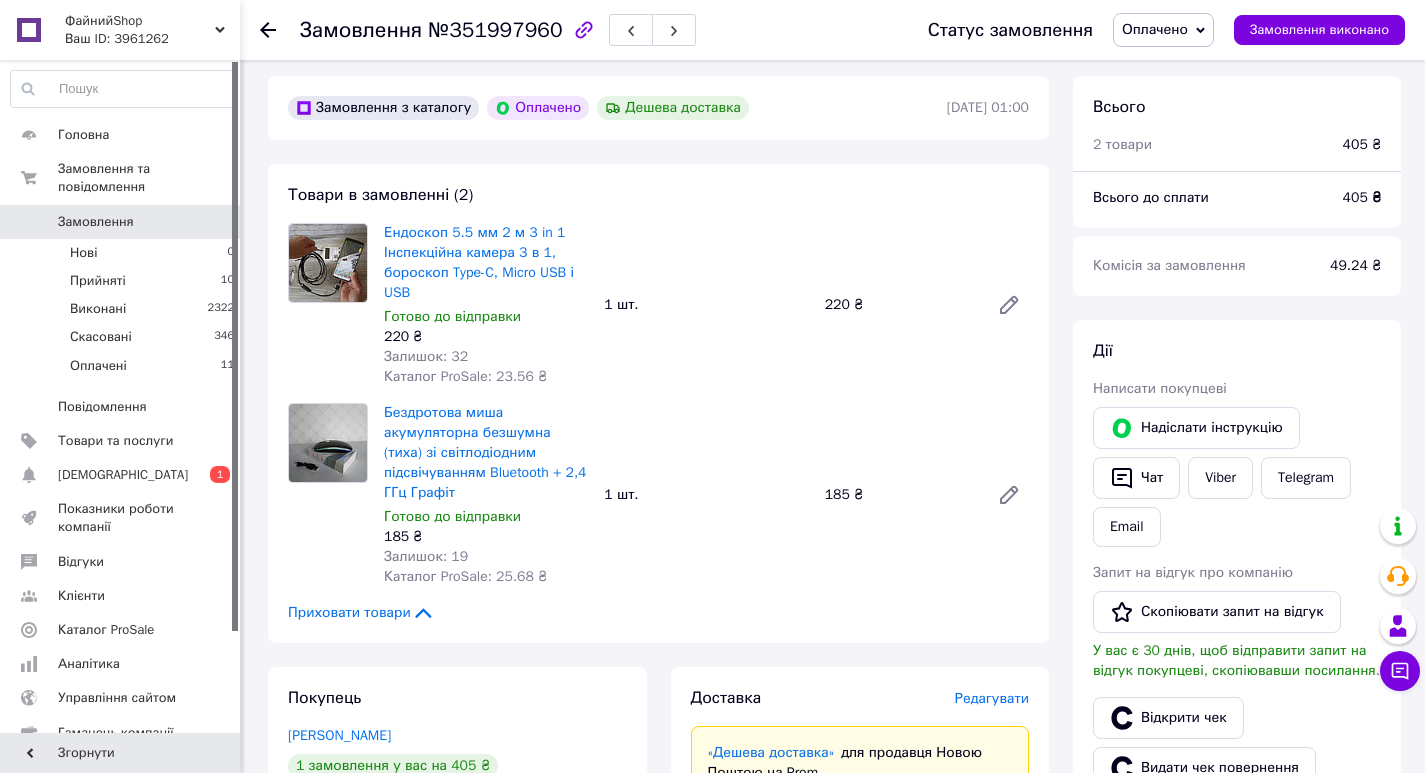 scroll, scrollTop: 200, scrollLeft: 0, axis: vertical 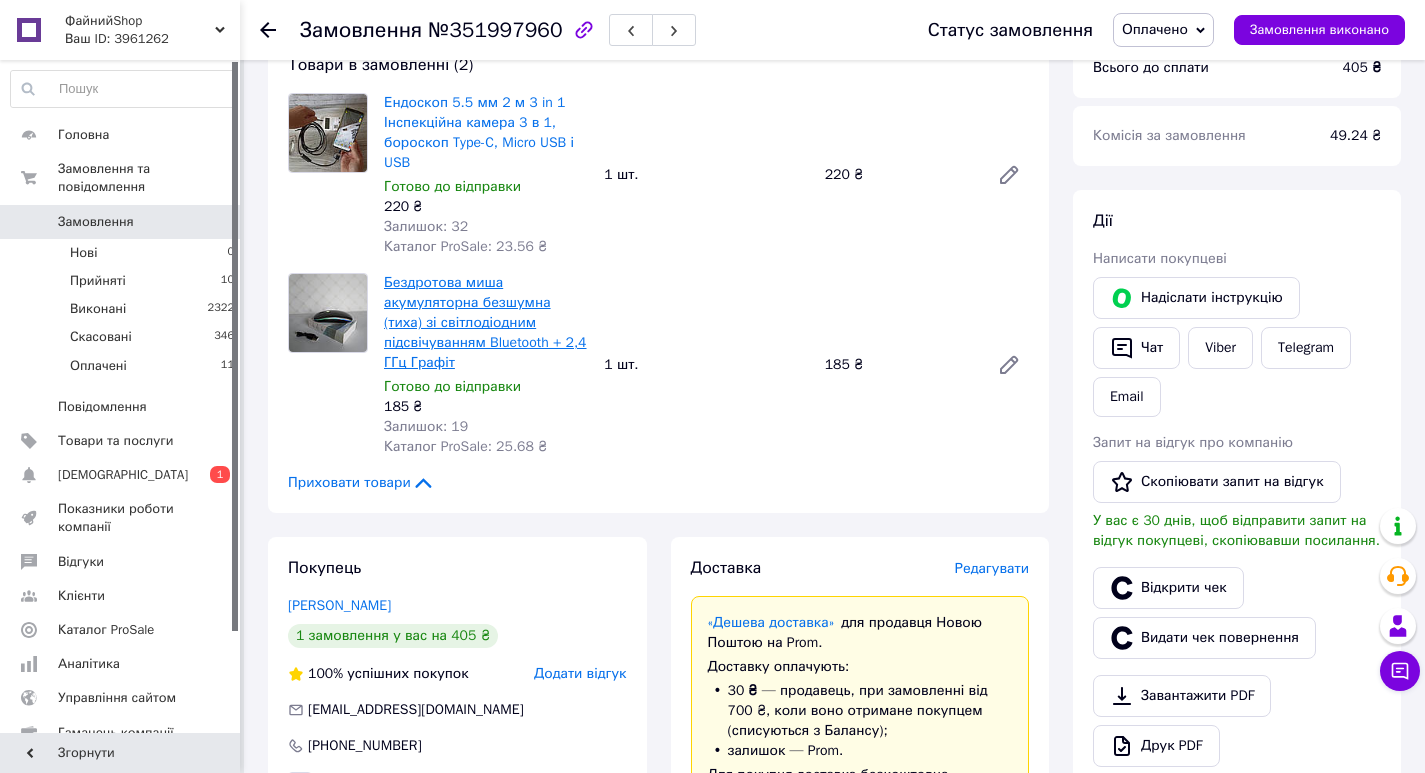 click on "Бездротова миша акумуляторна безшумна (тиха) зі світлодіодним підсвічуванням Bluetooth + 2,4 ГГц Графіт" at bounding box center (485, 322) 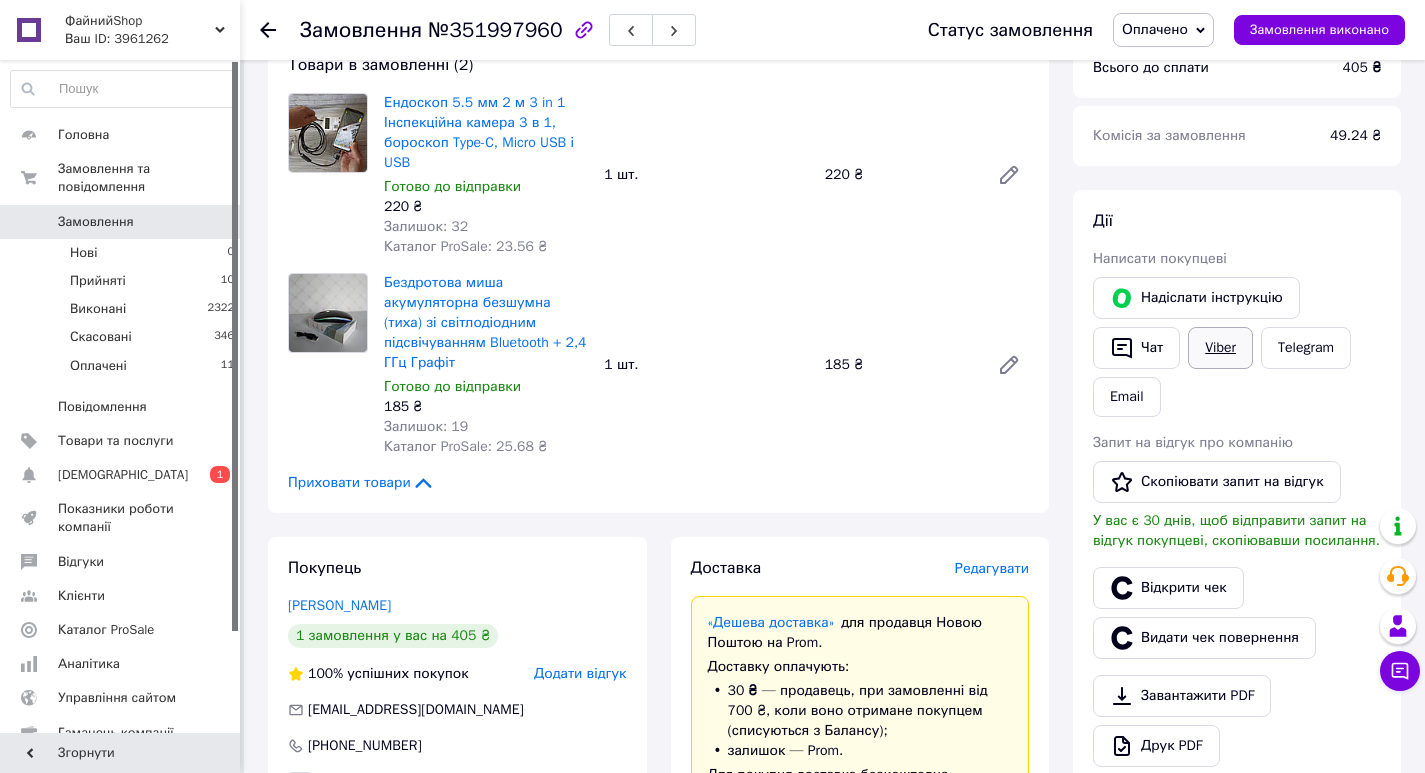 click on "Viber" at bounding box center [1220, 348] 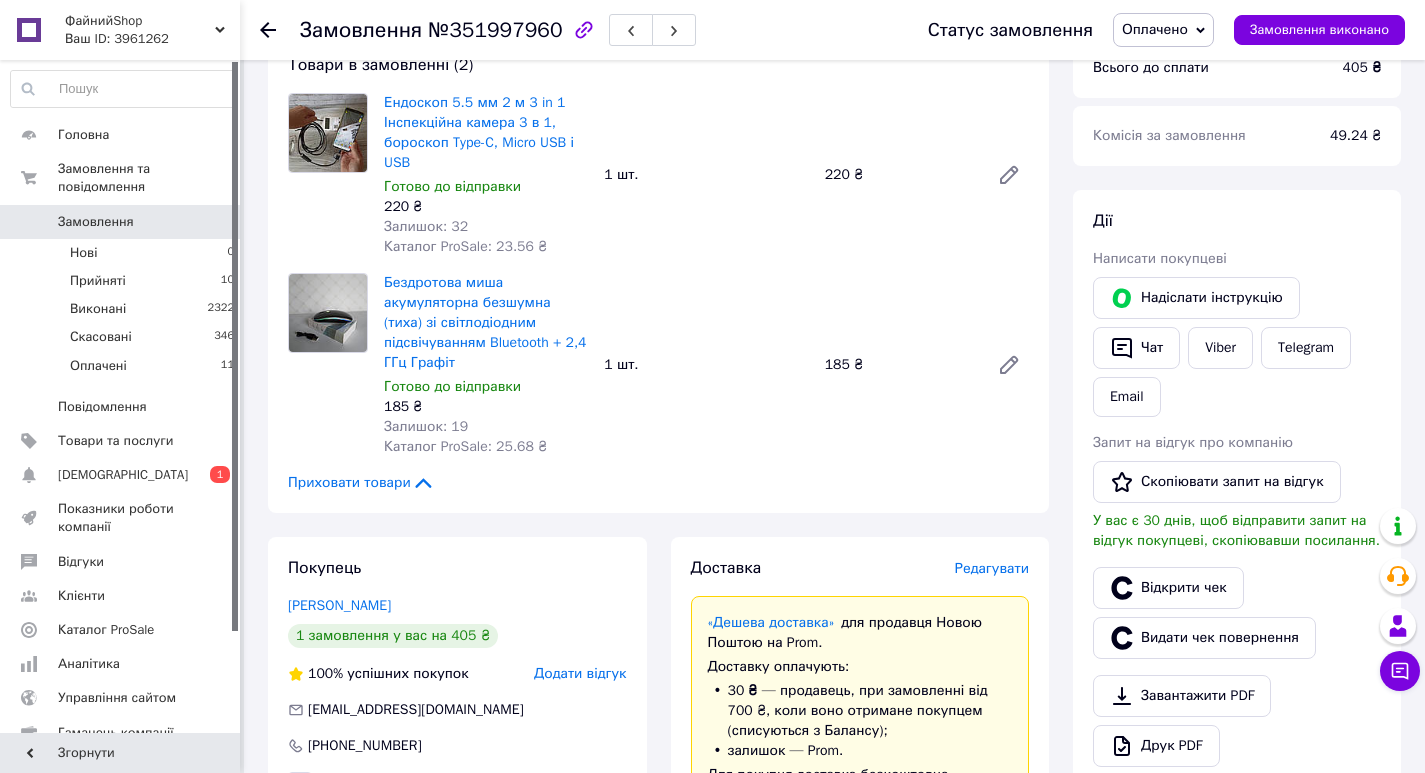 click 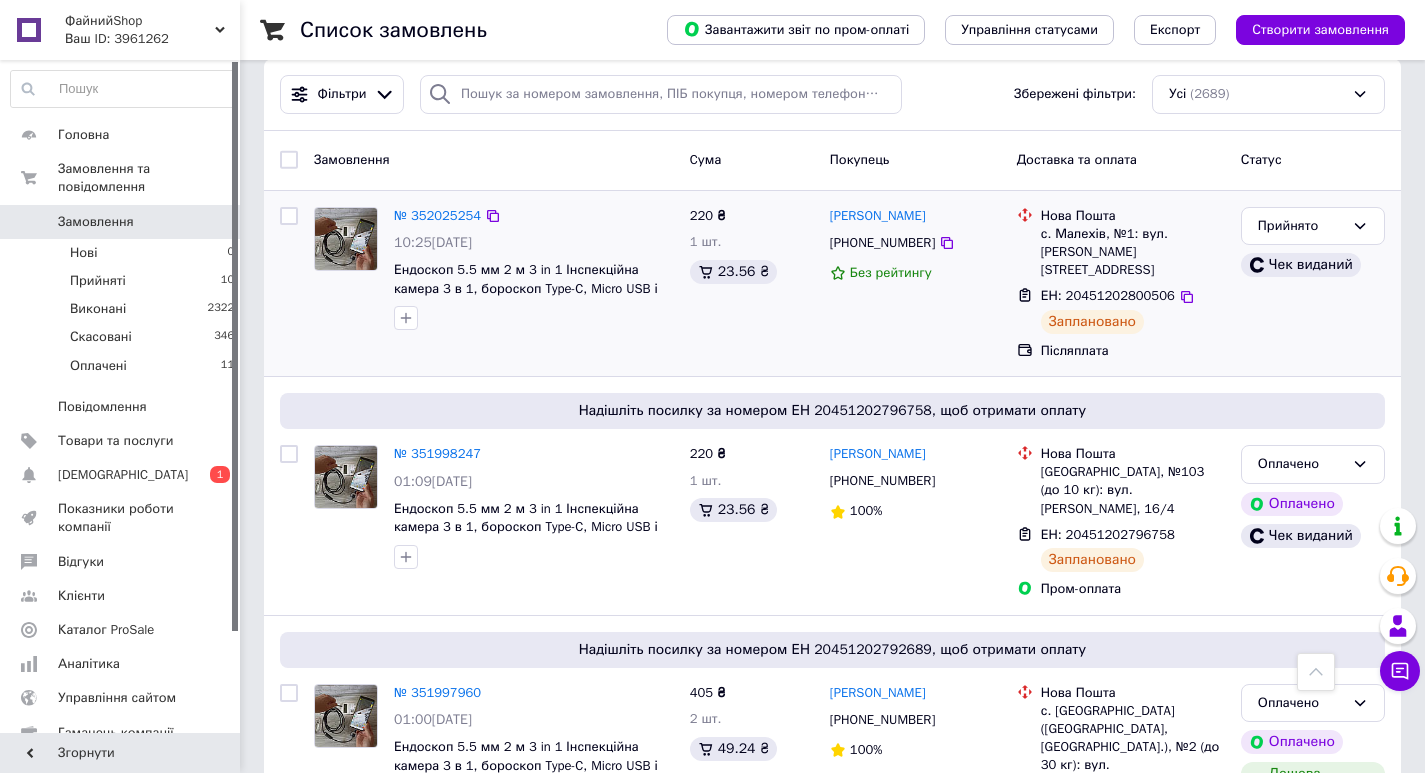 scroll, scrollTop: 0, scrollLeft: 0, axis: both 